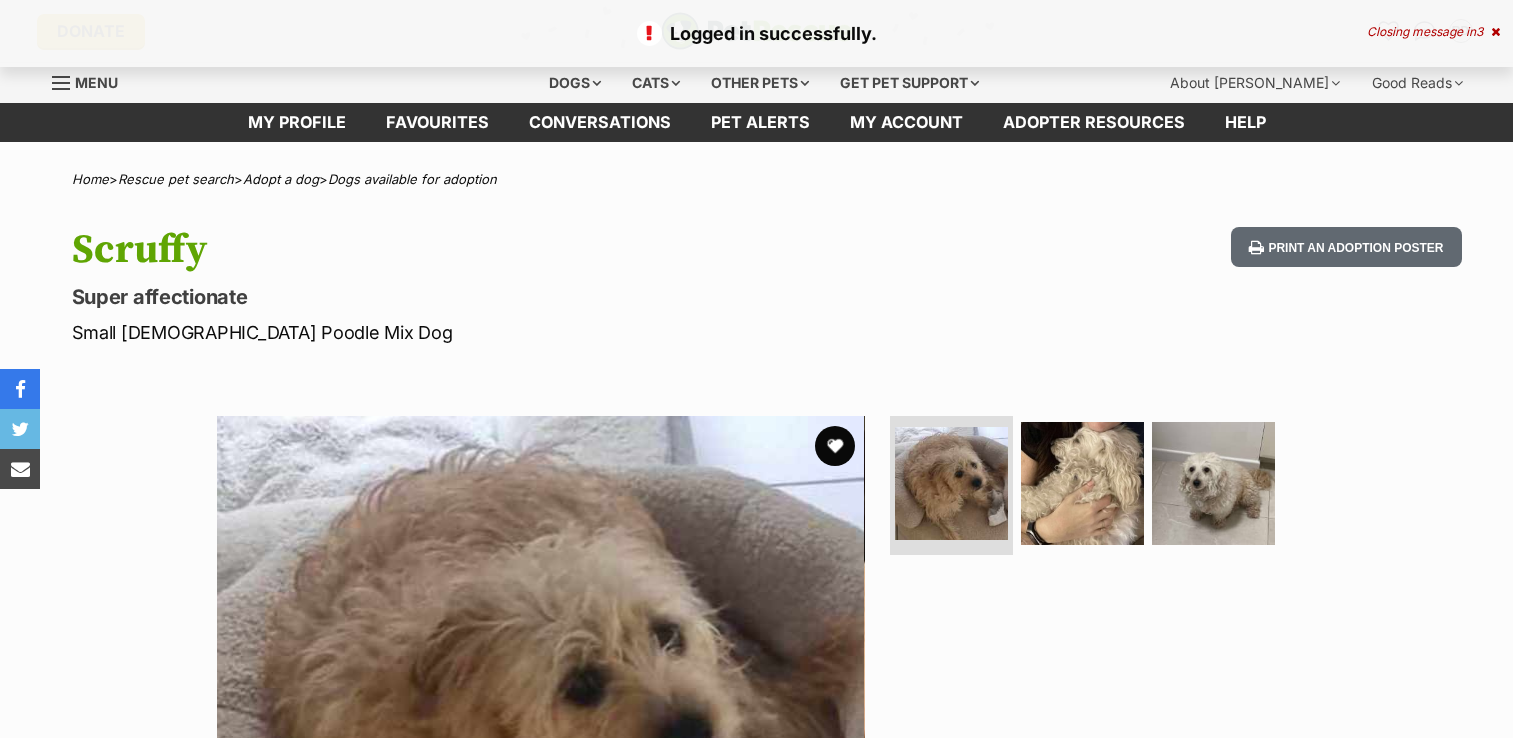 scroll, scrollTop: 0, scrollLeft: 0, axis: both 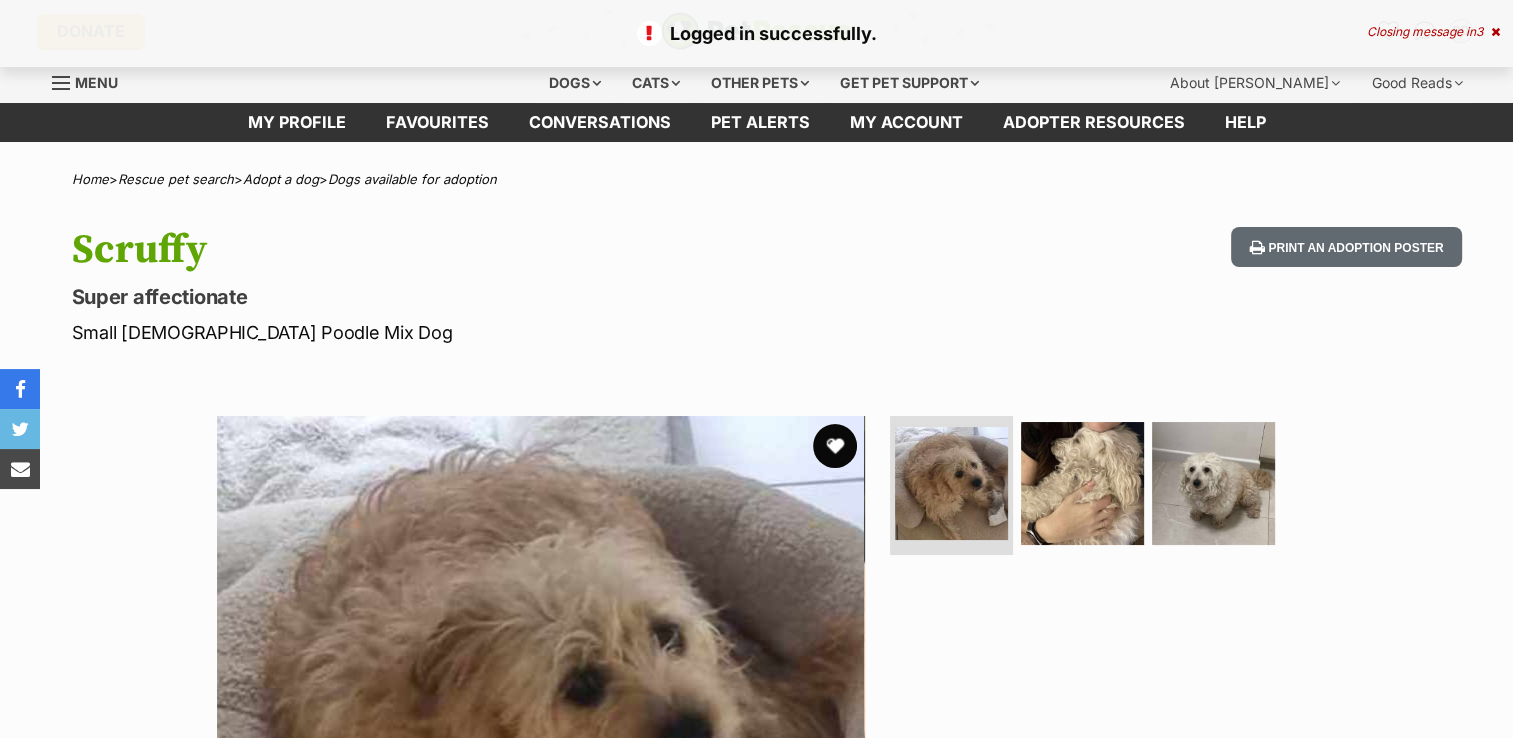 click at bounding box center (835, 446) 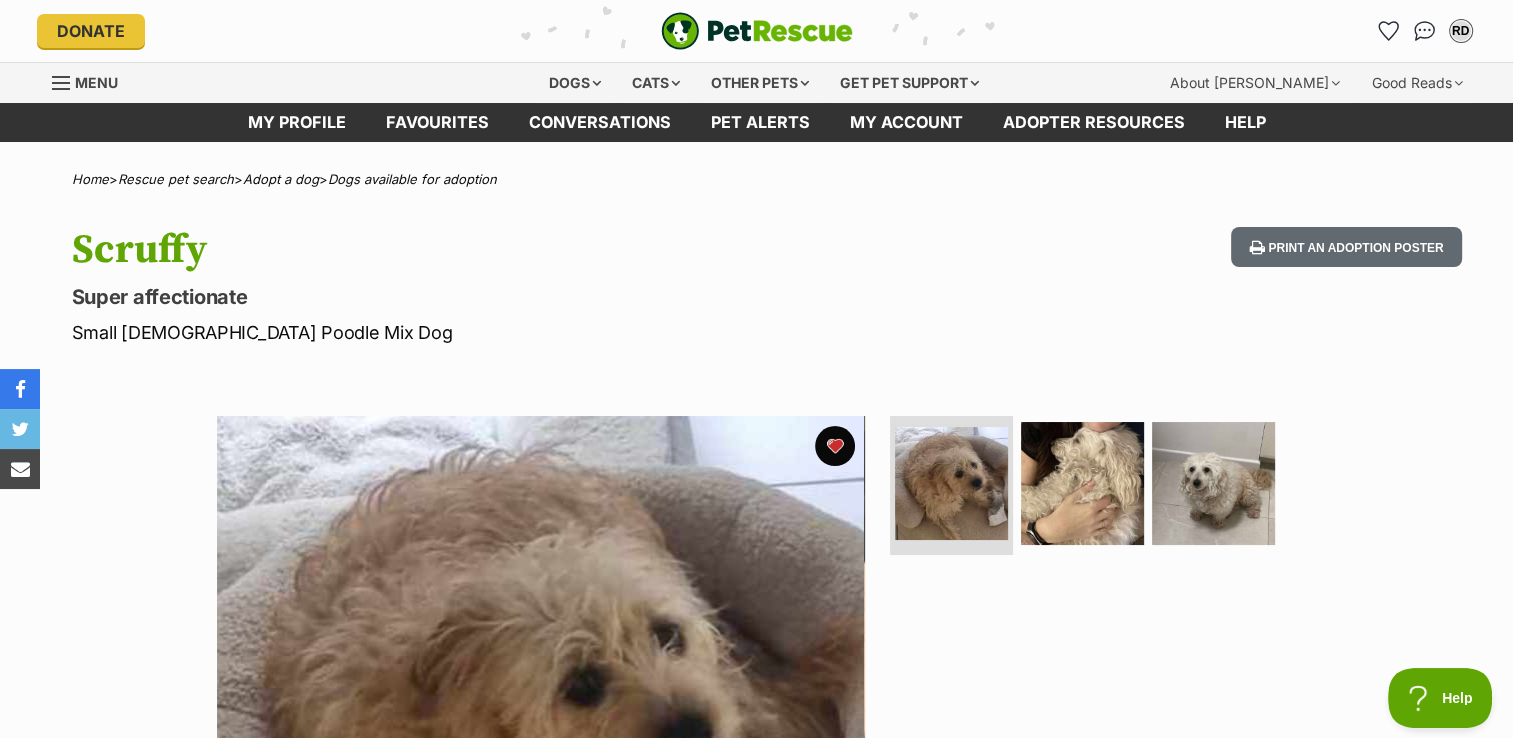 scroll, scrollTop: 0, scrollLeft: 0, axis: both 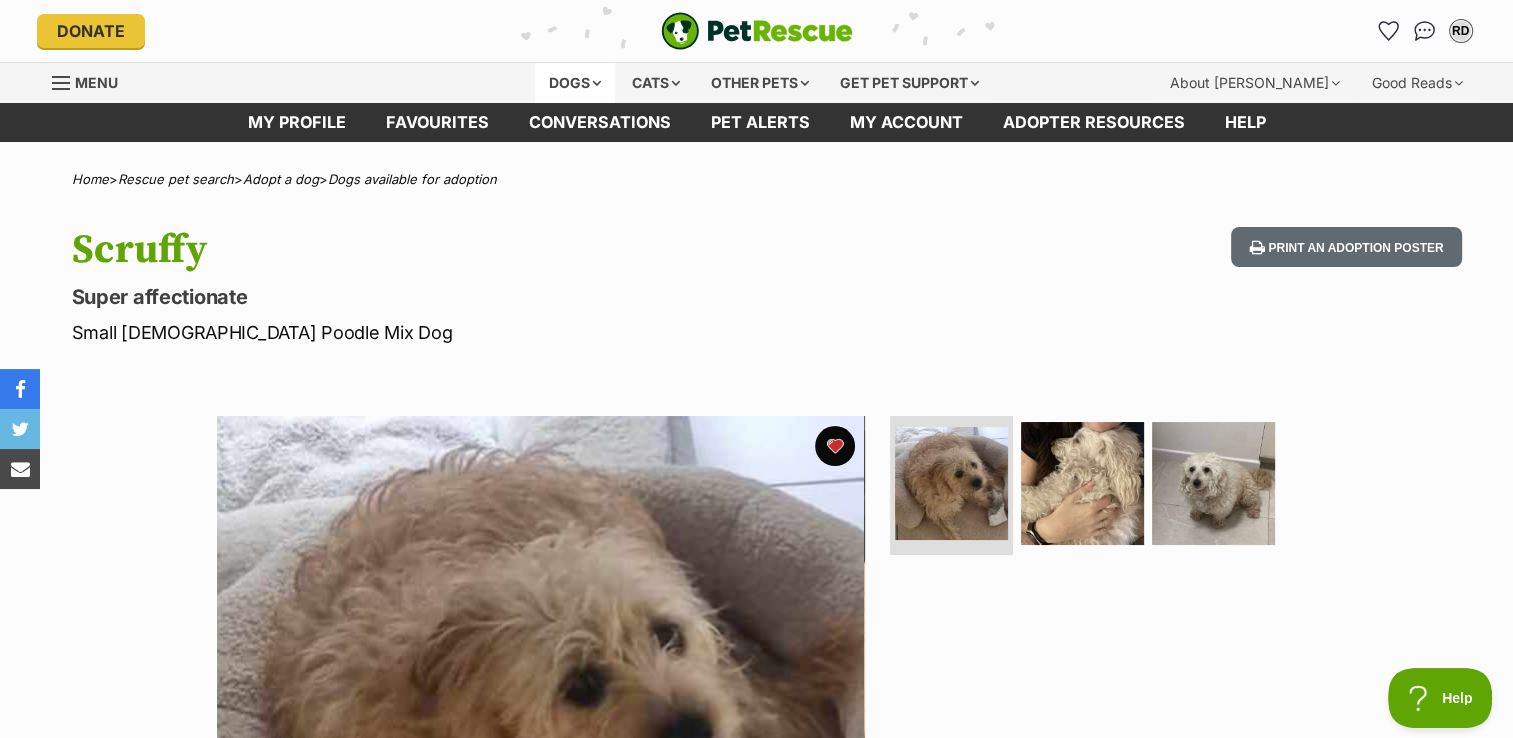 click on "Dogs" at bounding box center (575, 83) 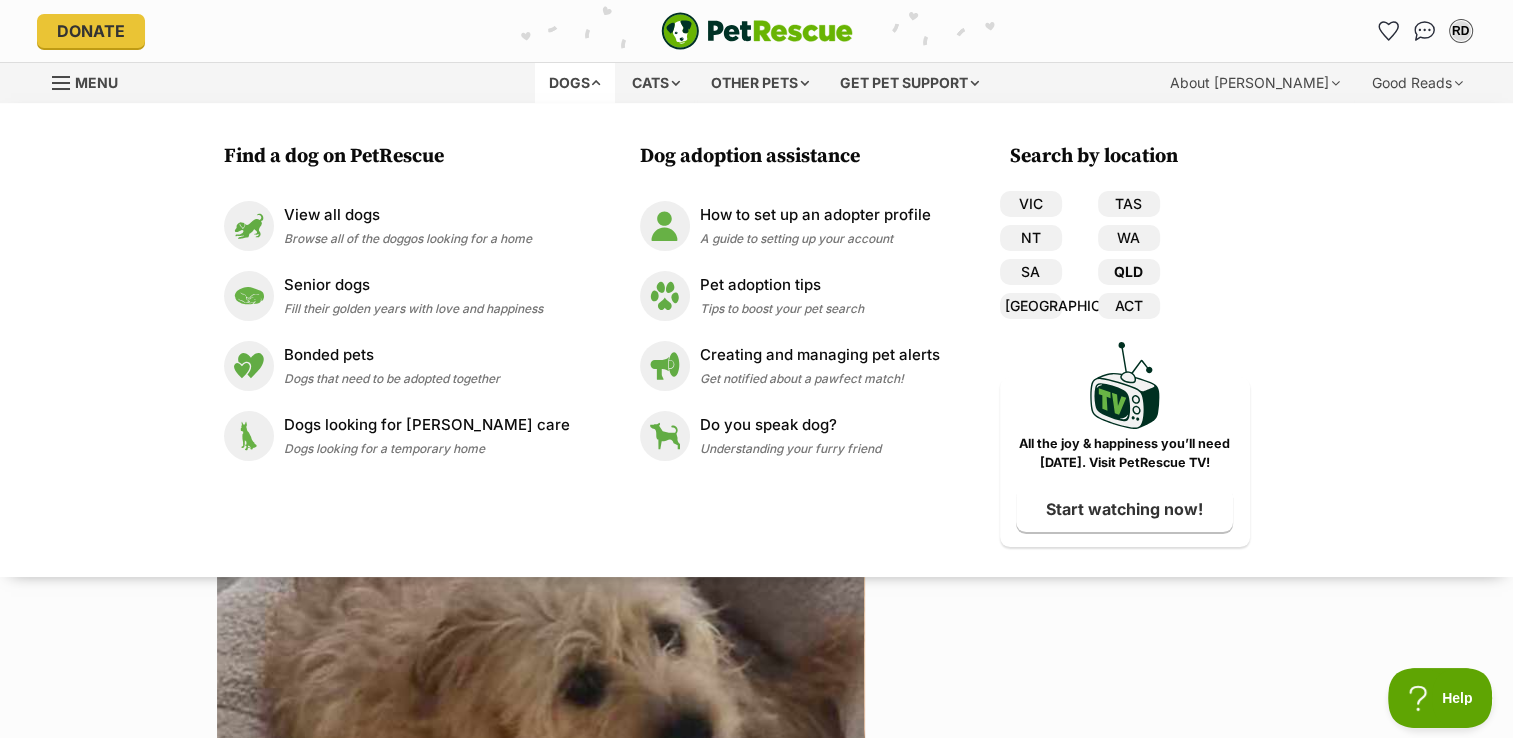 click on "QLD" at bounding box center (1129, 272) 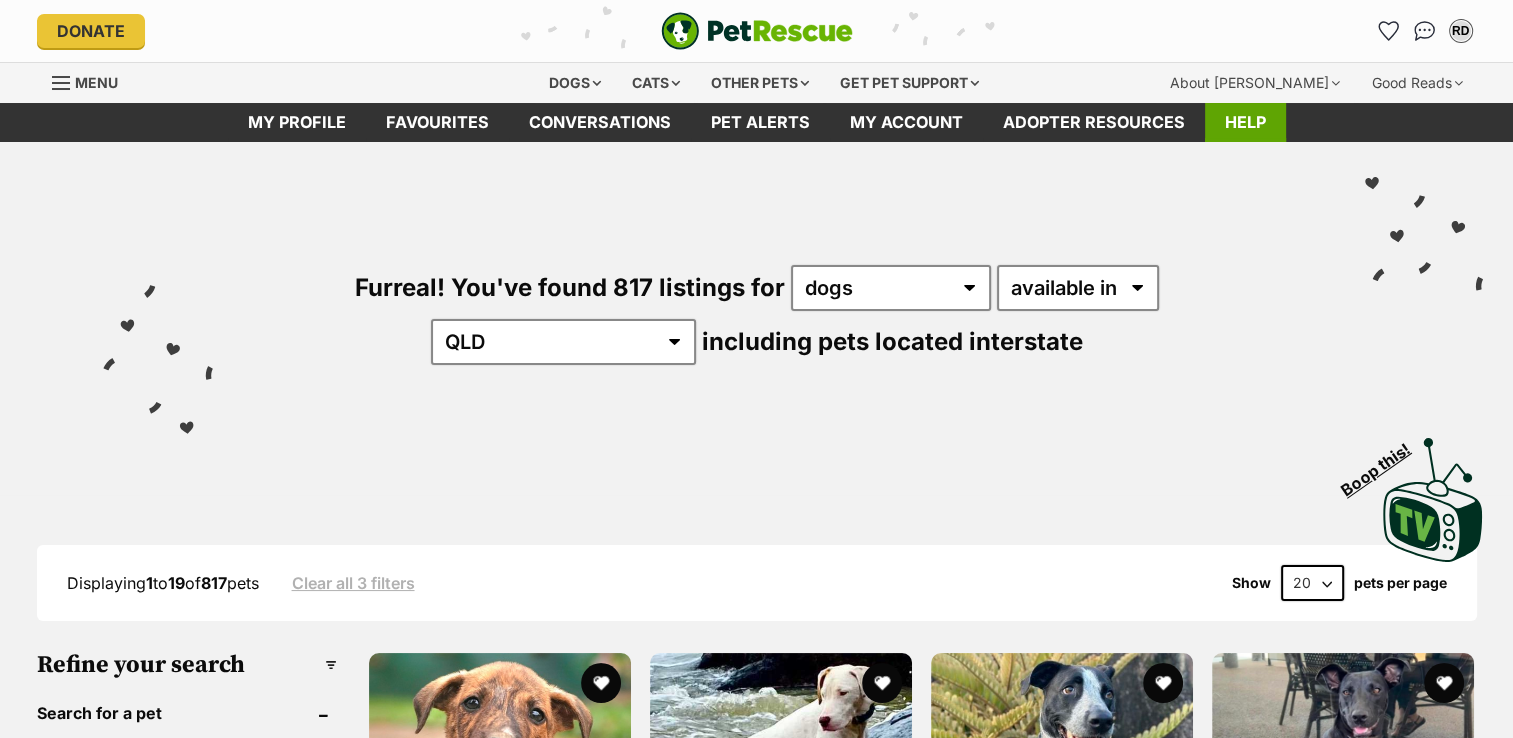 scroll, scrollTop: 0, scrollLeft: 0, axis: both 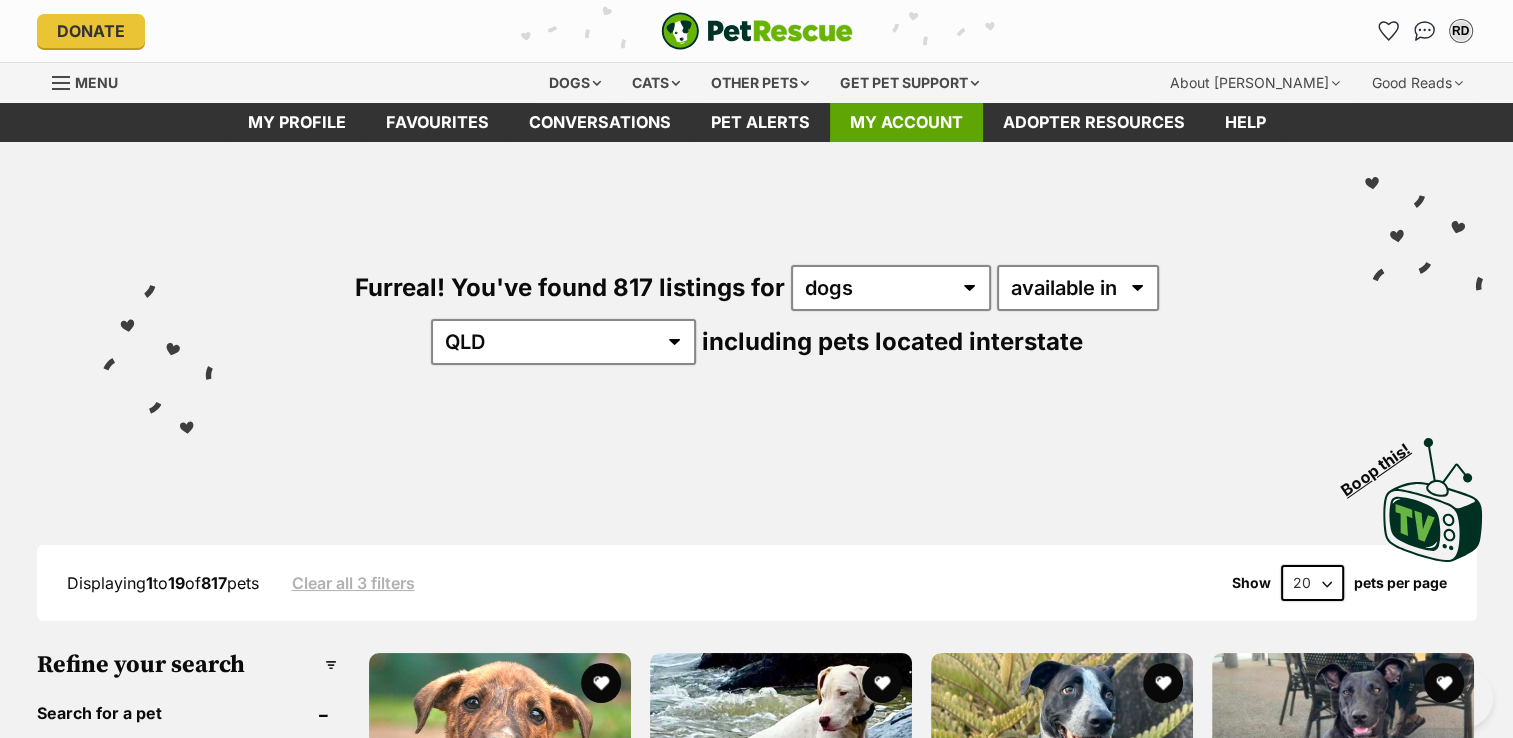 click on "My account" at bounding box center (906, 122) 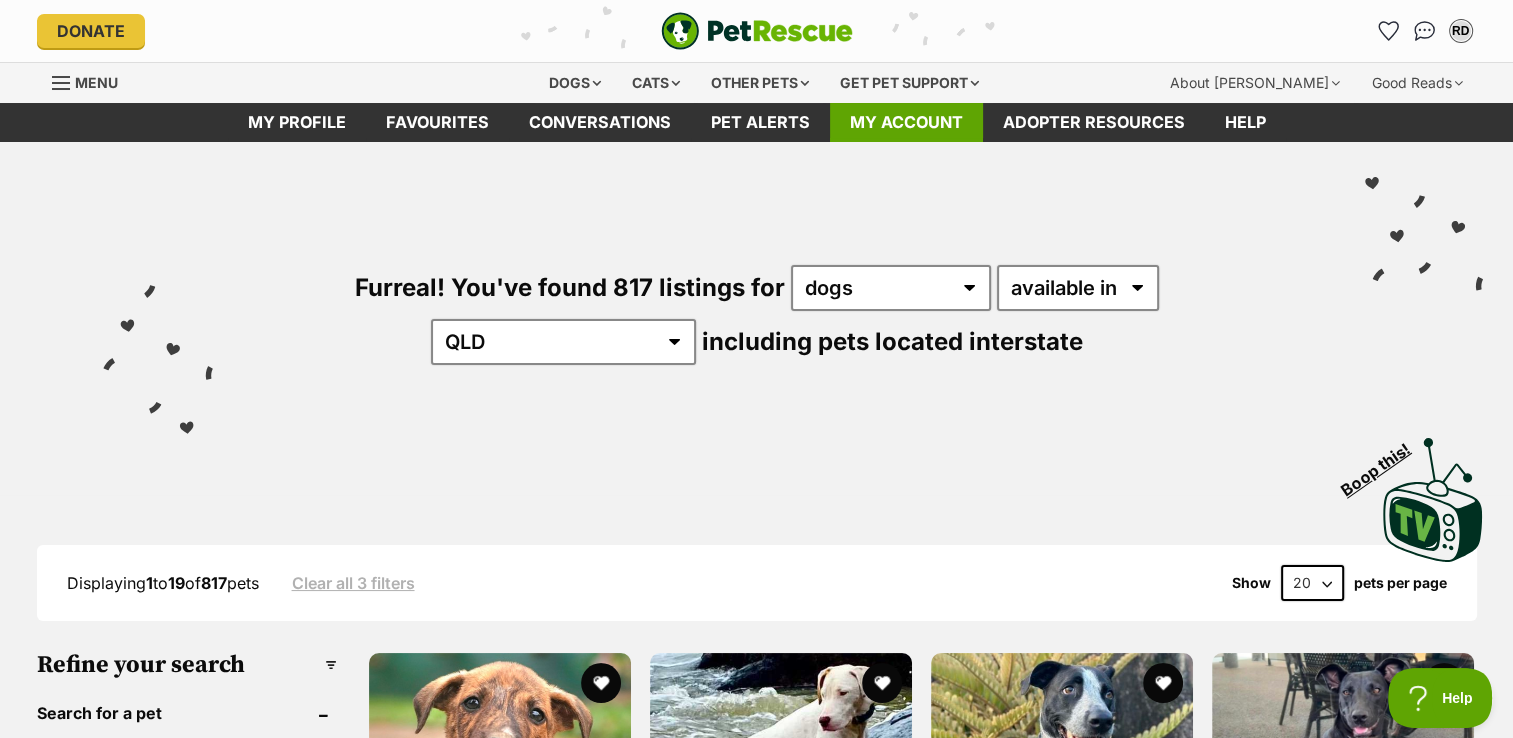 scroll, scrollTop: 0, scrollLeft: 0, axis: both 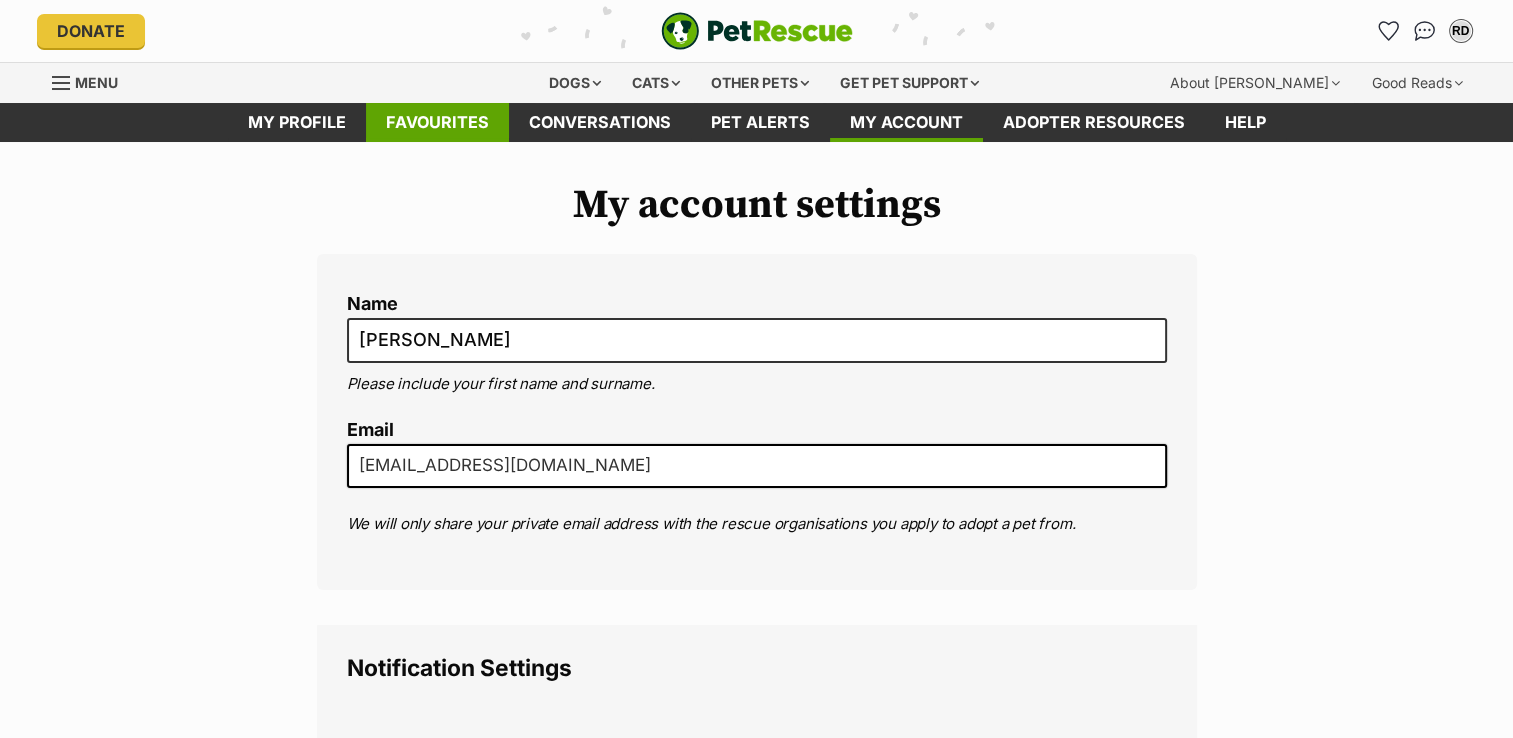 click on "Favourites" at bounding box center (437, 122) 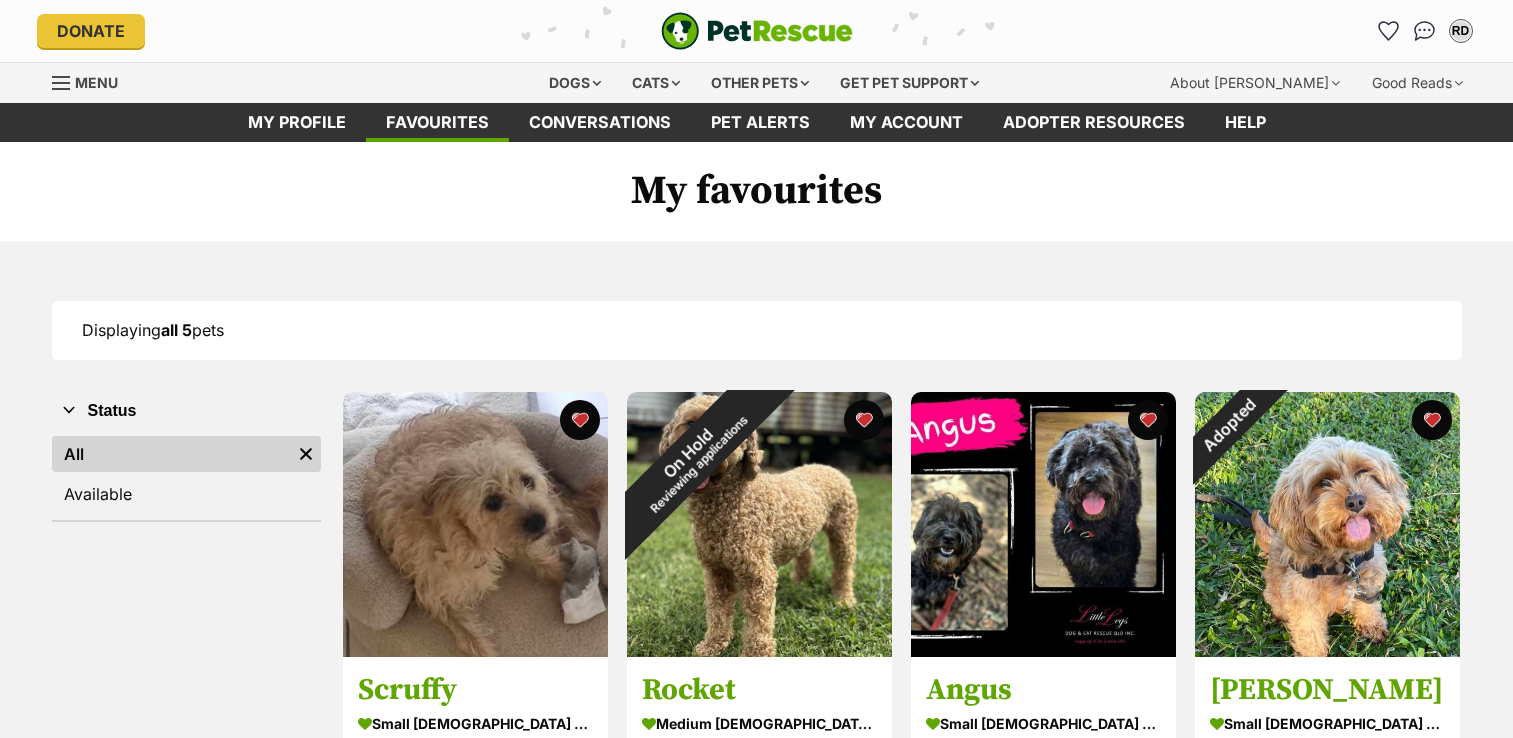 scroll, scrollTop: 0, scrollLeft: 0, axis: both 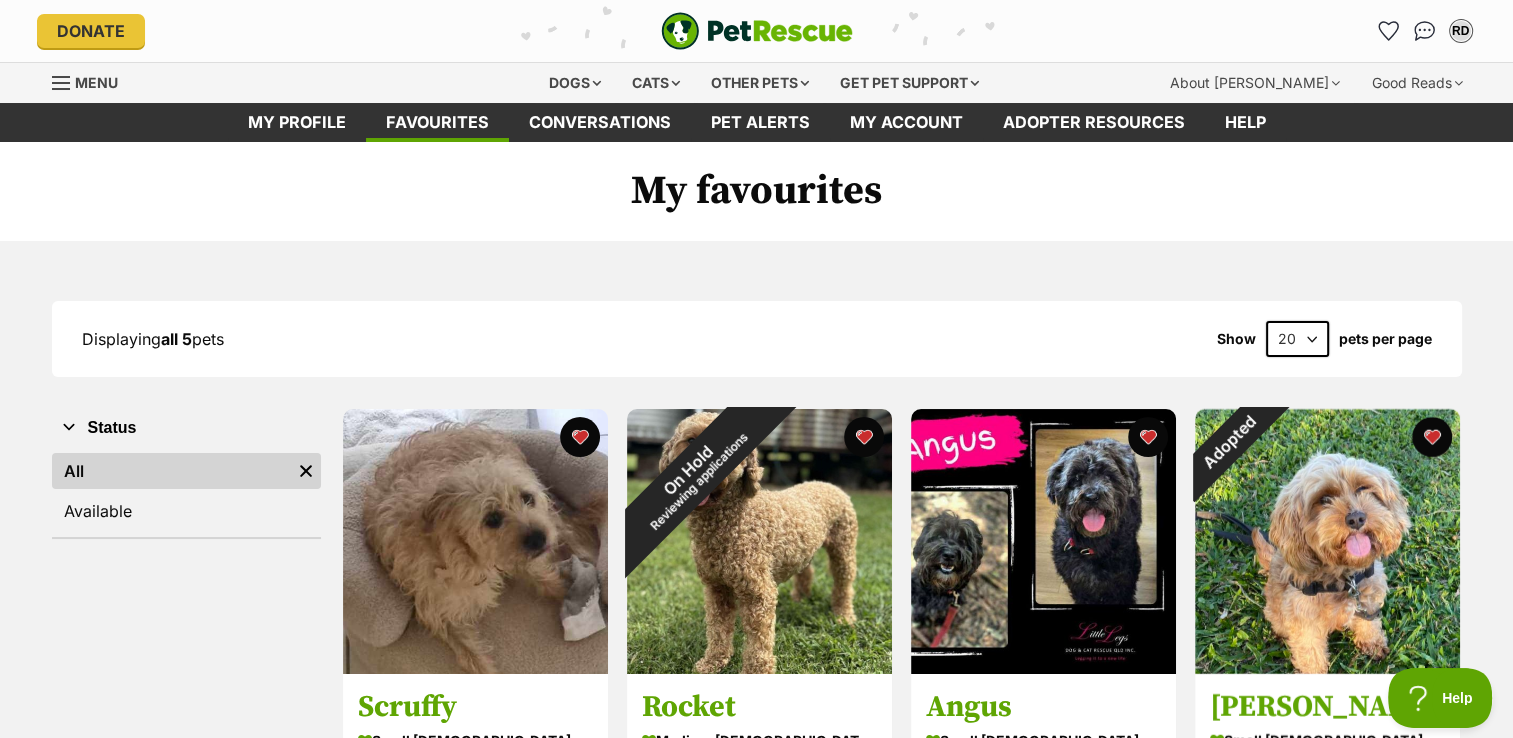 click on "20 40 60" at bounding box center [1297, 339] 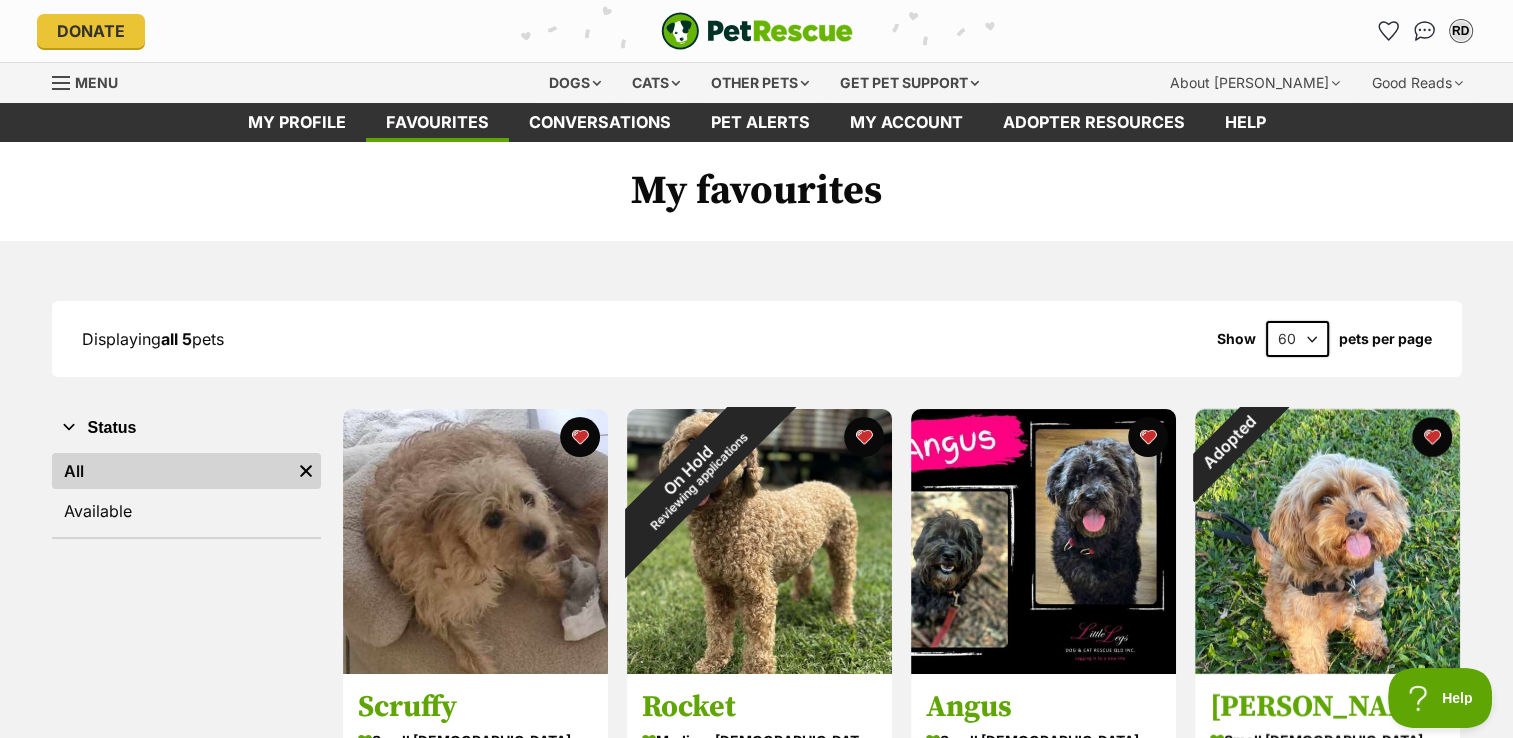 click on "20 40 60" at bounding box center [1297, 339] 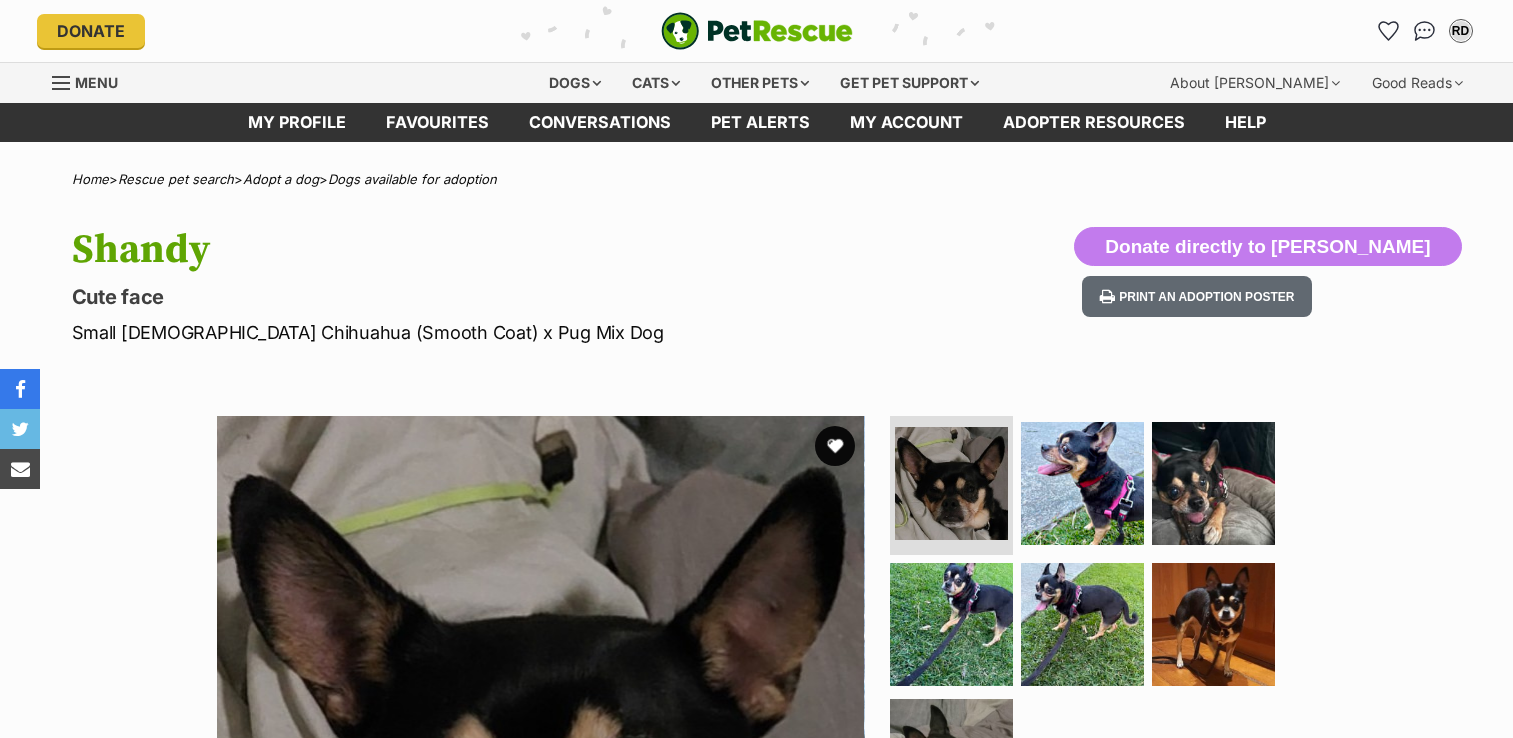 scroll, scrollTop: 0, scrollLeft: 0, axis: both 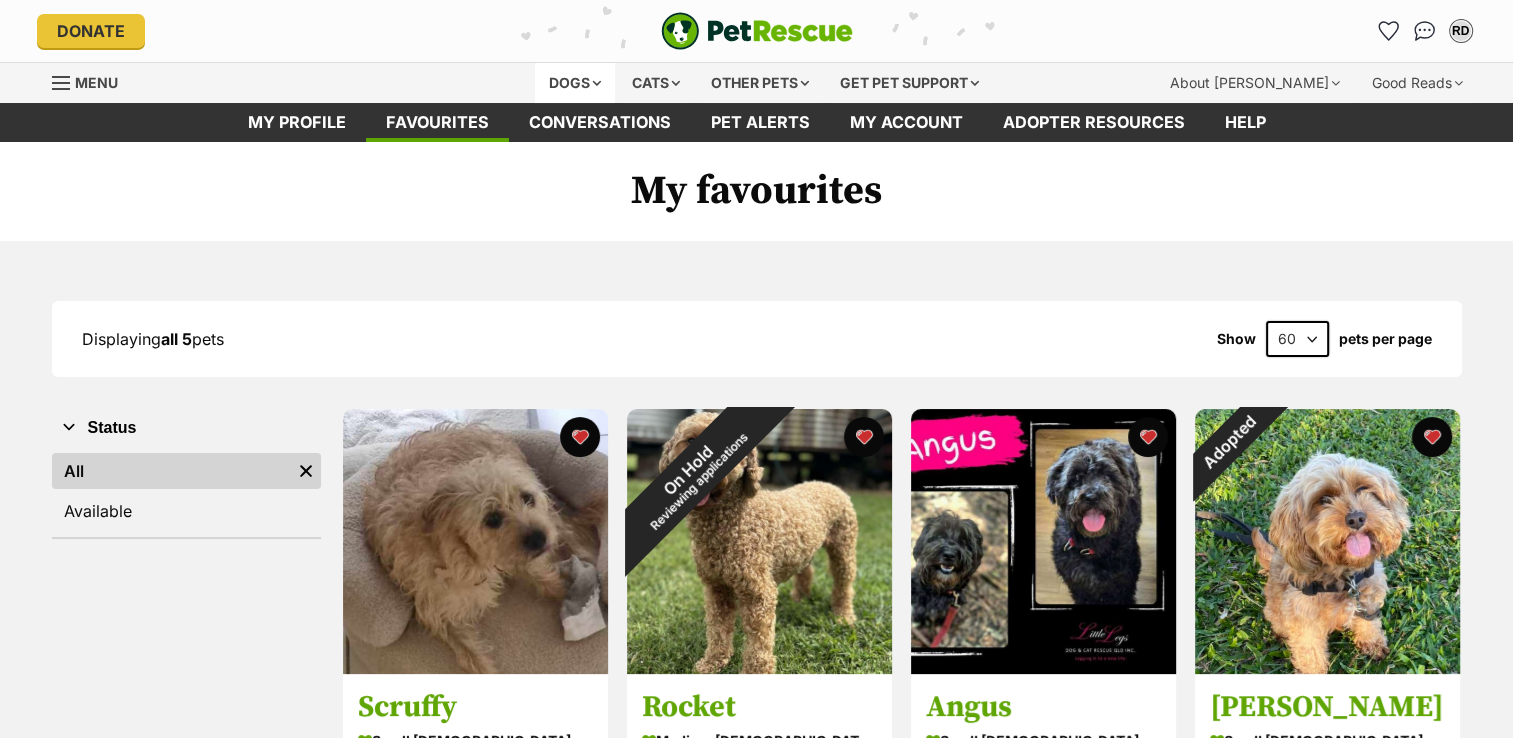 click on "Dogs" at bounding box center (575, 83) 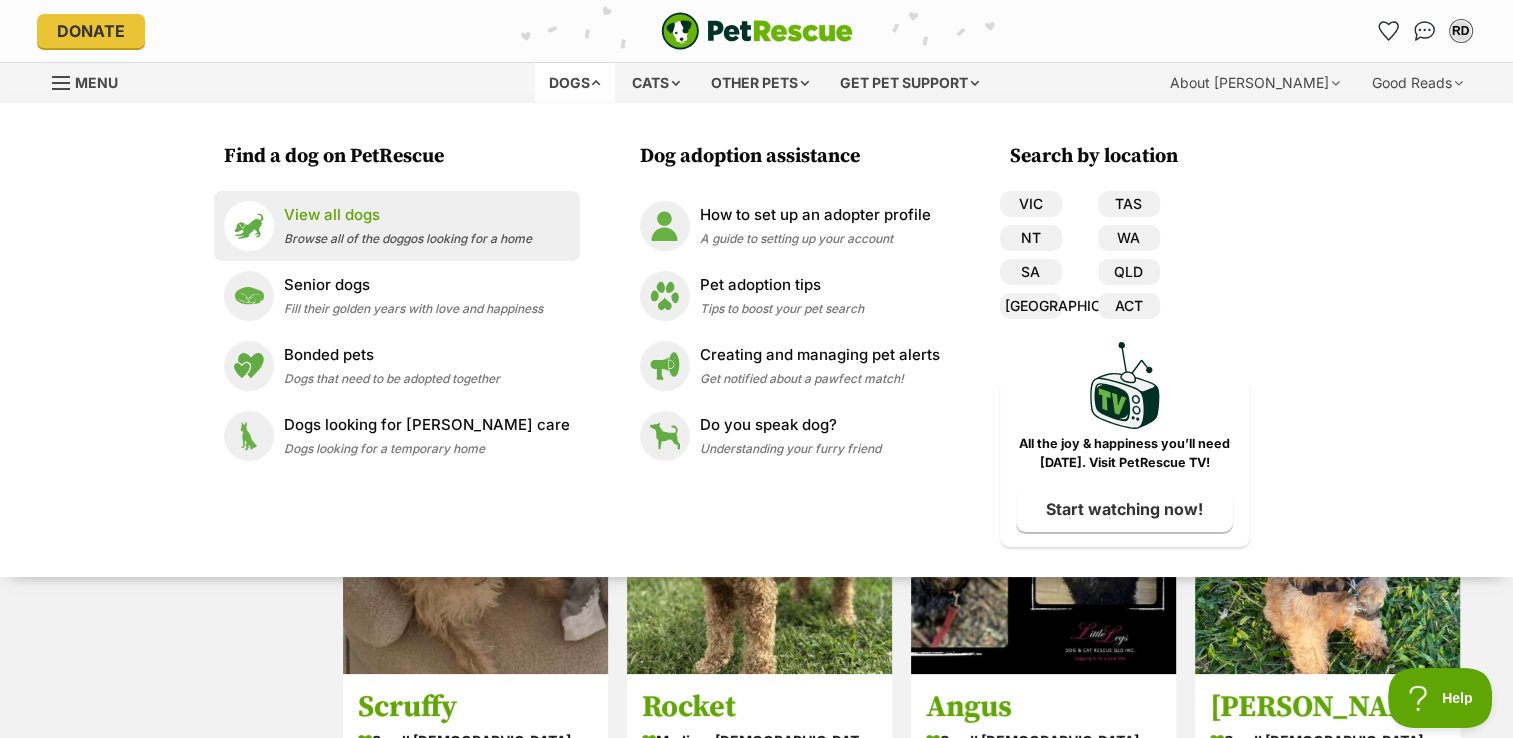scroll, scrollTop: 0, scrollLeft: 0, axis: both 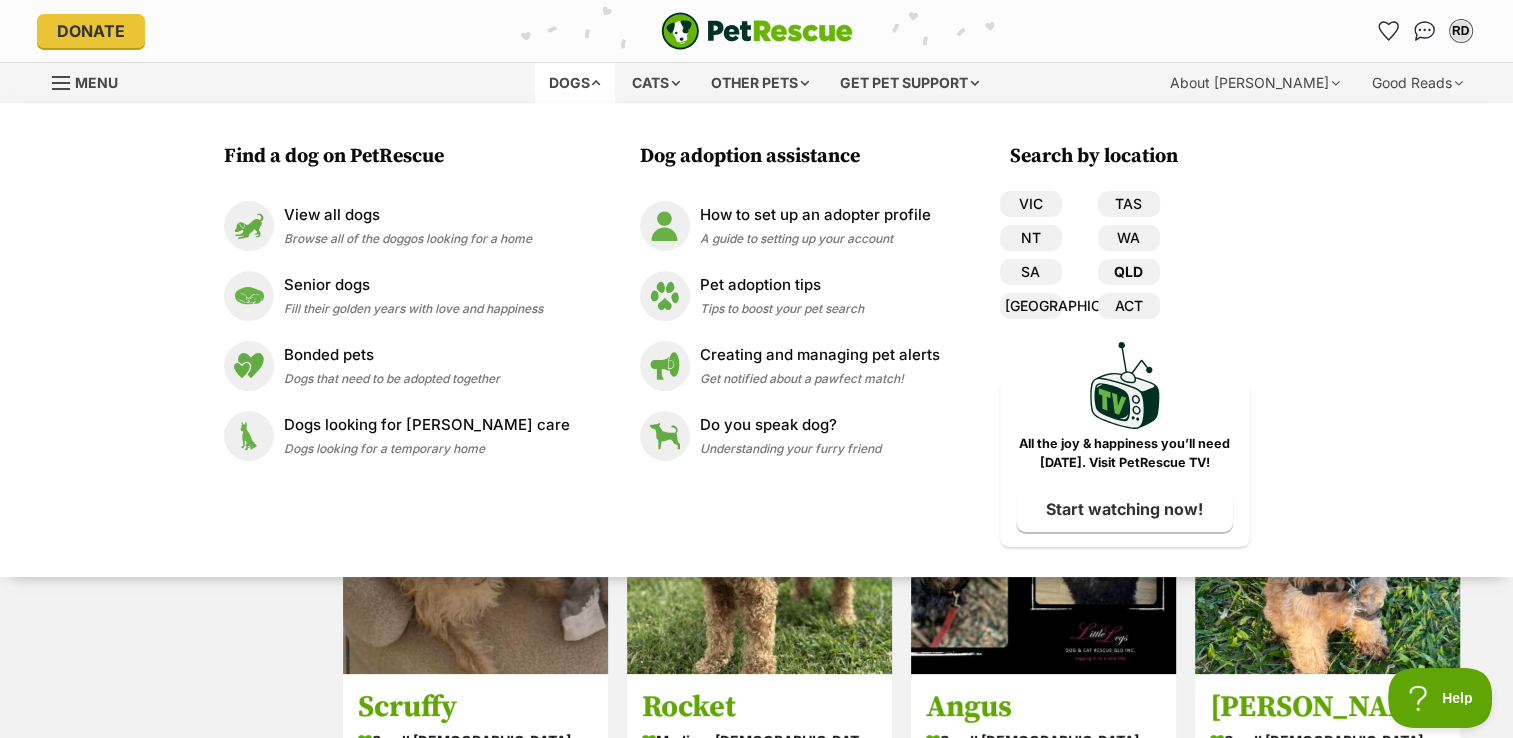 click on "QLD" at bounding box center (1129, 272) 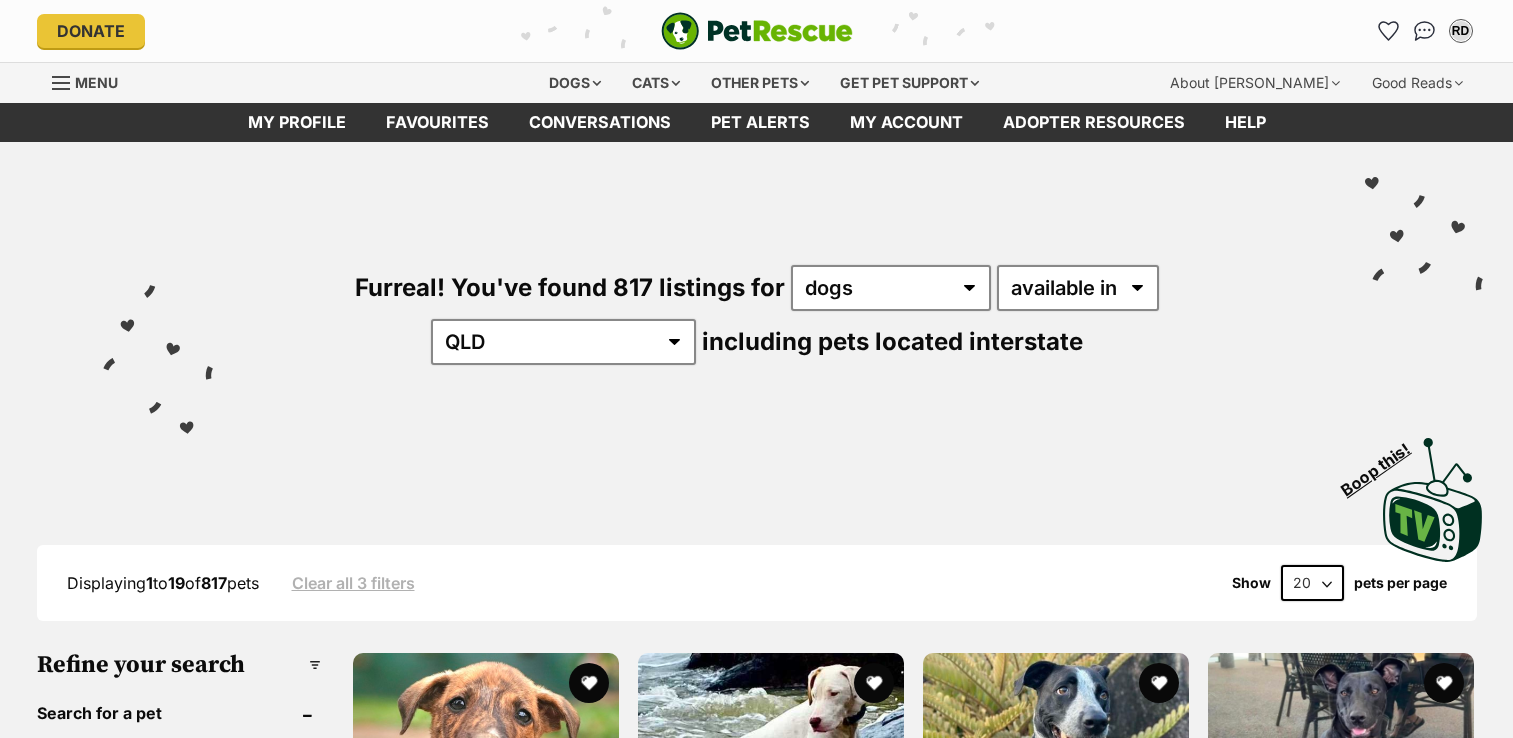 scroll, scrollTop: 0, scrollLeft: 0, axis: both 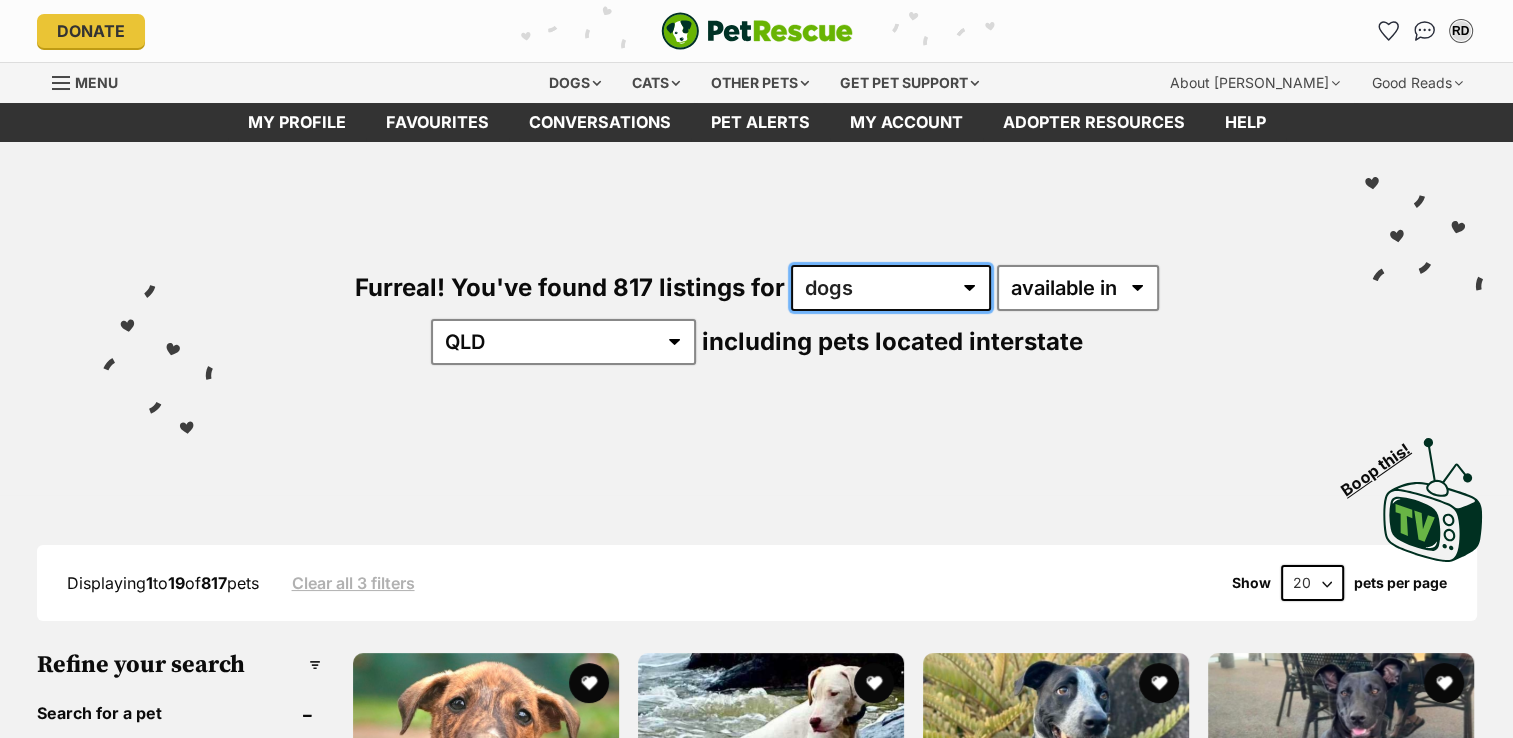 click on "any type of pet
cats
dogs
other pets" at bounding box center (891, 288) 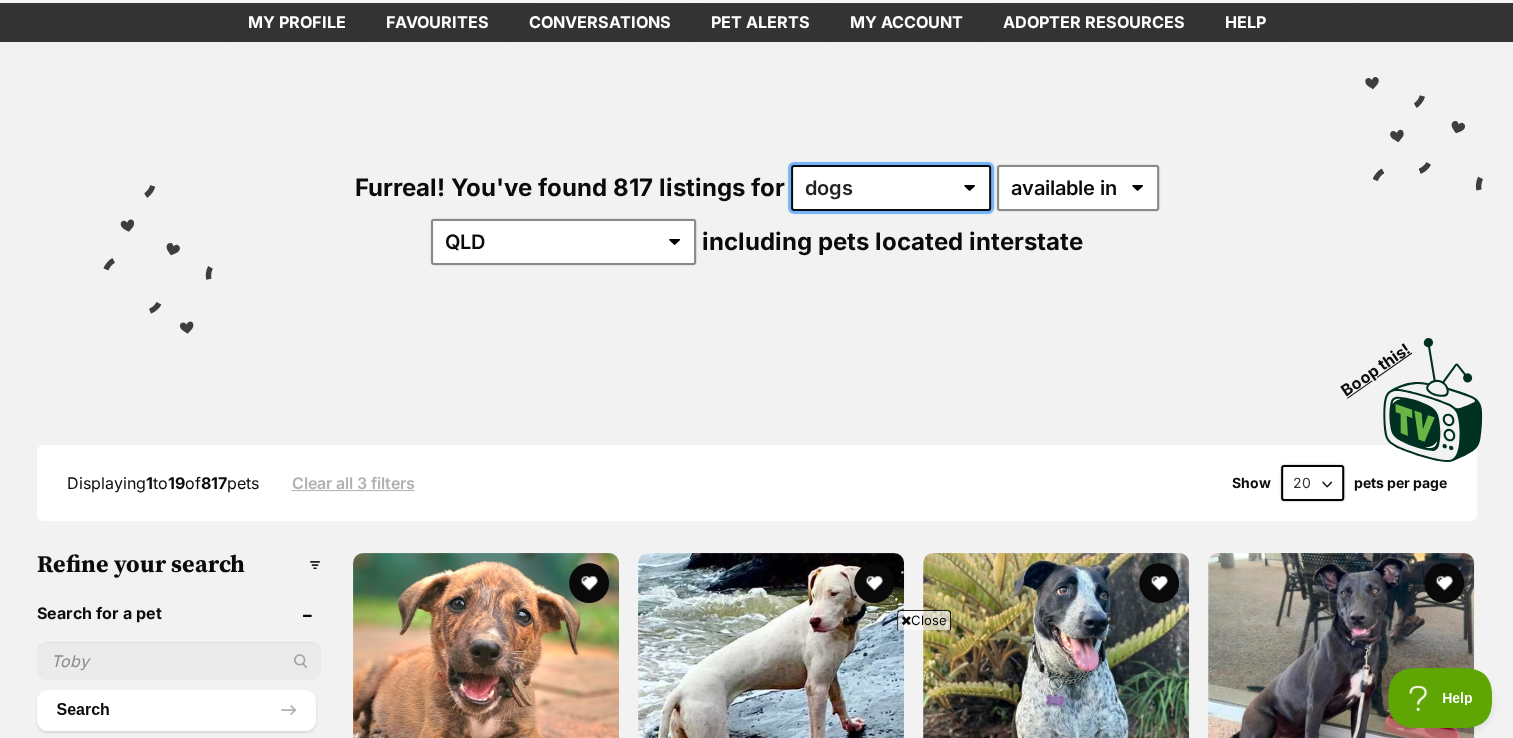 scroll, scrollTop: 0, scrollLeft: 0, axis: both 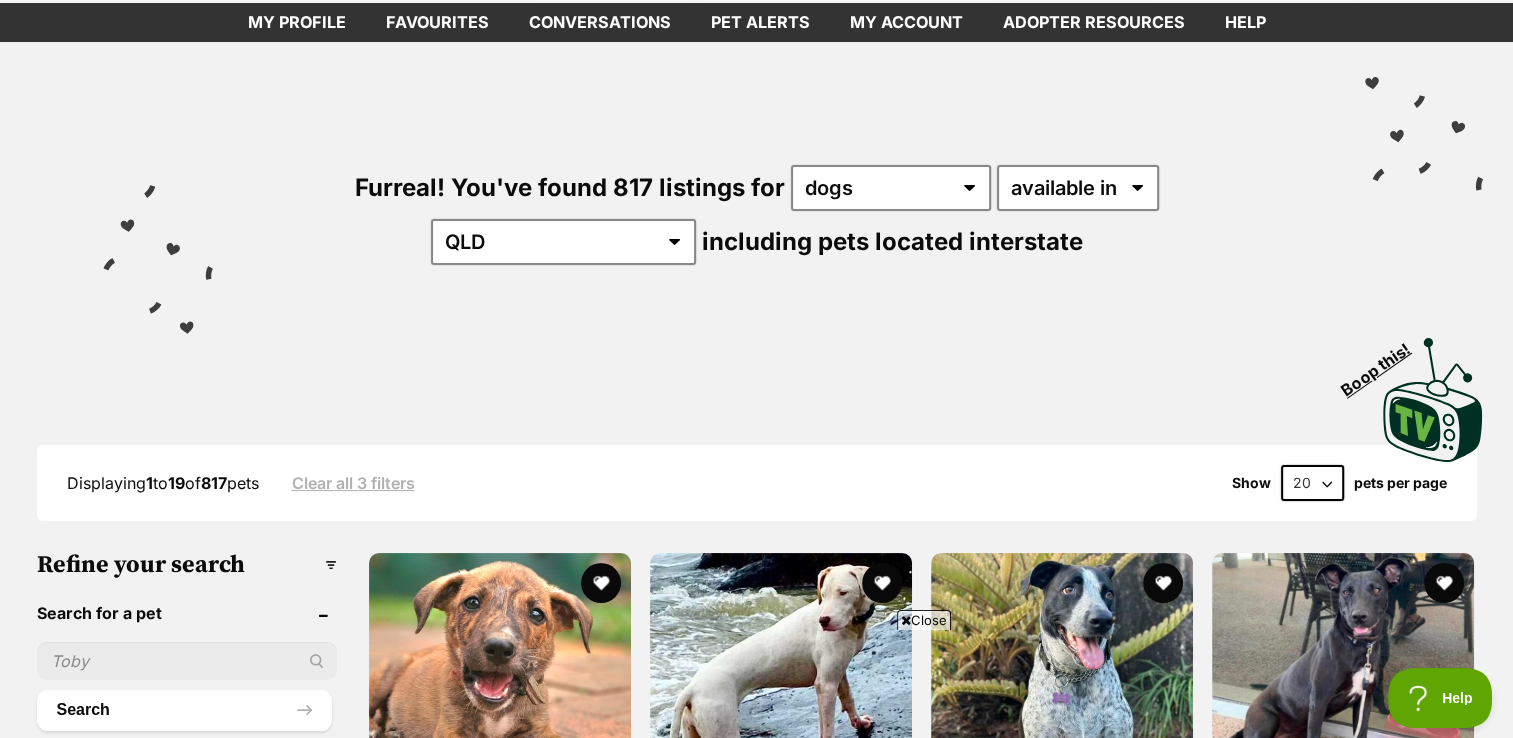 click on "20 40 60" at bounding box center (1312, 483) 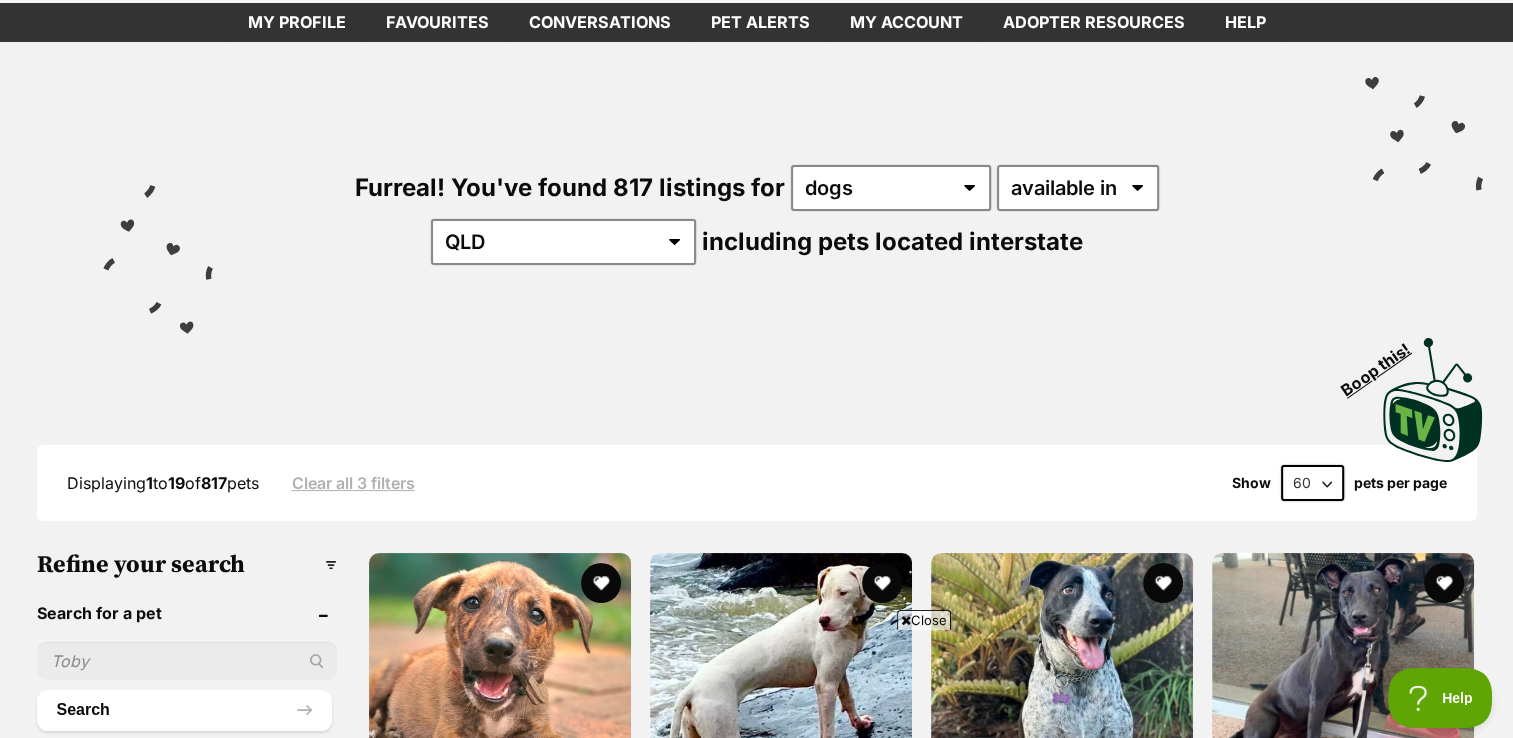 click on "20 40 60" at bounding box center (1312, 483) 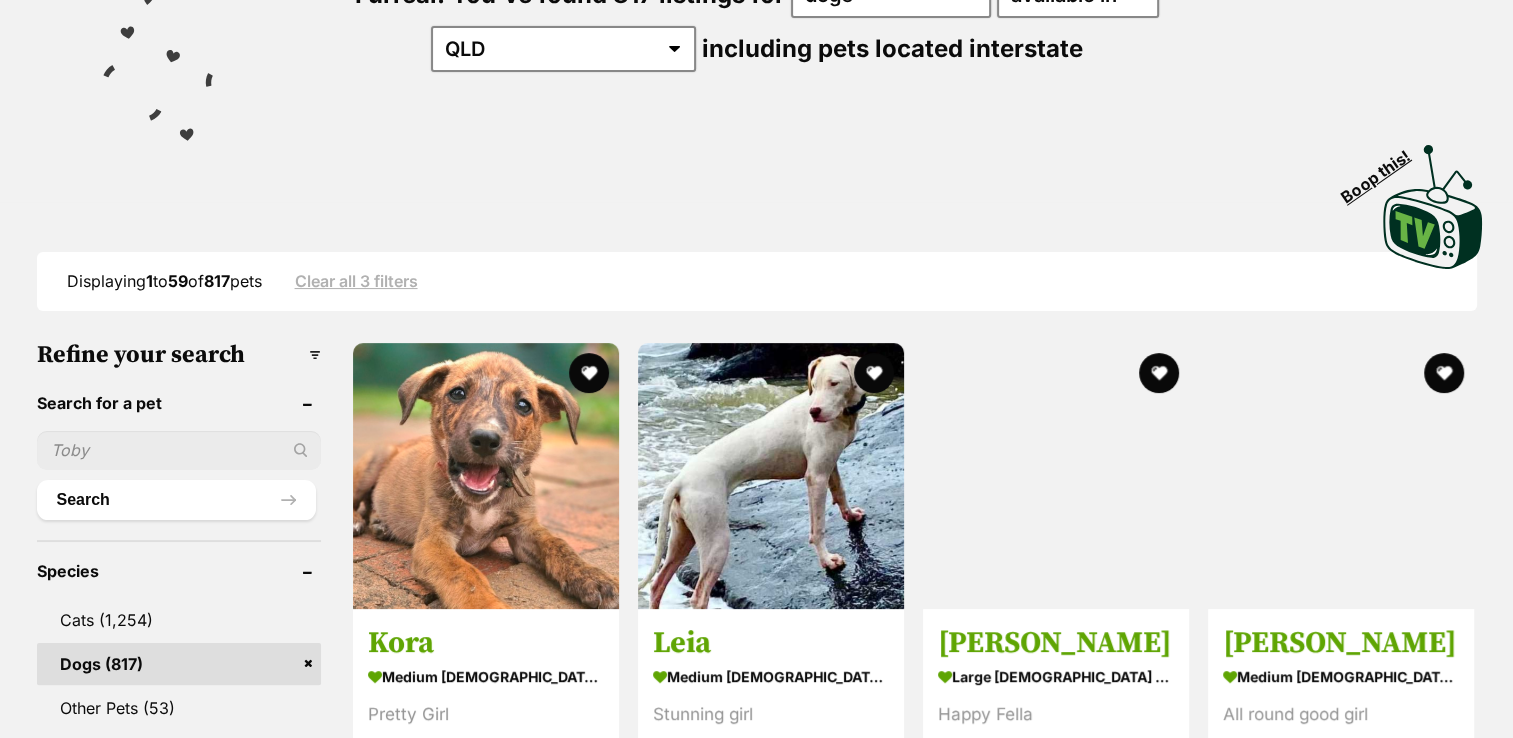 scroll, scrollTop: 300, scrollLeft: 0, axis: vertical 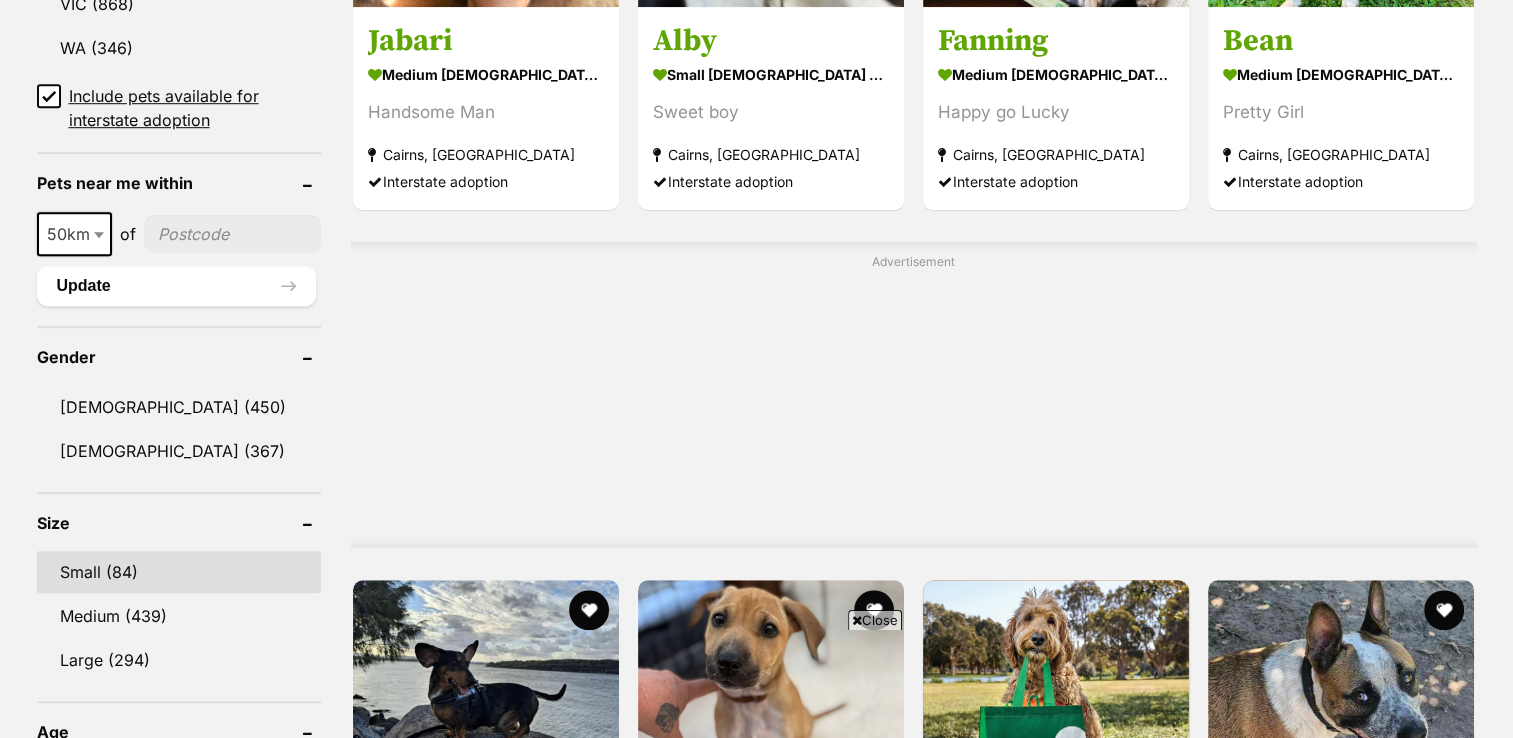 click on "Small (84)" at bounding box center [179, 572] 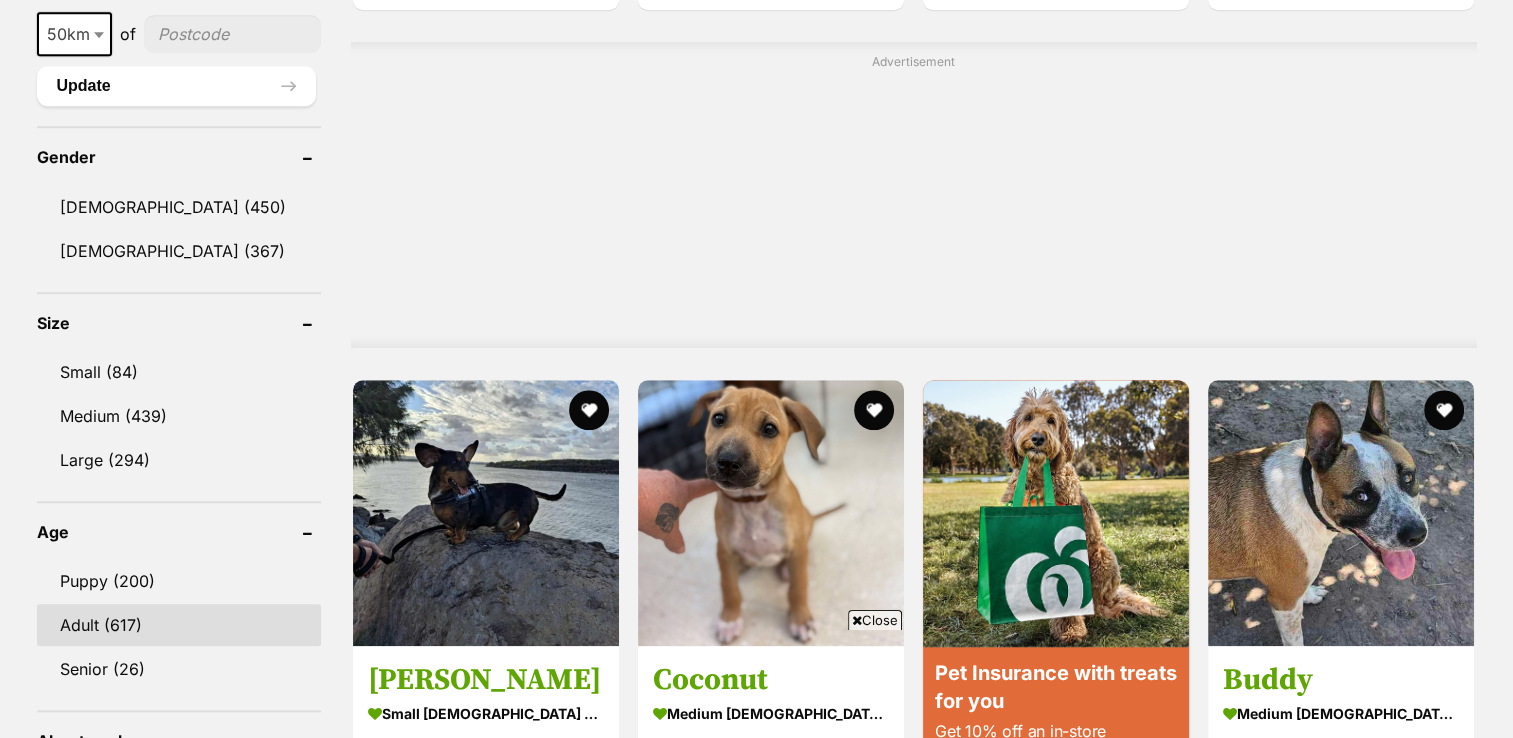 scroll, scrollTop: 0, scrollLeft: 0, axis: both 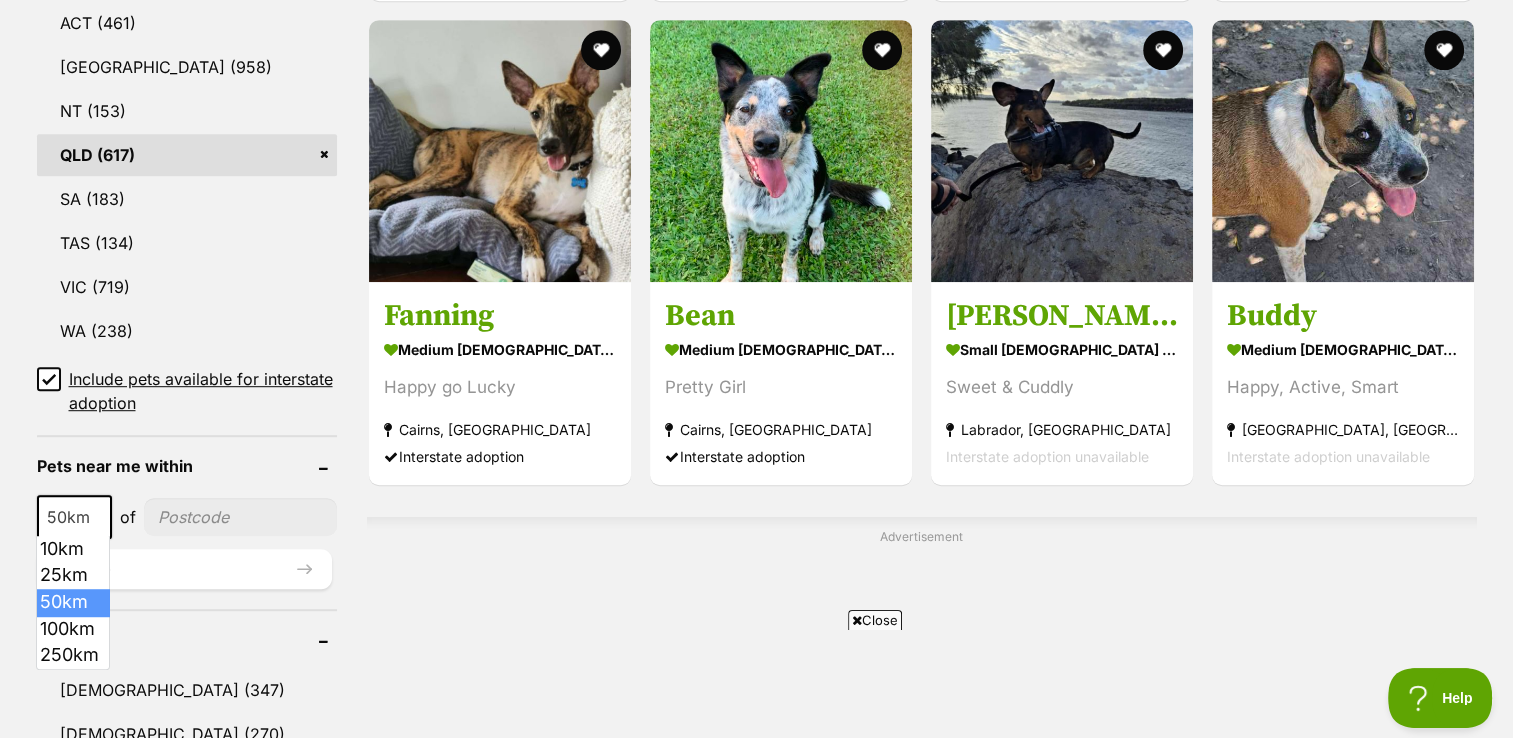 click at bounding box center (101, 517) 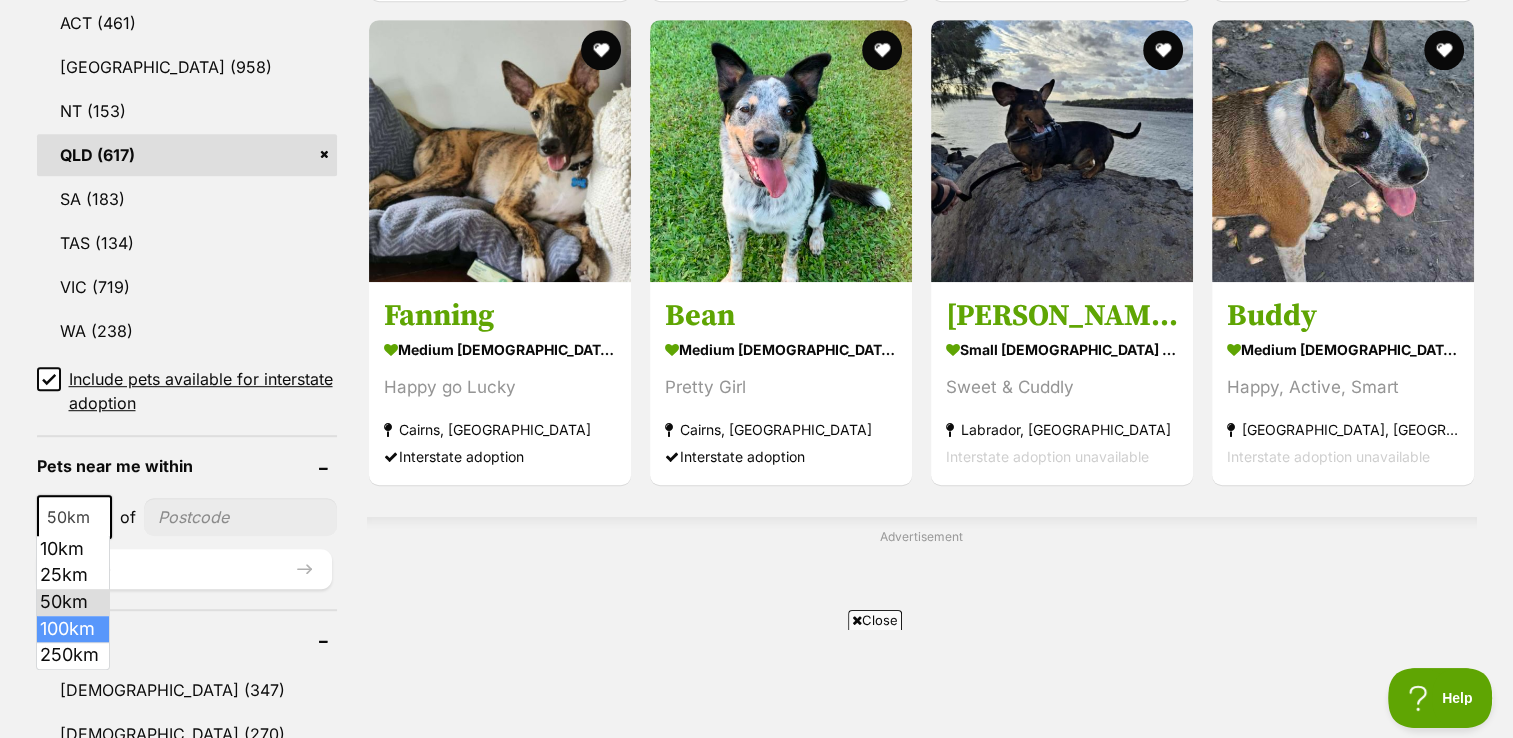 scroll, scrollTop: 0, scrollLeft: 0, axis: both 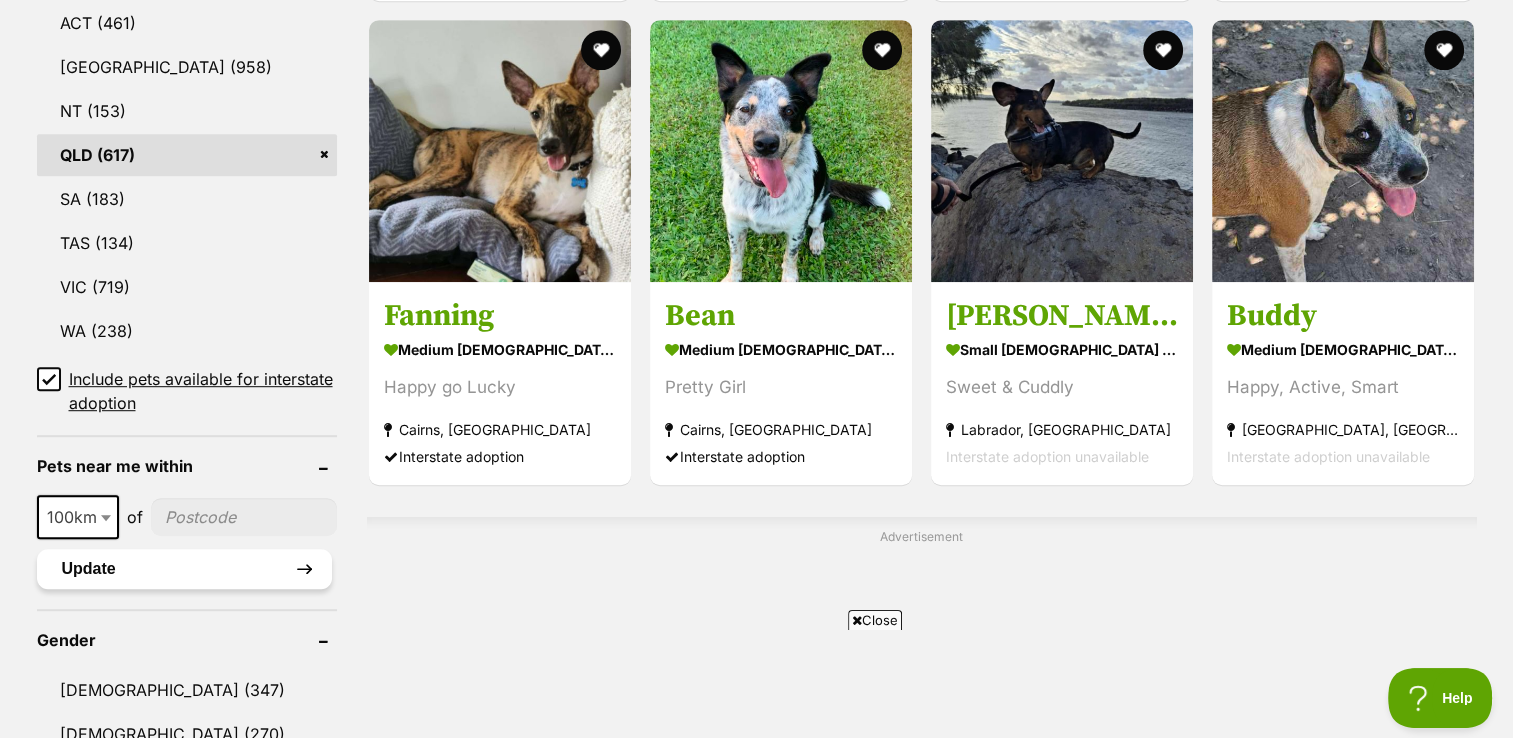click on "Update" at bounding box center [184, 569] 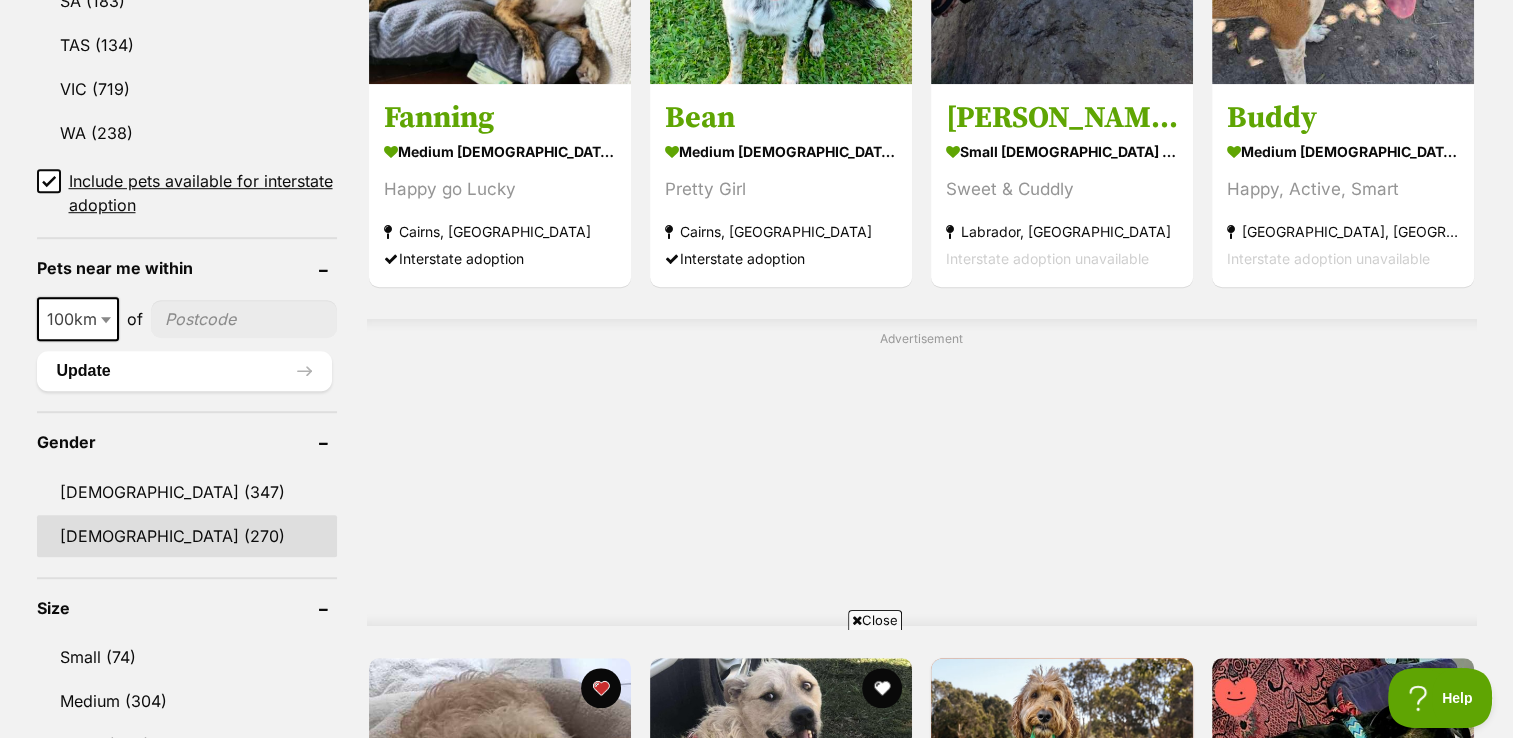 scroll, scrollTop: 1317, scrollLeft: 0, axis: vertical 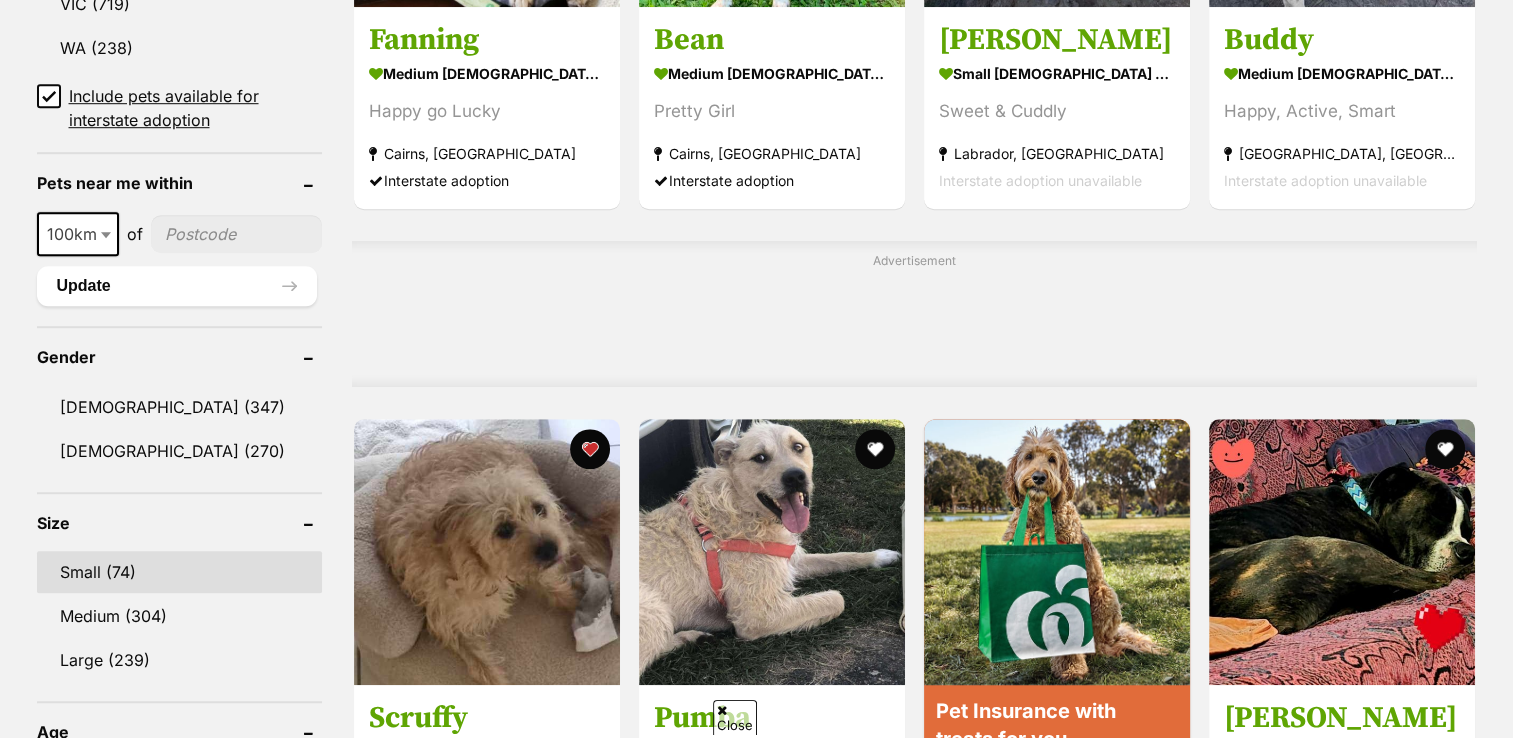 click on "Small (74)" at bounding box center [179, 572] 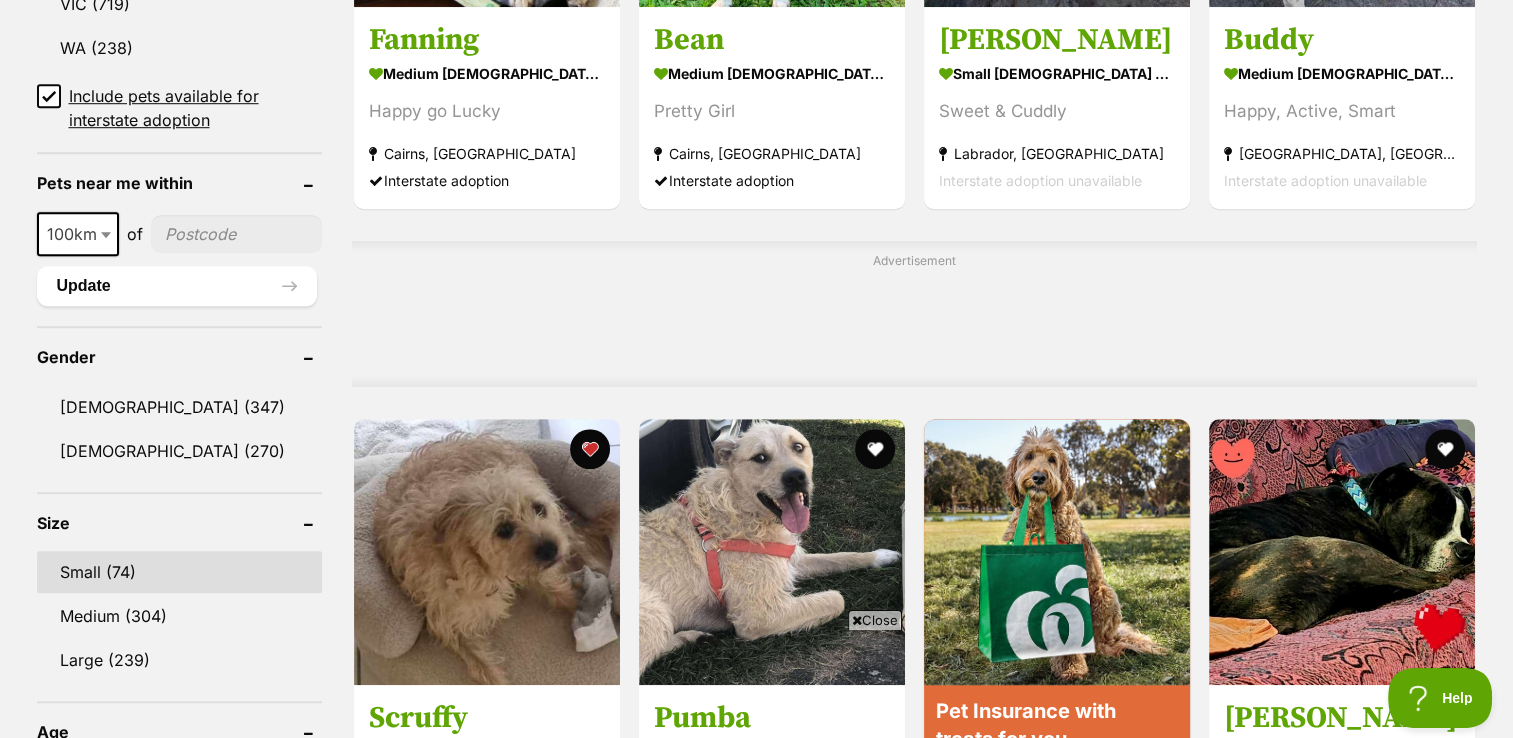 scroll, scrollTop: 0, scrollLeft: 0, axis: both 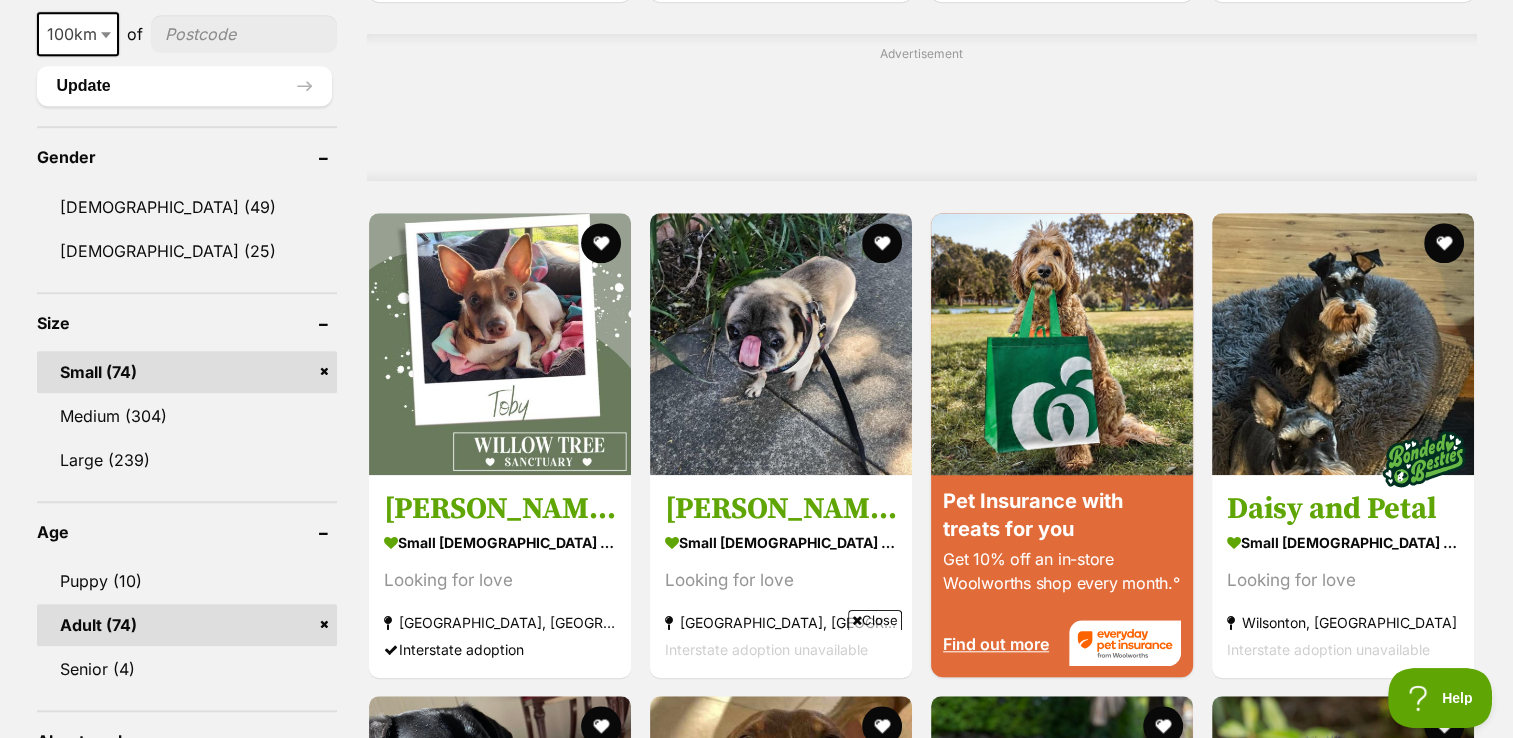 click on "Adult (74)" at bounding box center (187, 625) 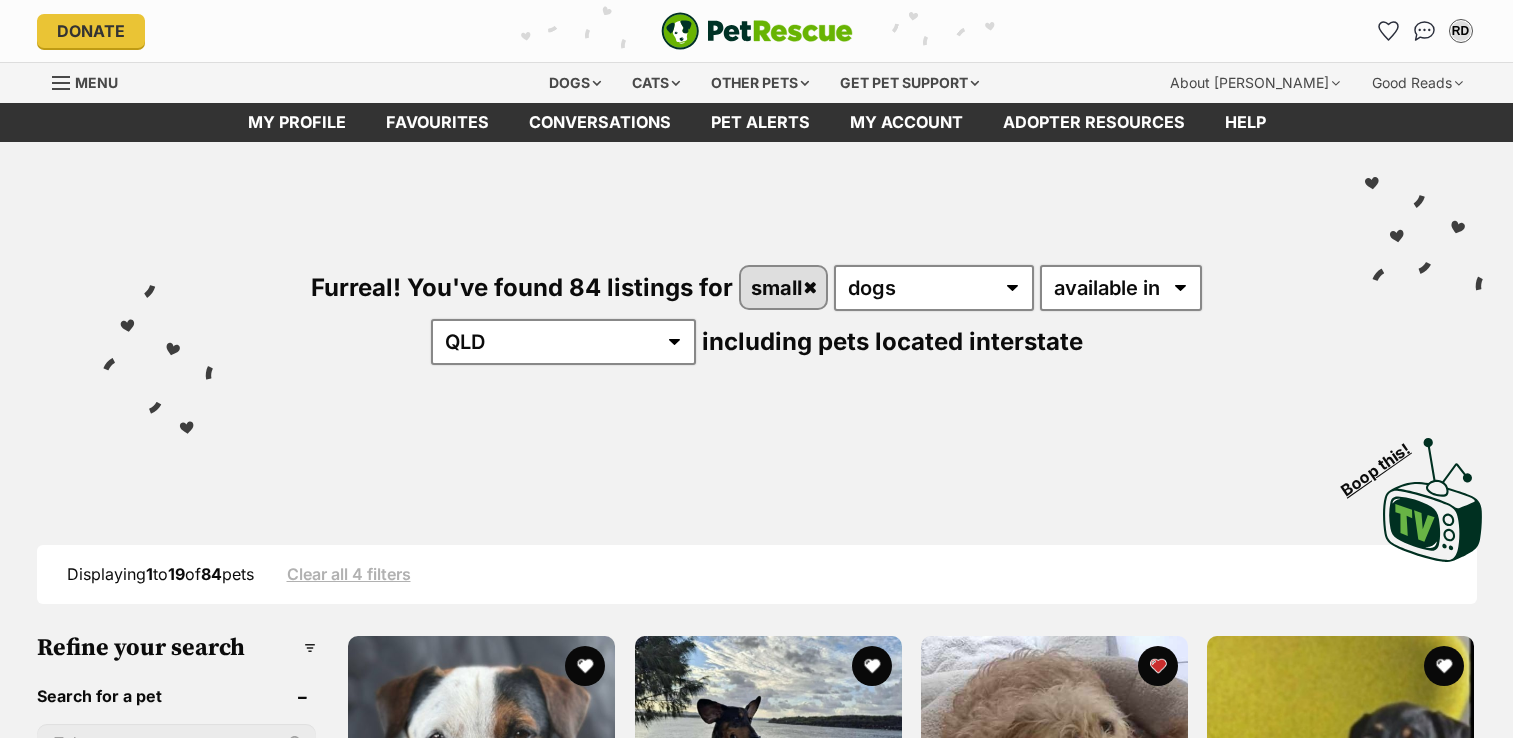 scroll, scrollTop: 100, scrollLeft: 0, axis: vertical 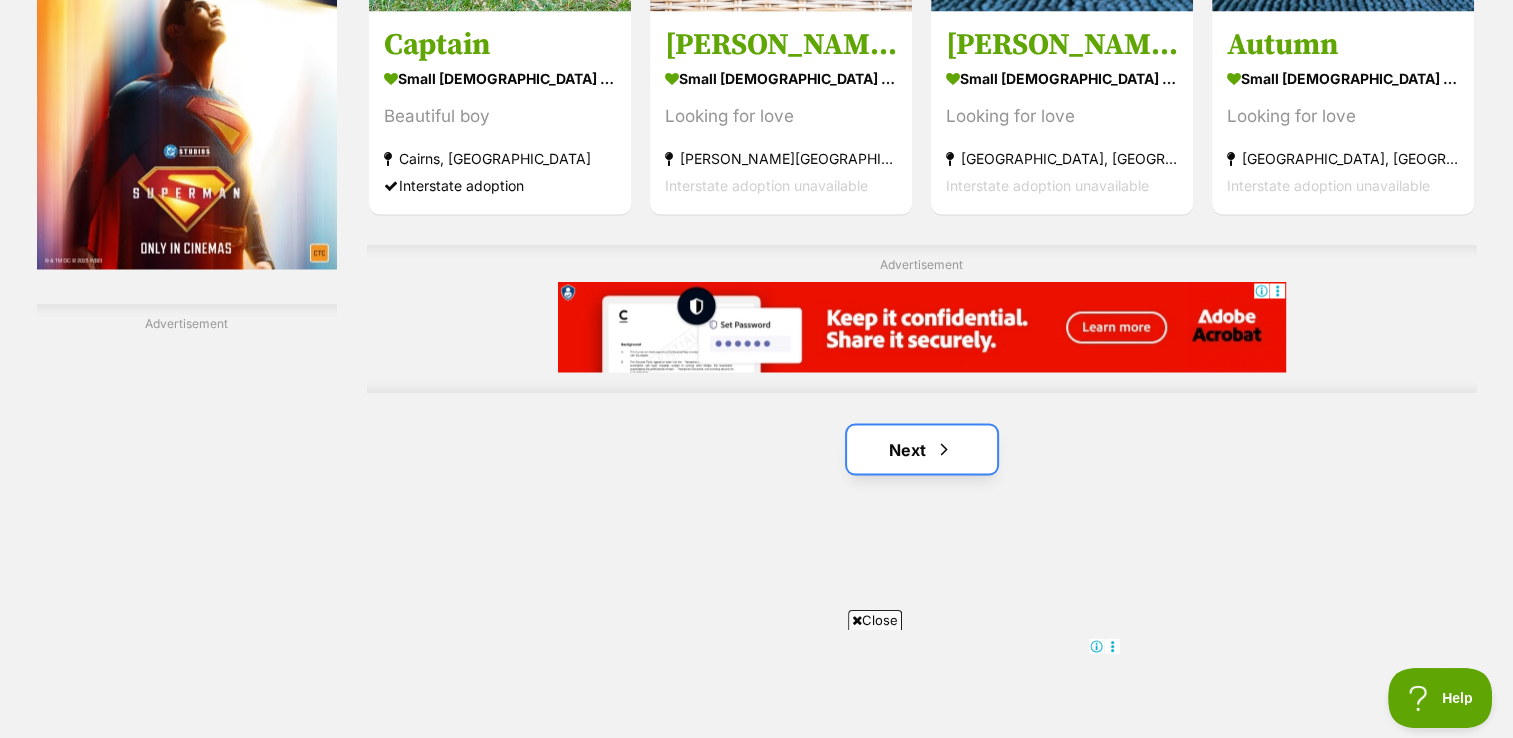 click on "Next" at bounding box center [922, 449] 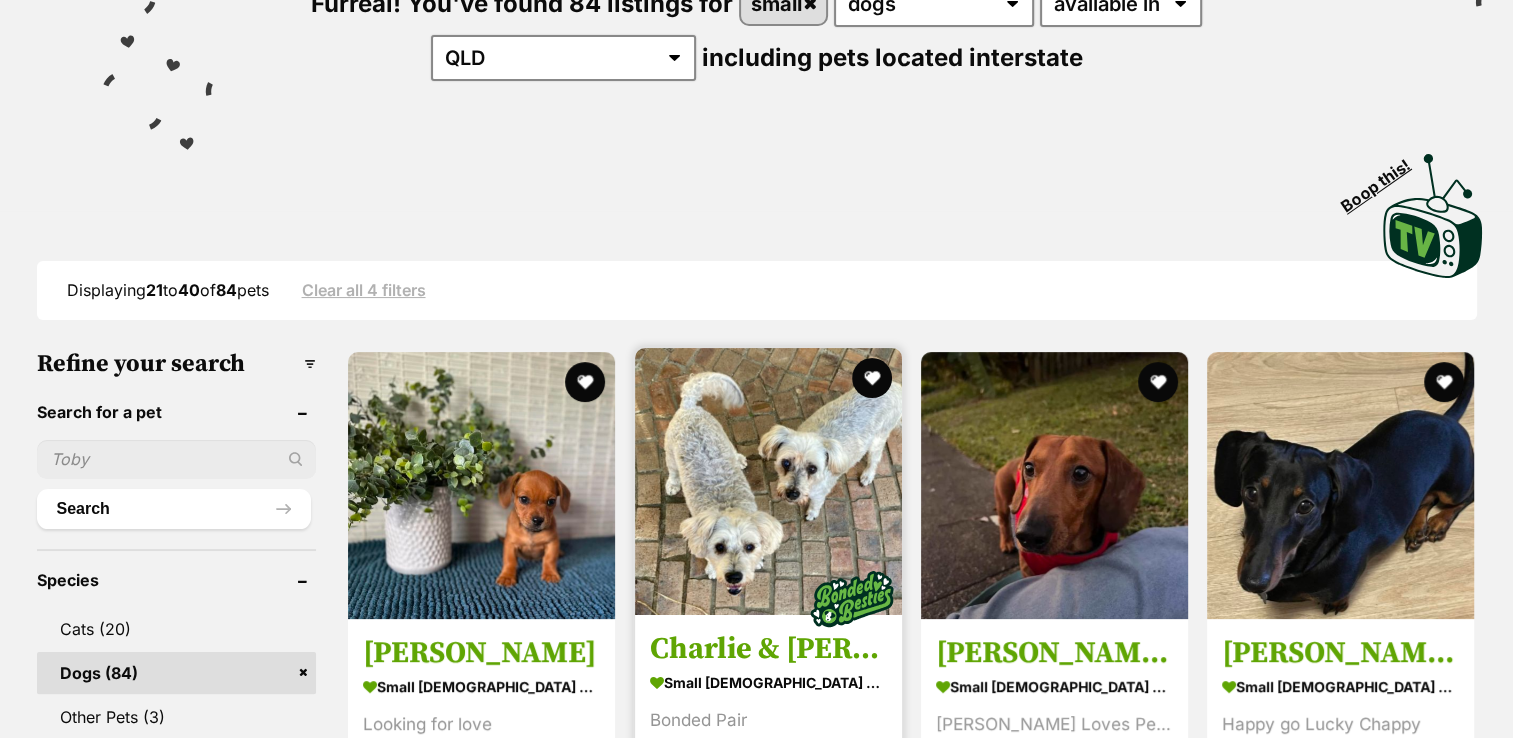 scroll, scrollTop: 300, scrollLeft: 0, axis: vertical 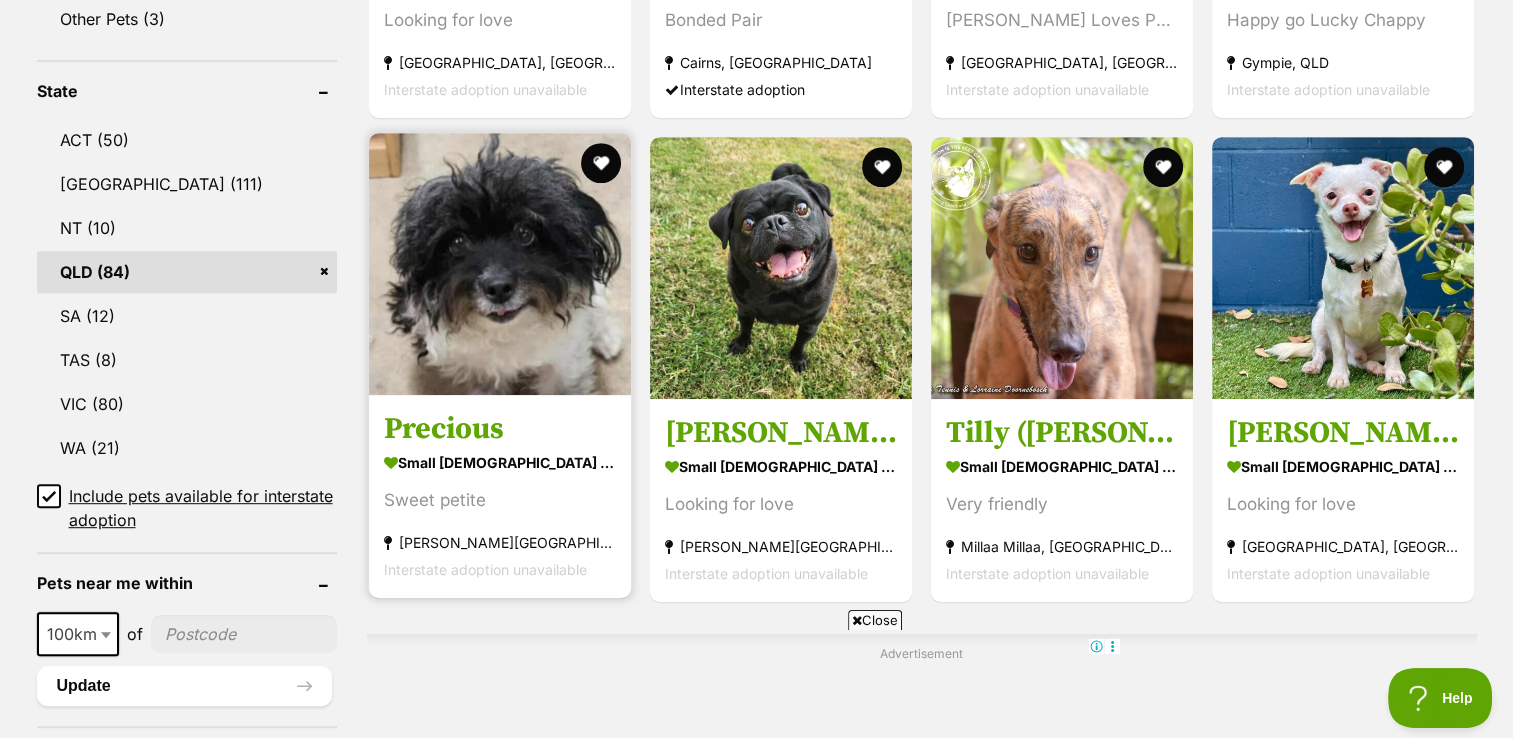 click on "Precious" at bounding box center (500, 429) 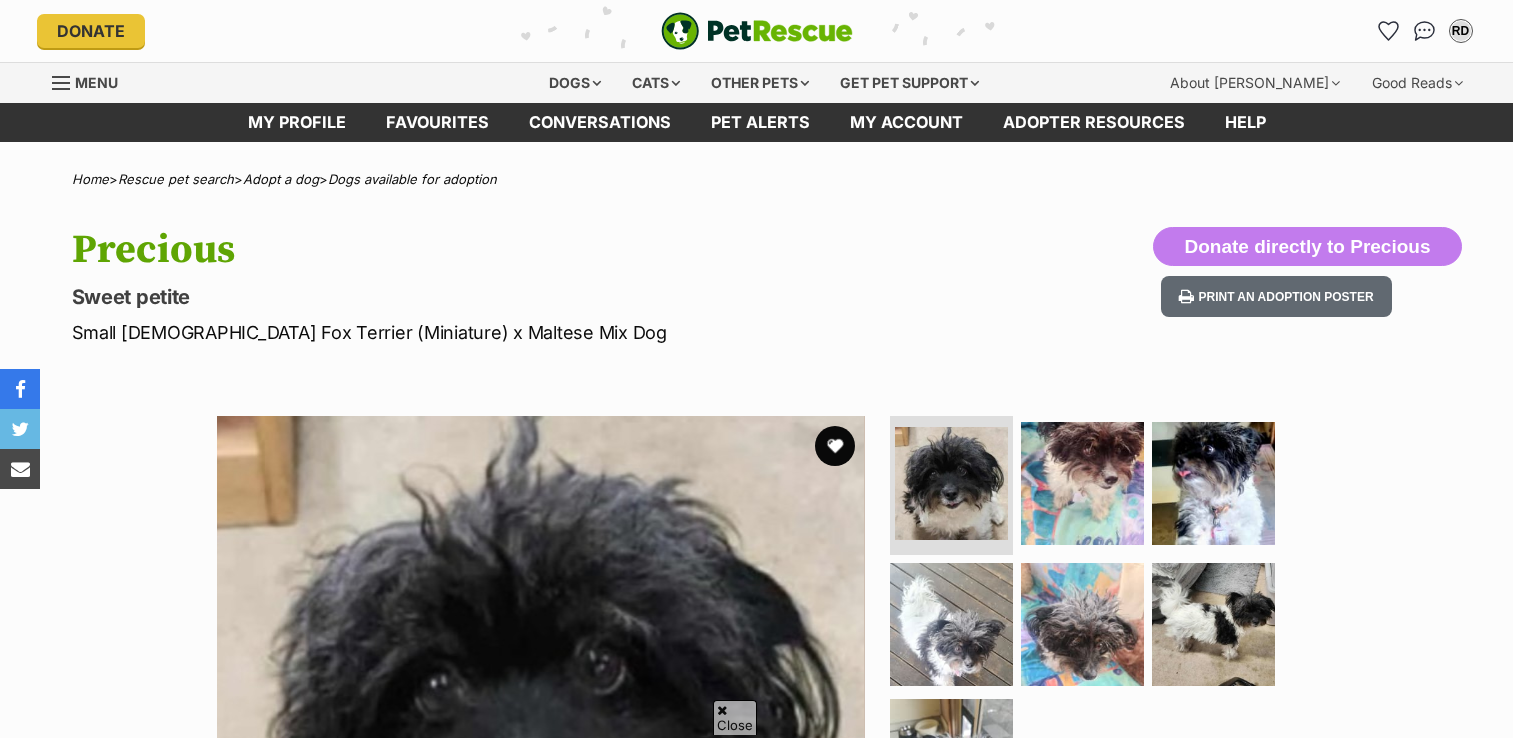 scroll, scrollTop: 100, scrollLeft: 0, axis: vertical 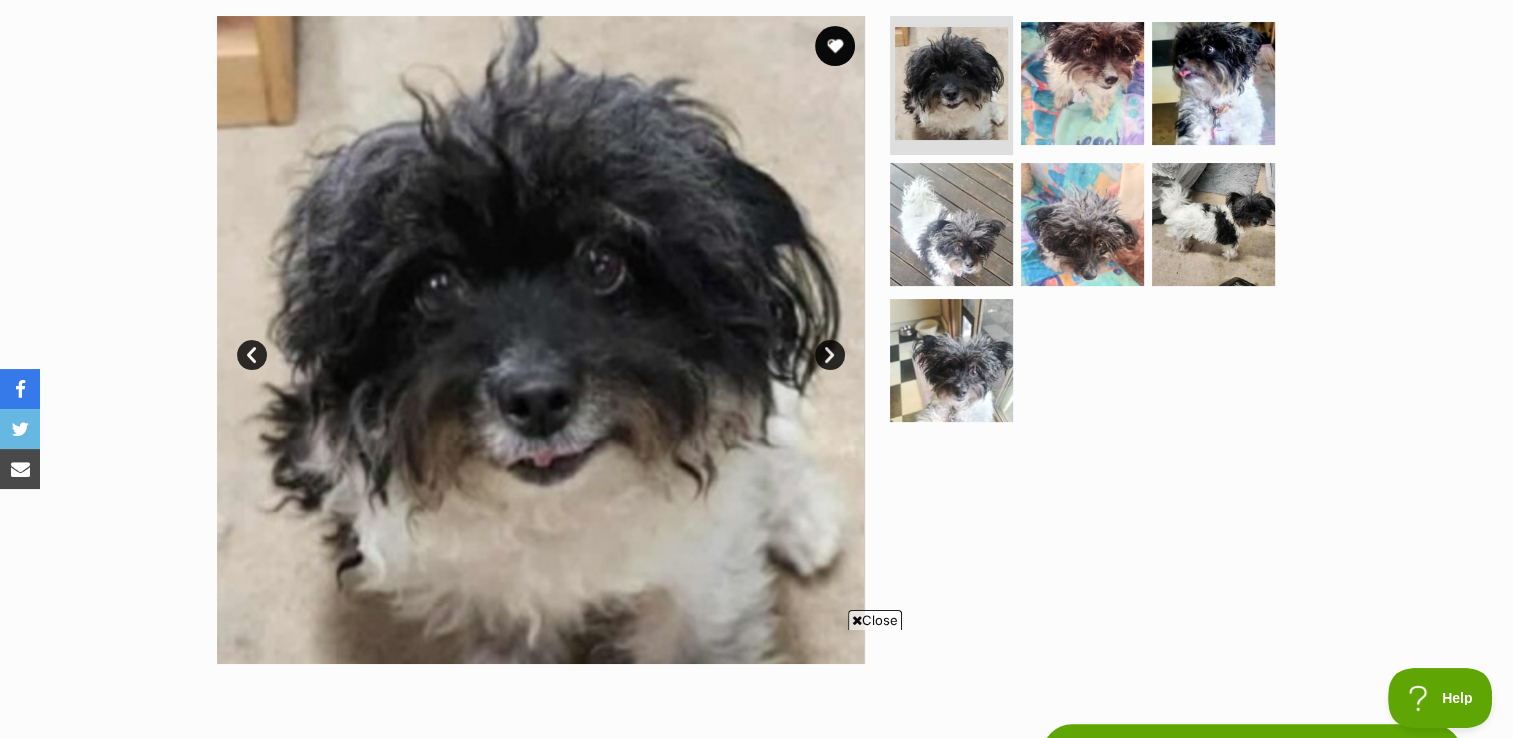 click on "Next" at bounding box center [830, 355] 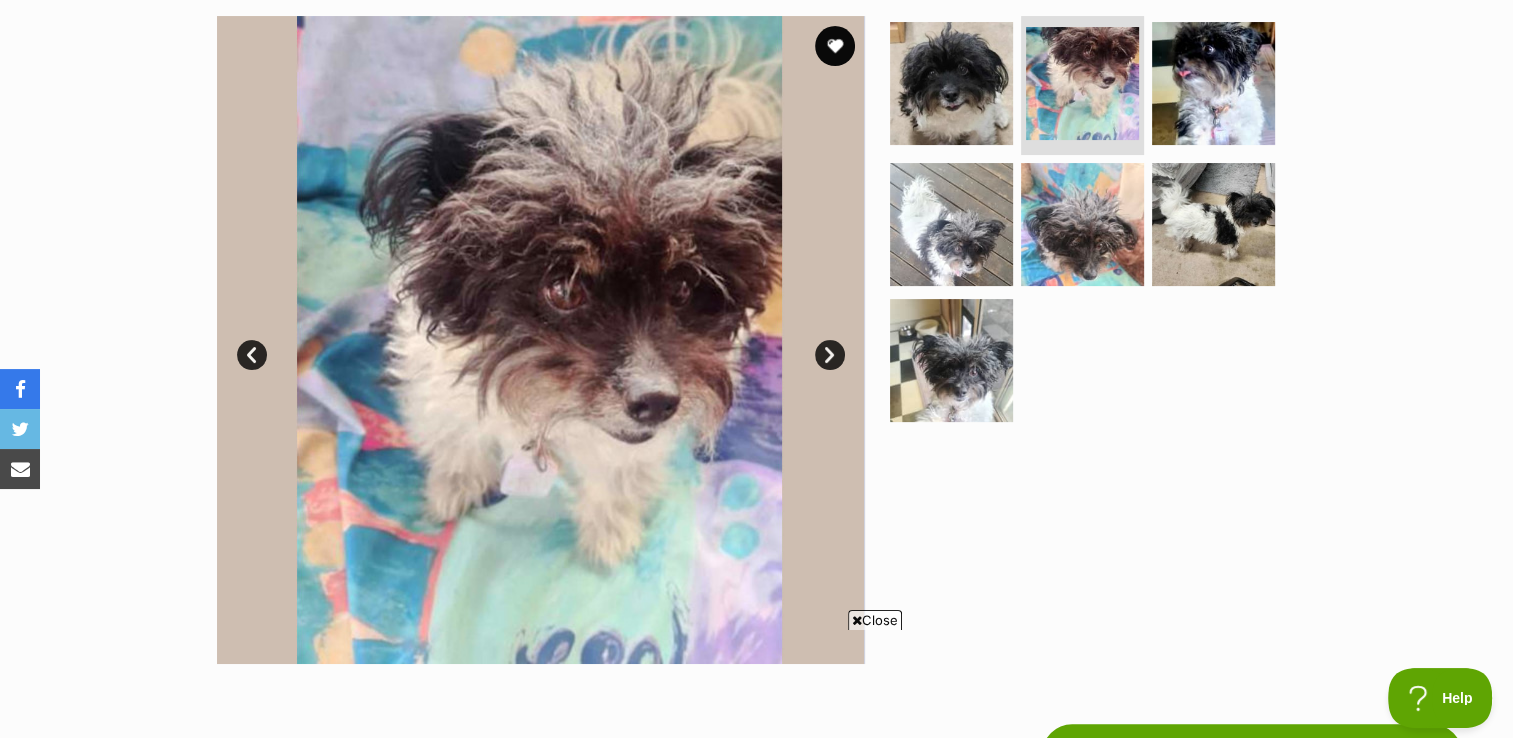click on "Next" at bounding box center (830, 355) 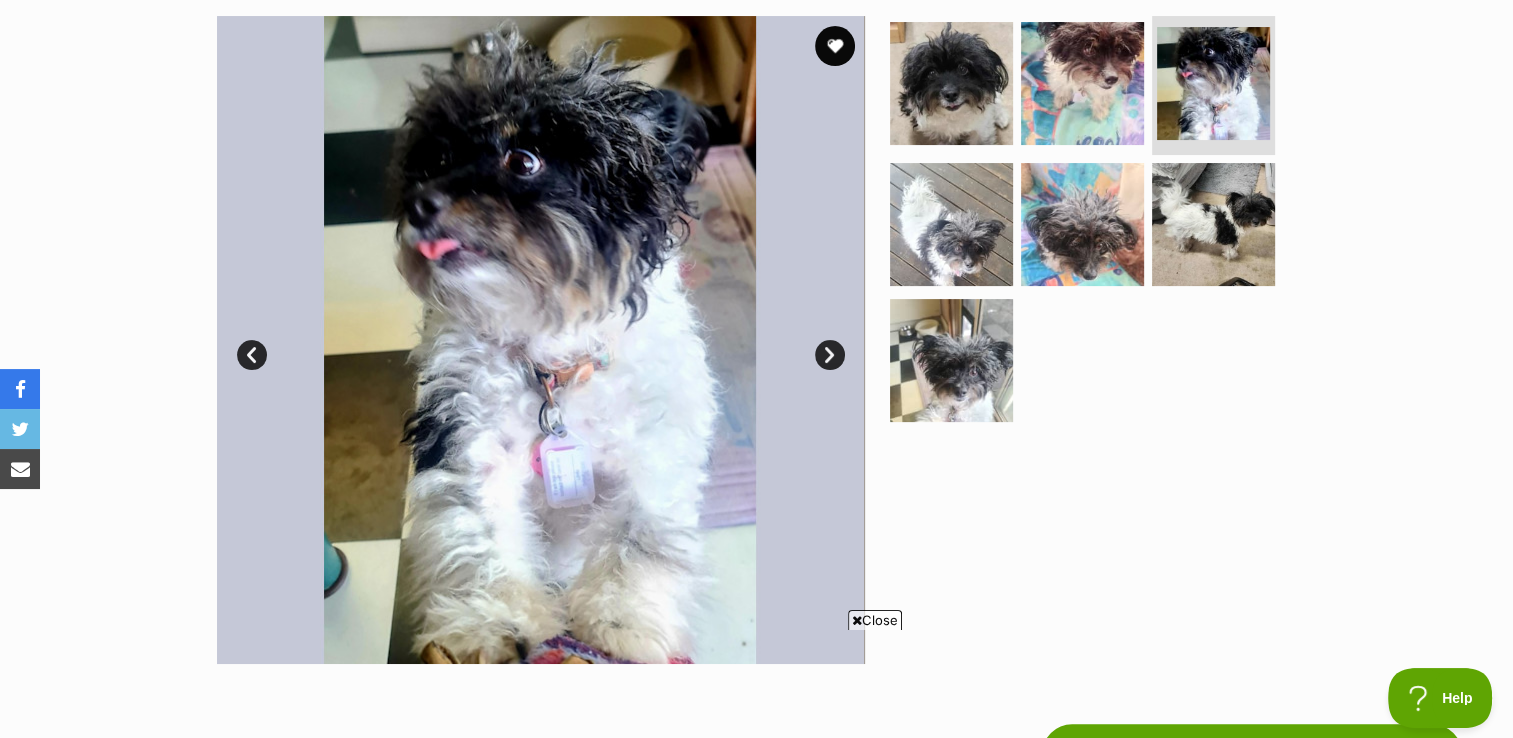 click on "Next" at bounding box center [830, 355] 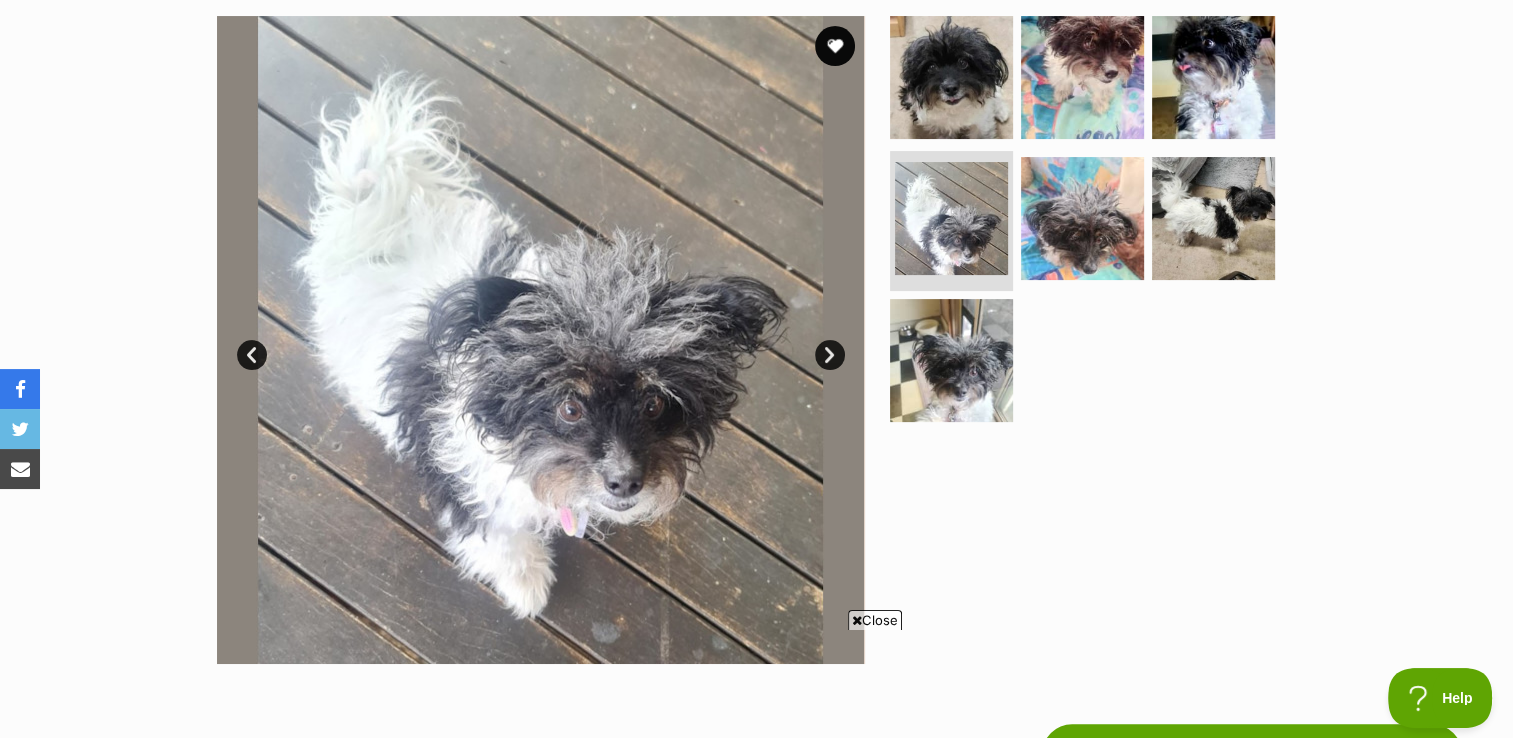 click on "Next" at bounding box center [830, 355] 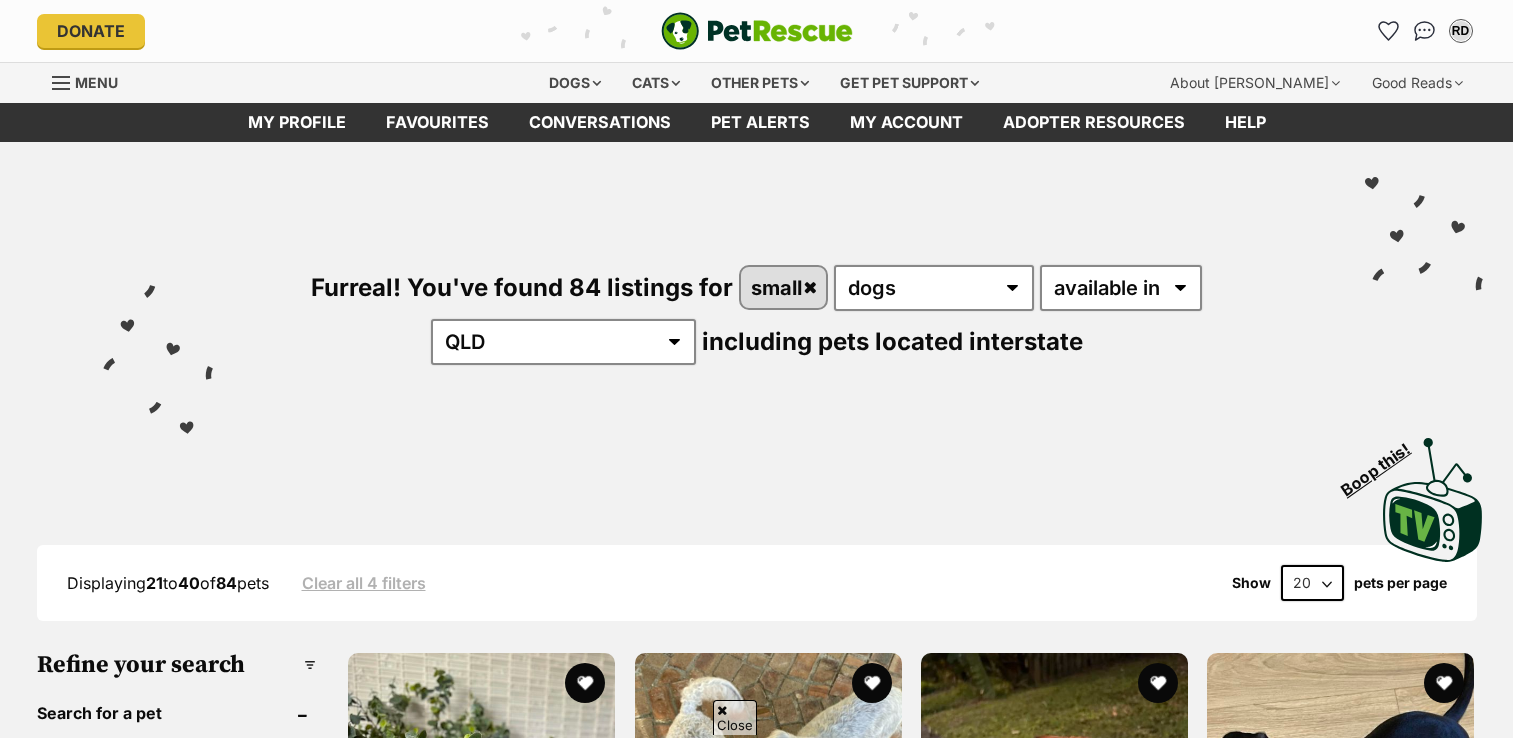 scroll, scrollTop: 988, scrollLeft: 0, axis: vertical 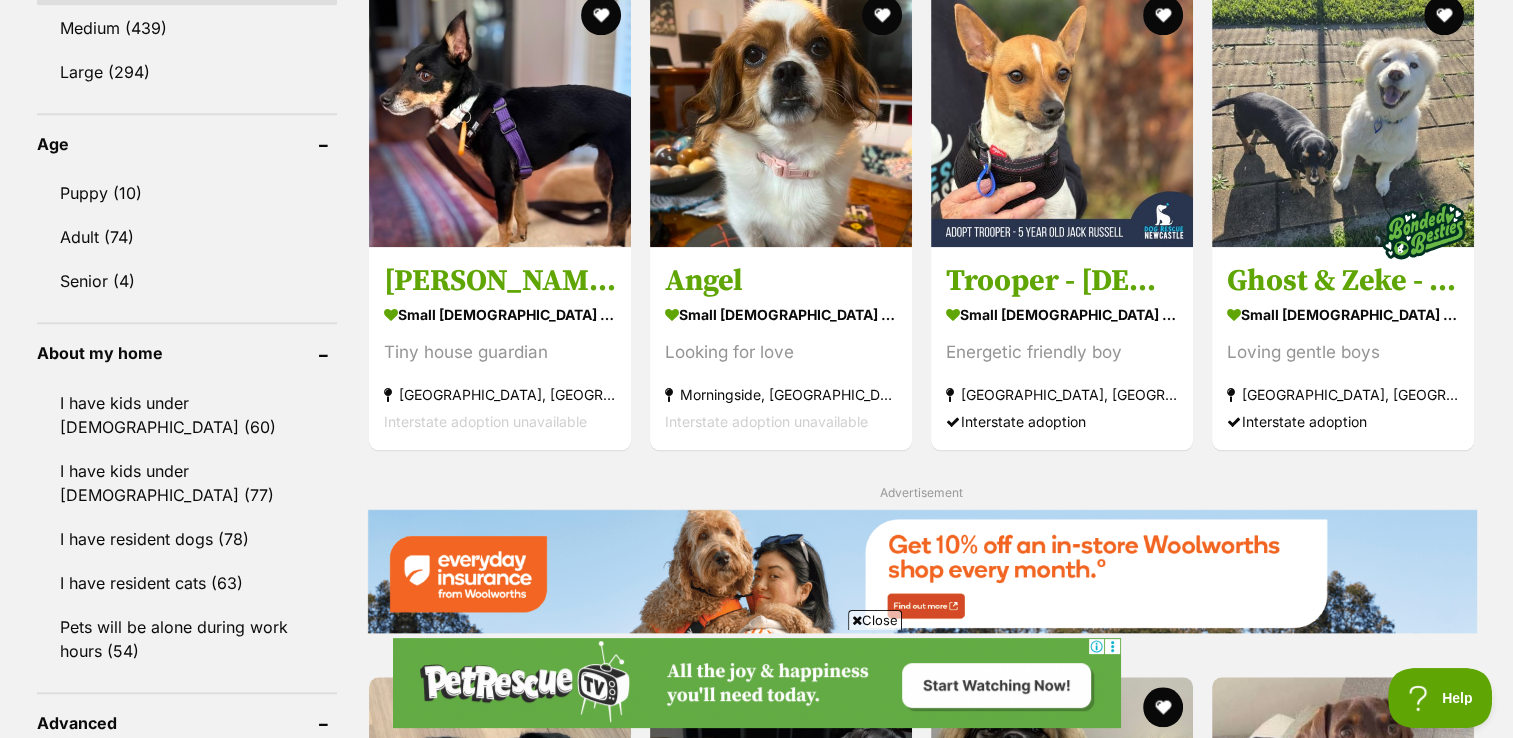 click at bounding box center (857, 620) 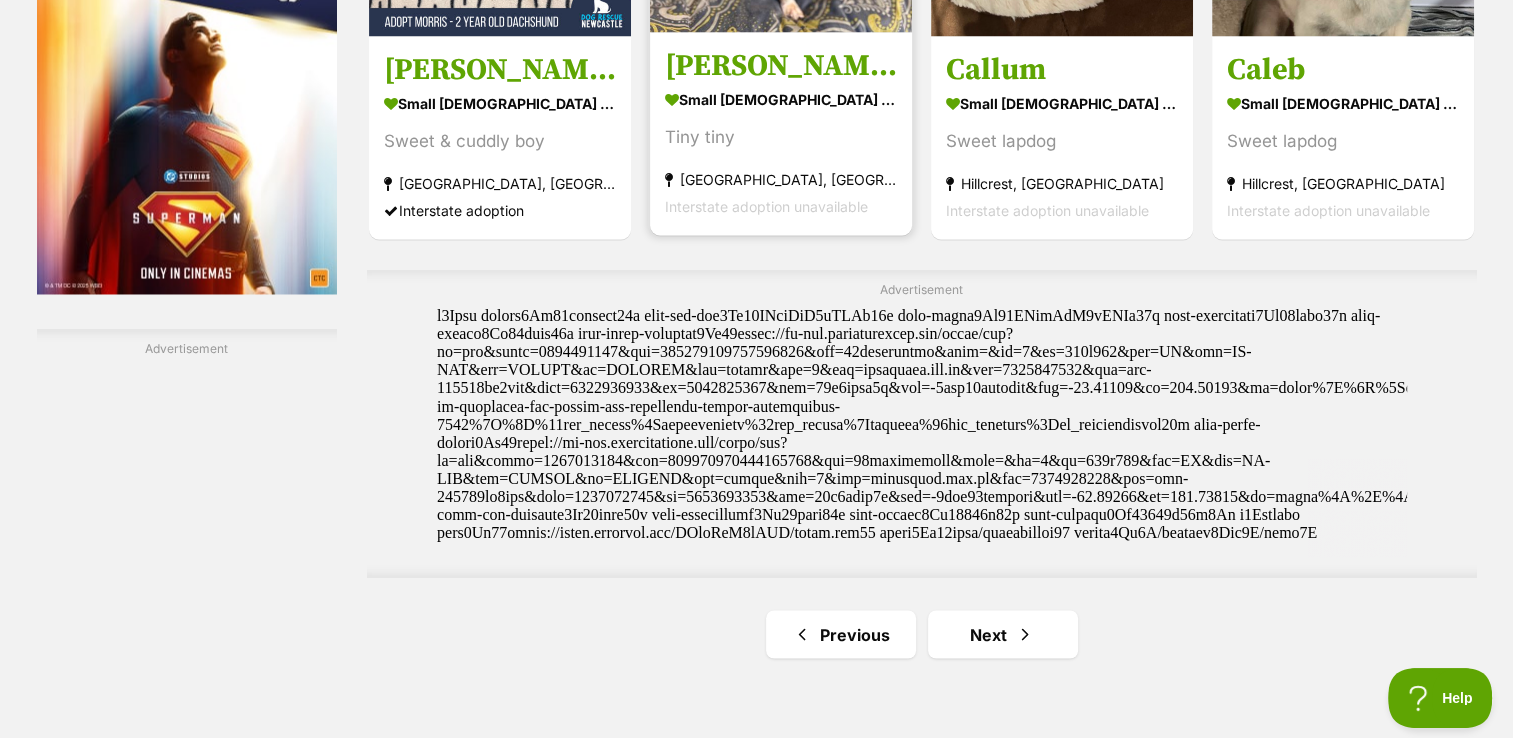 scroll, scrollTop: 3588, scrollLeft: 0, axis: vertical 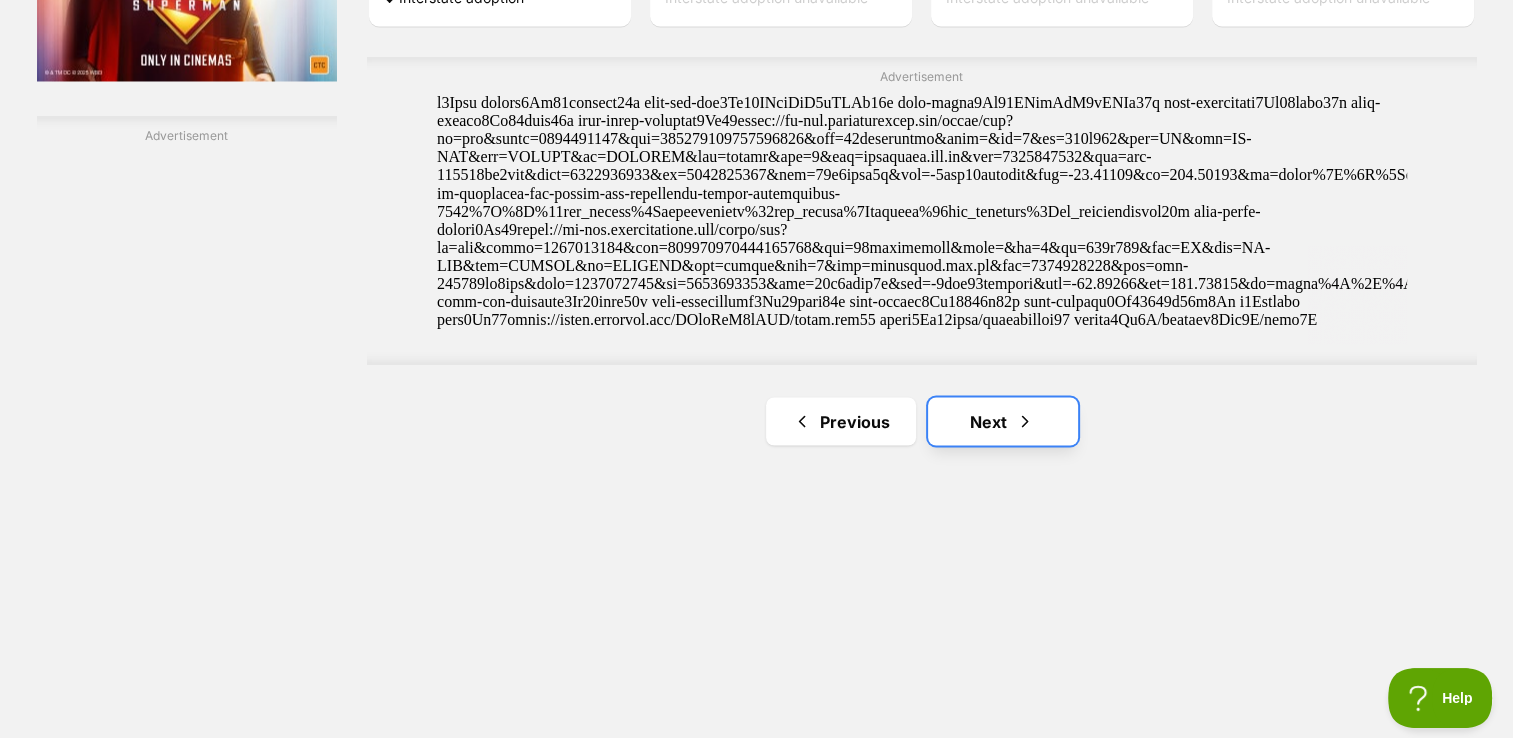 click on "Next" at bounding box center (1003, 421) 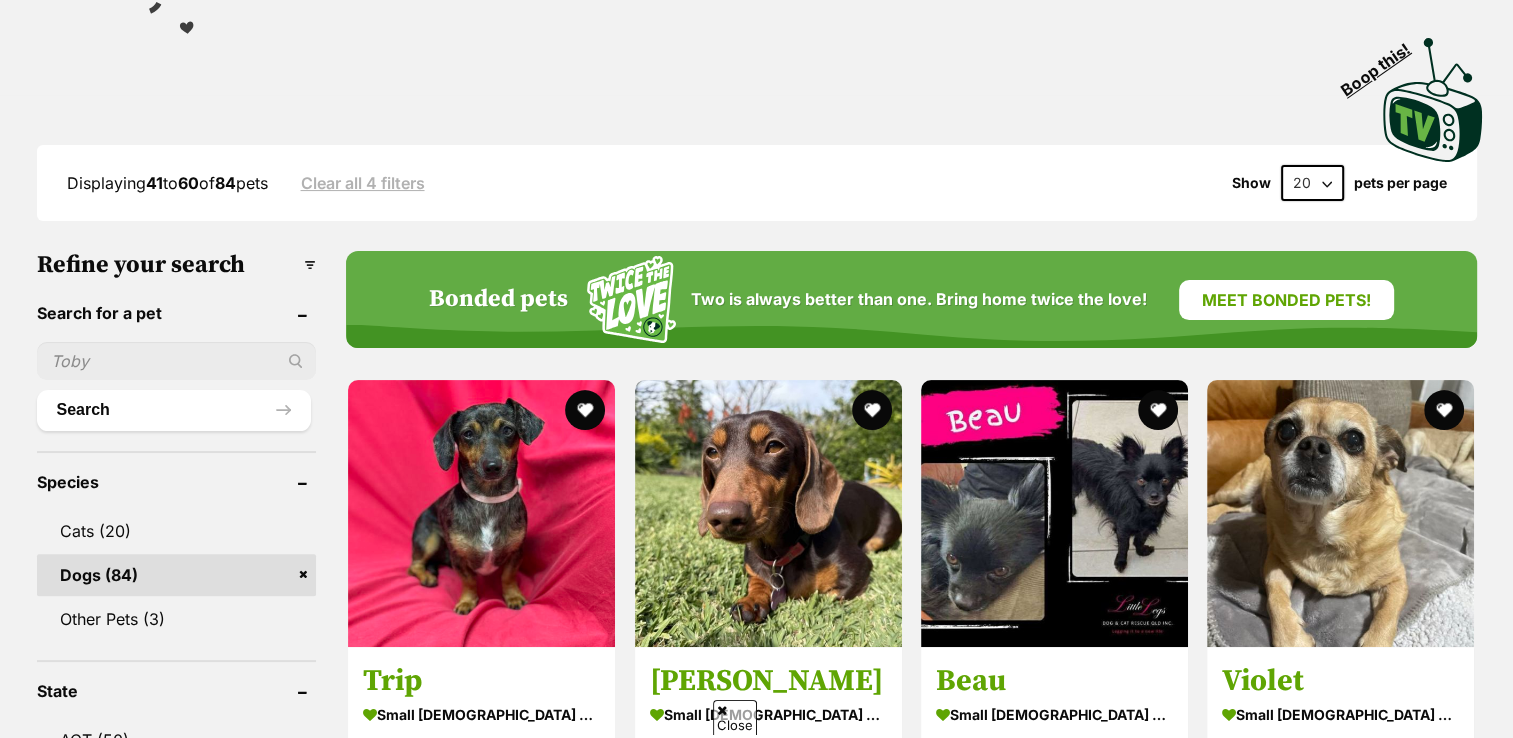 scroll, scrollTop: 492, scrollLeft: 0, axis: vertical 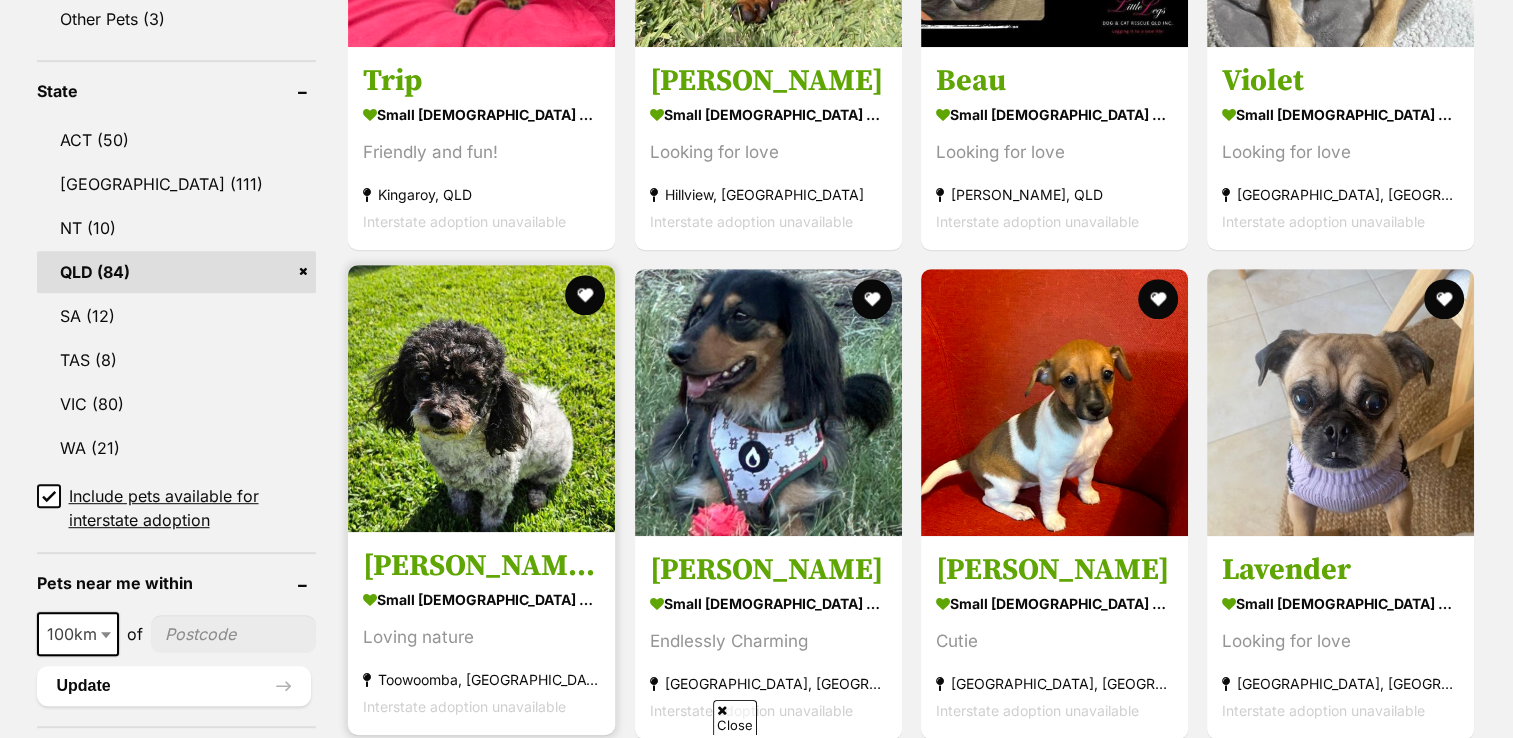 click on "[PERSON_NAME] [PERSON_NAME]" at bounding box center (481, 566) 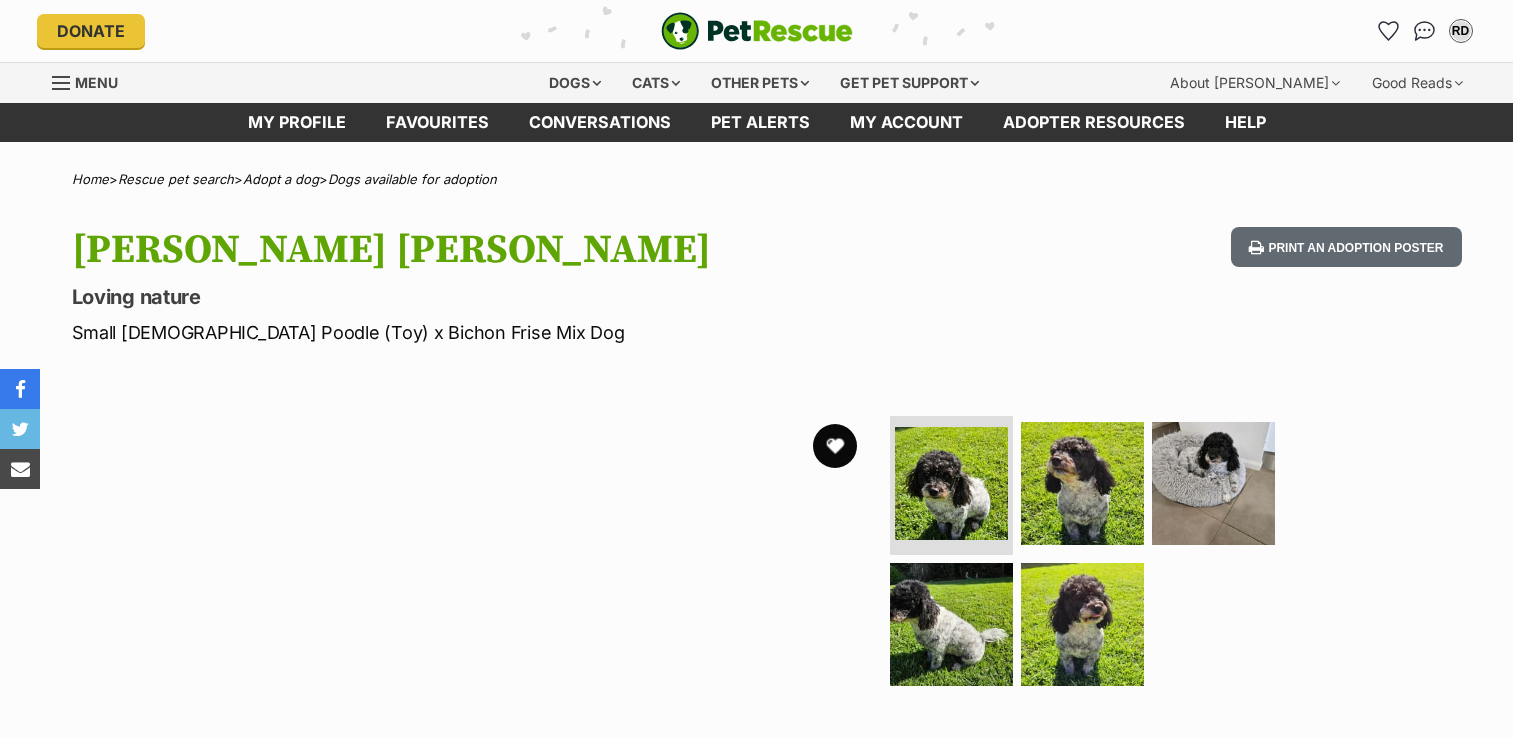 scroll, scrollTop: 0, scrollLeft: 0, axis: both 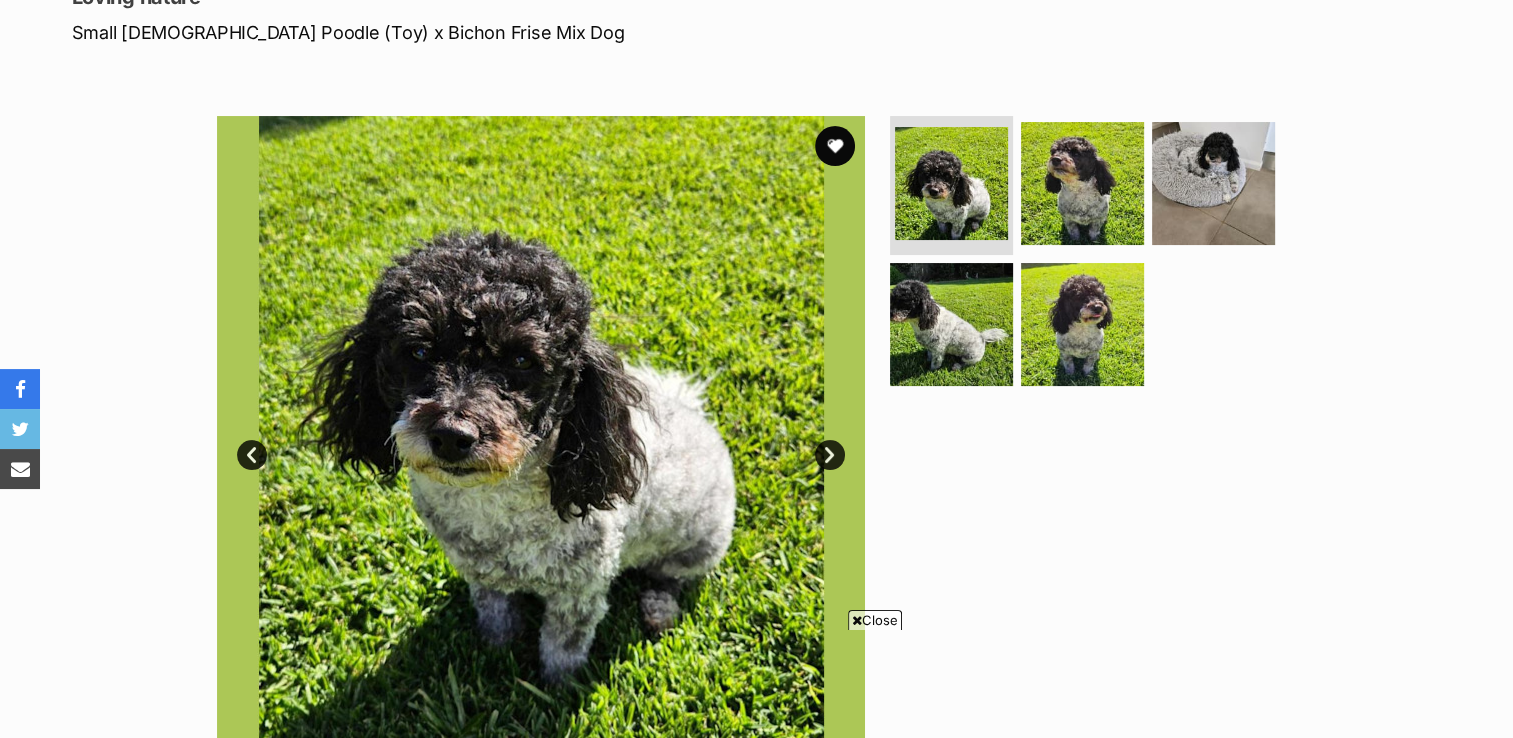 click on "Next" at bounding box center (830, 455) 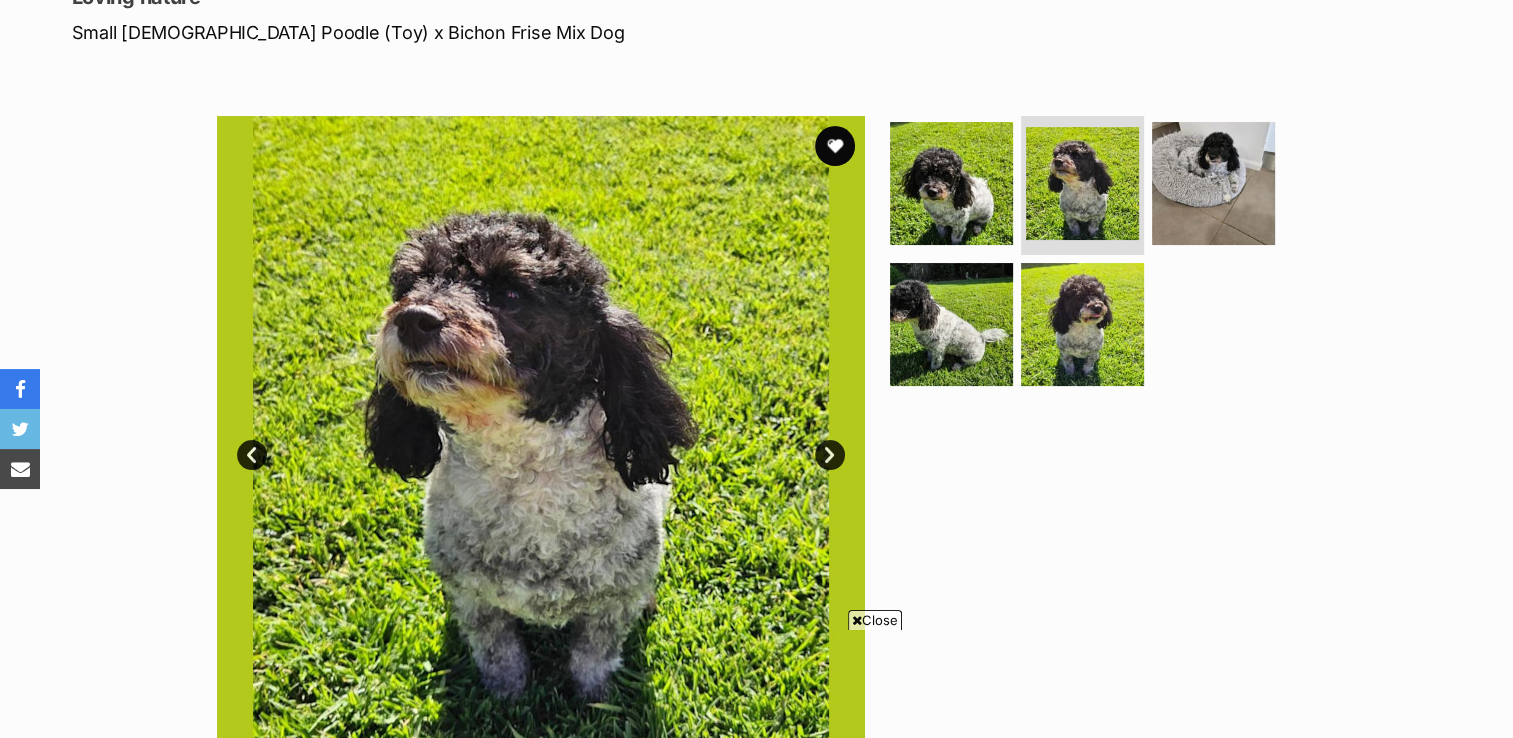 scroll, scrollTop: 0, scrollLeft: 0, axis: both 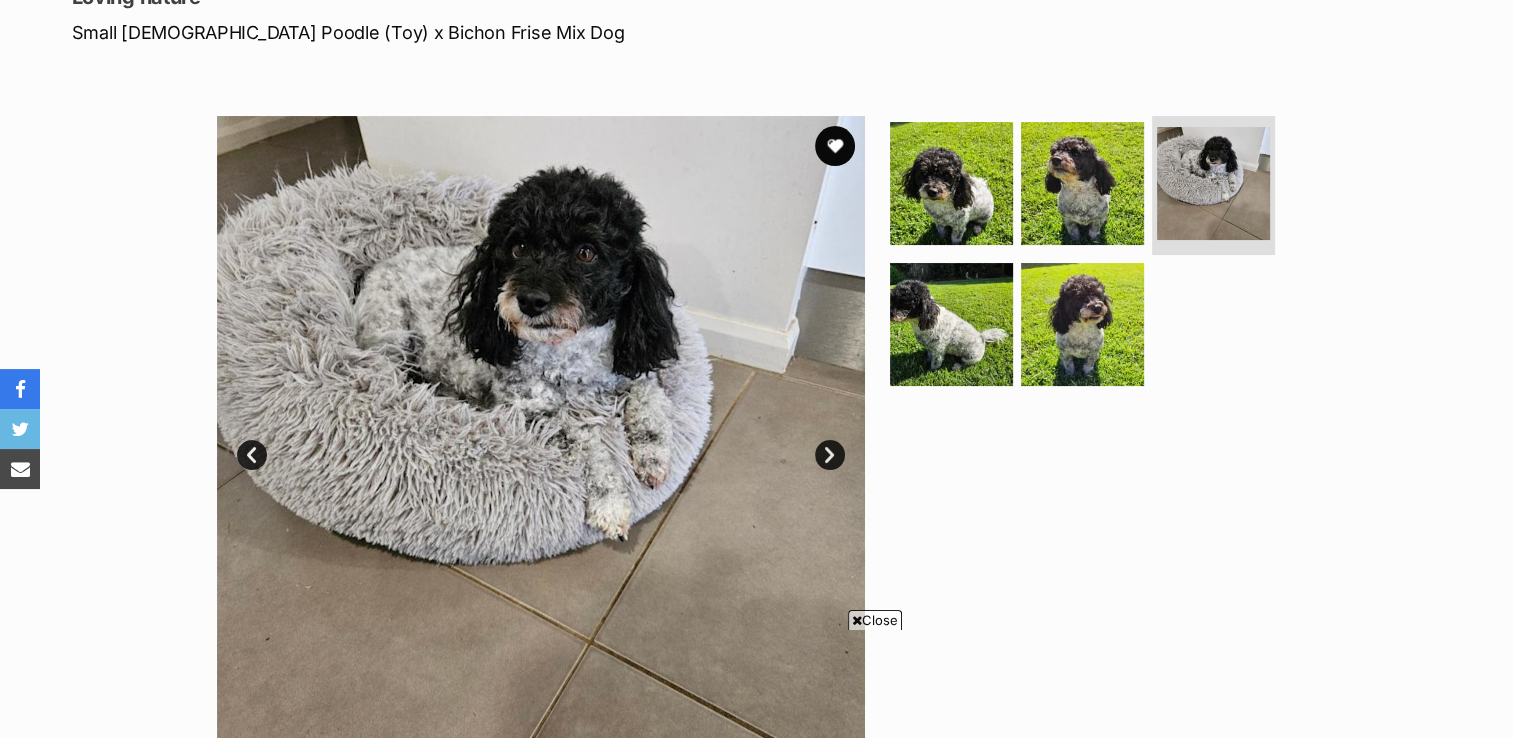 click on "Next" at bounding box center [830, 455] 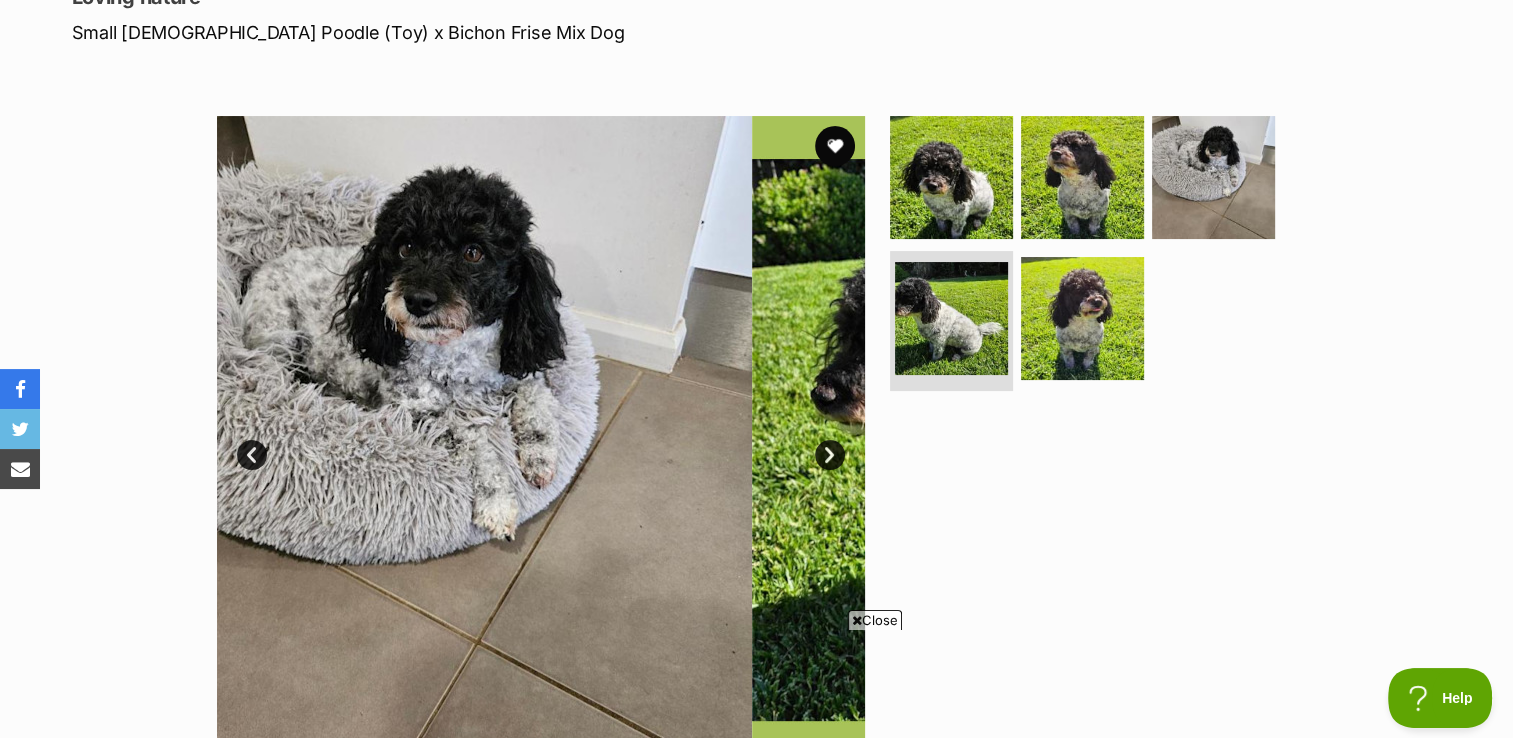 scroll, scrollTop: 0, scrollLeft: 0, axis: both 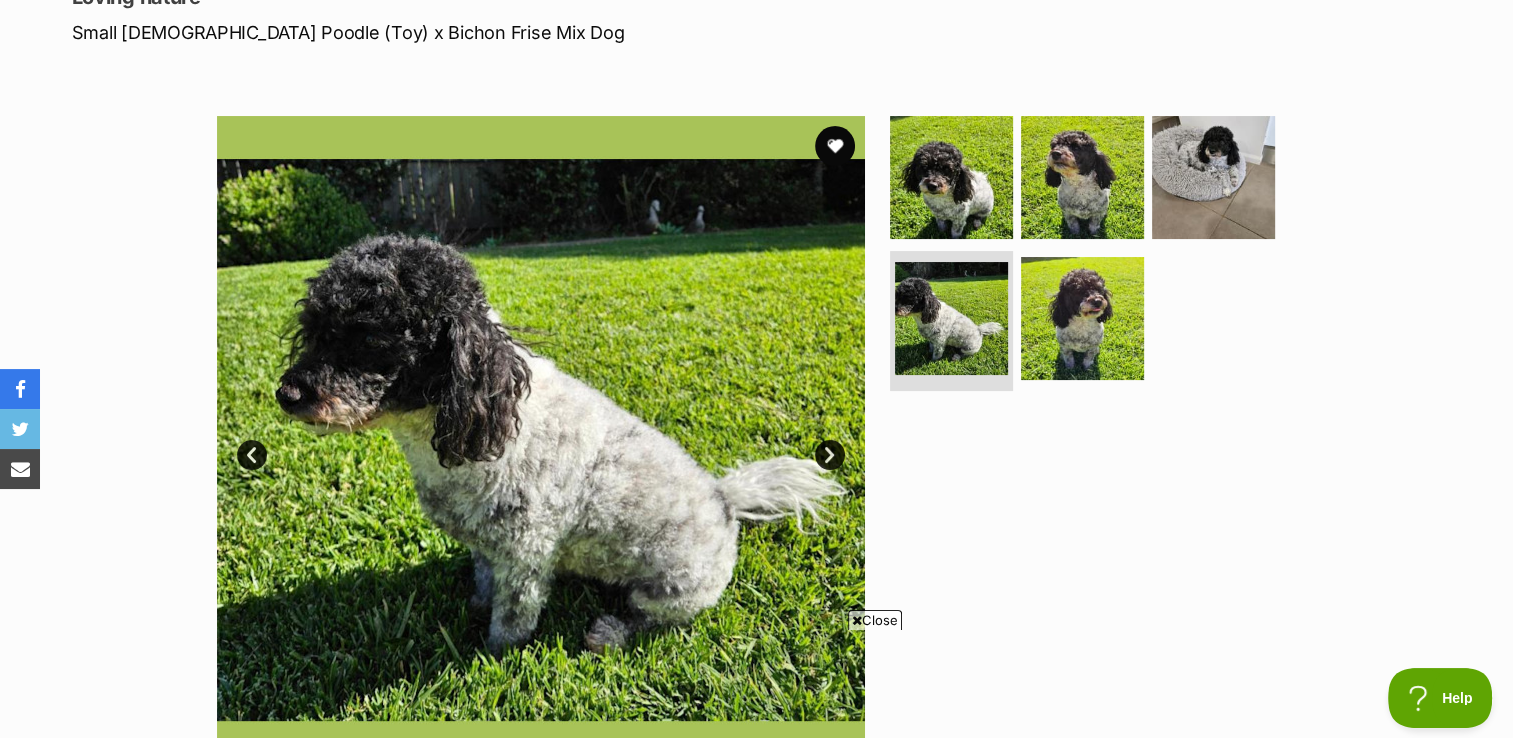 click on "Next" at bounding box center (830, 455) 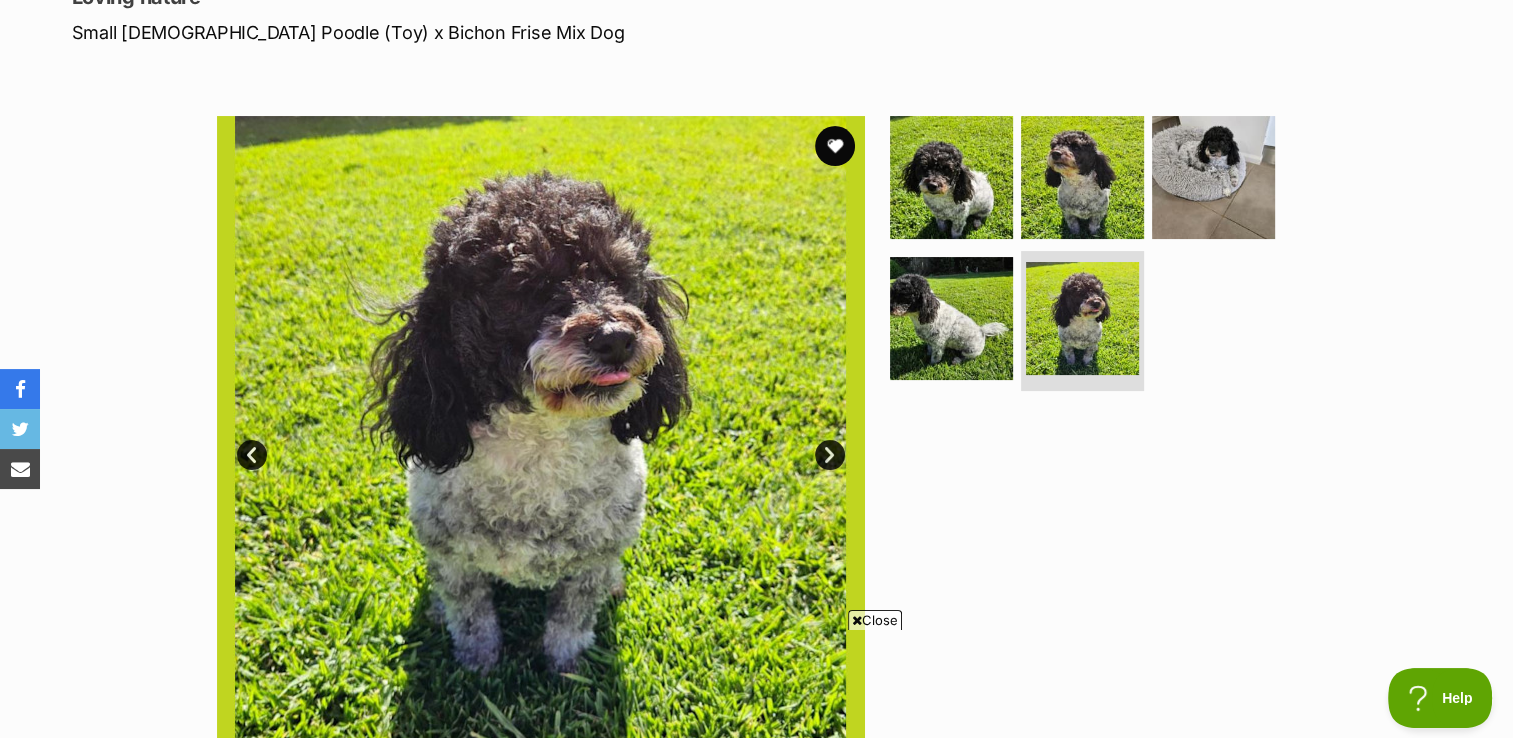 click on "Next" at bounding box center (830, 455) 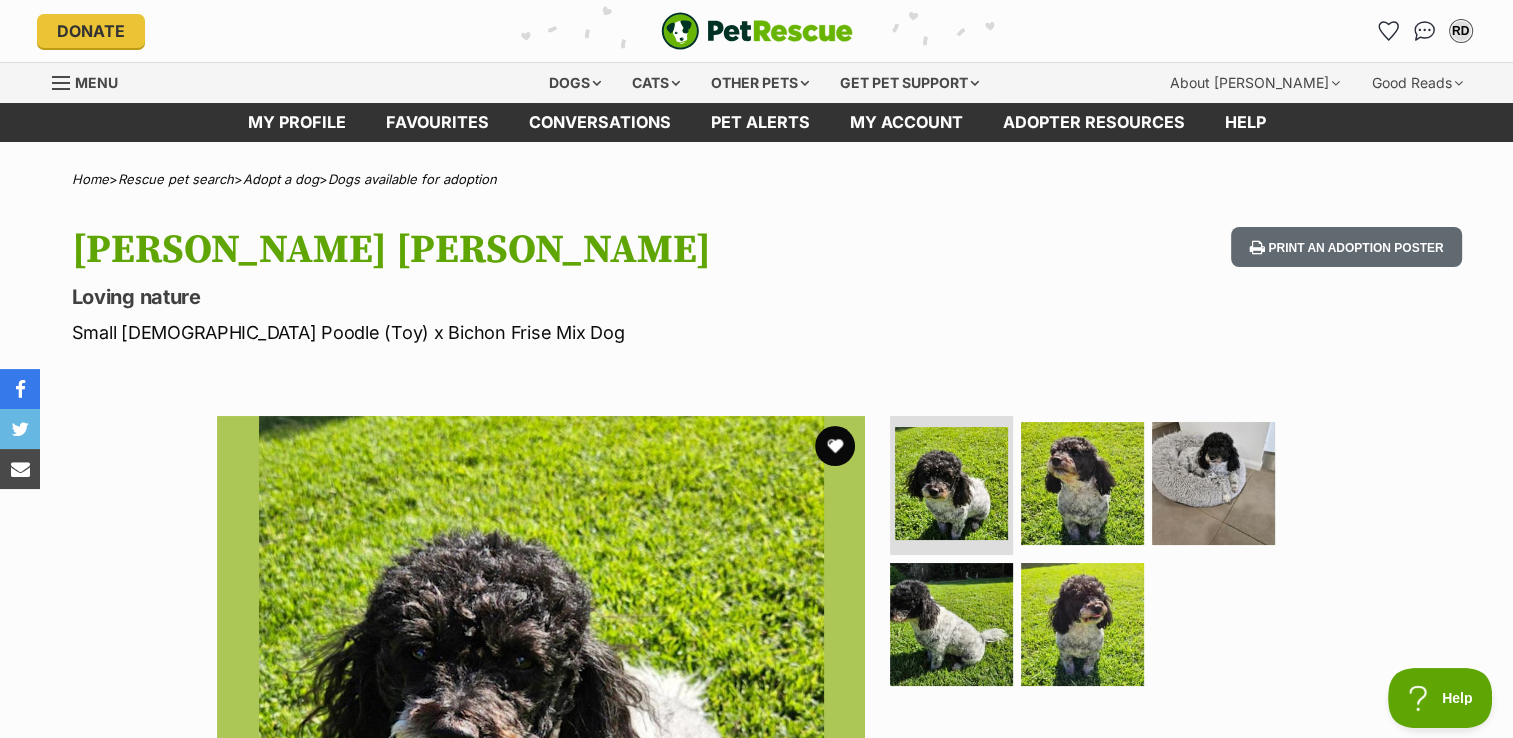 scroll, scrollTop: 0, scrollLeft: 0, axis: both 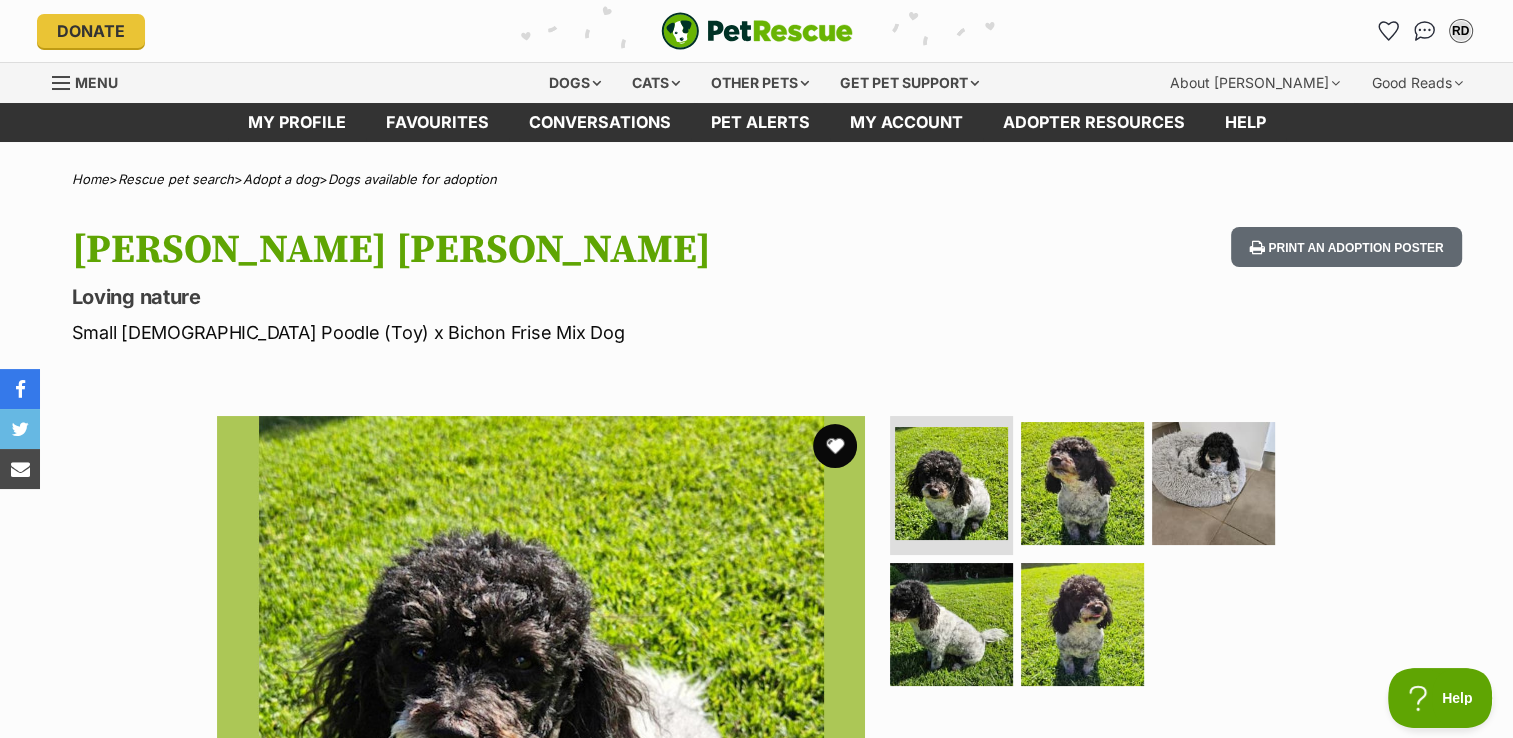 click at bounding box center (835, 446) 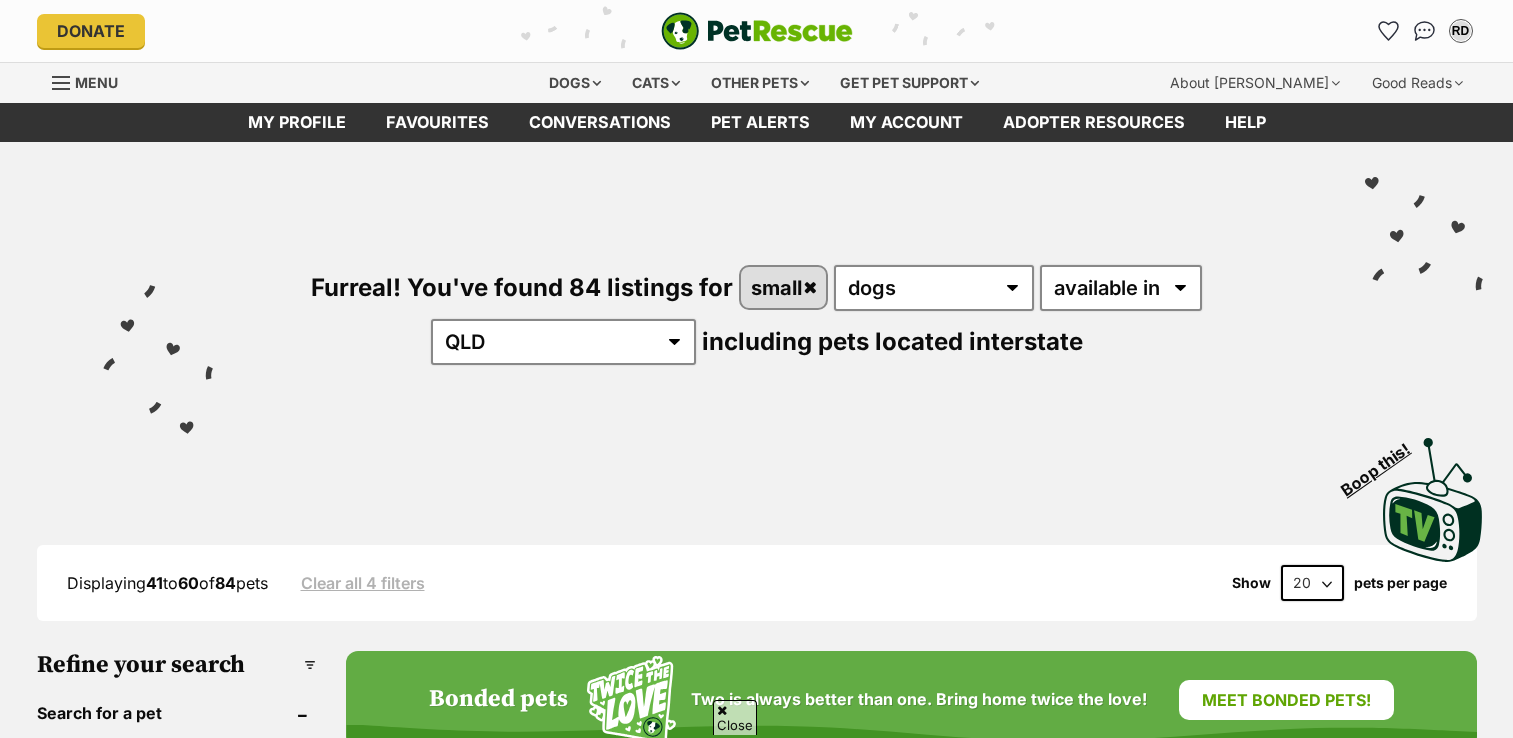 scroll, scrollTop: 1600, scrollLeft: 0, axis: vertical 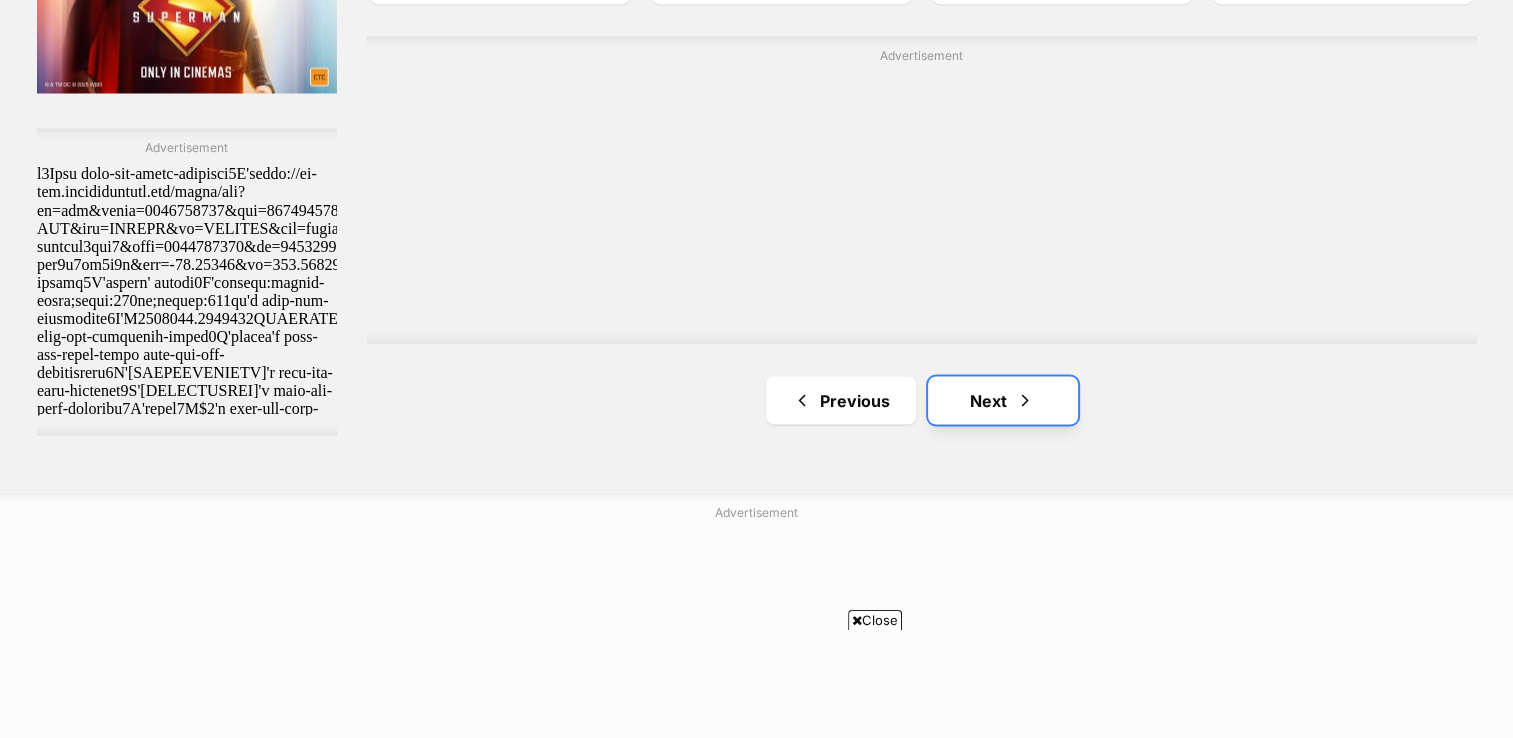 click on "Next" at bounding box center [1003, 400] 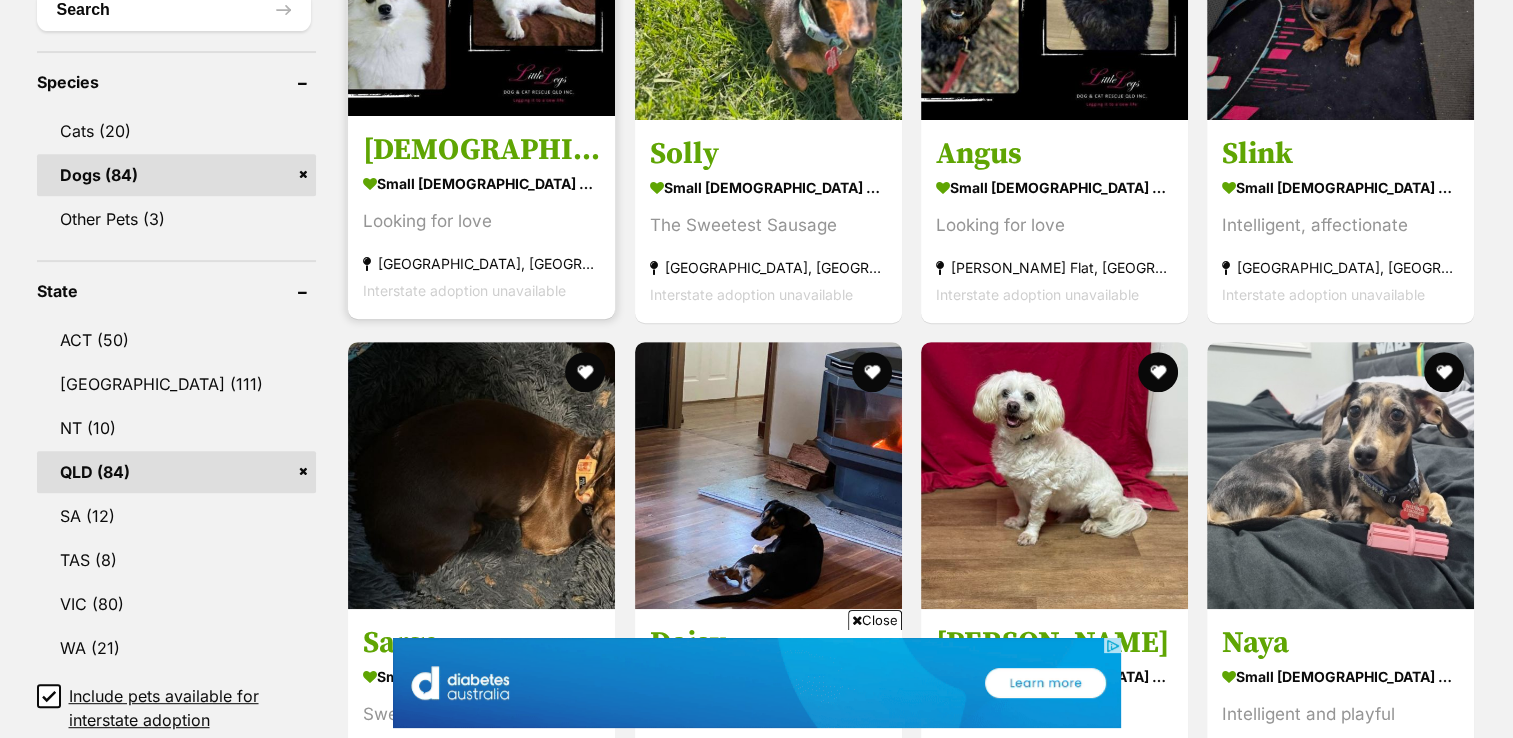 scroll, scrollTop: 0, scrollLeft: 0, axis: both 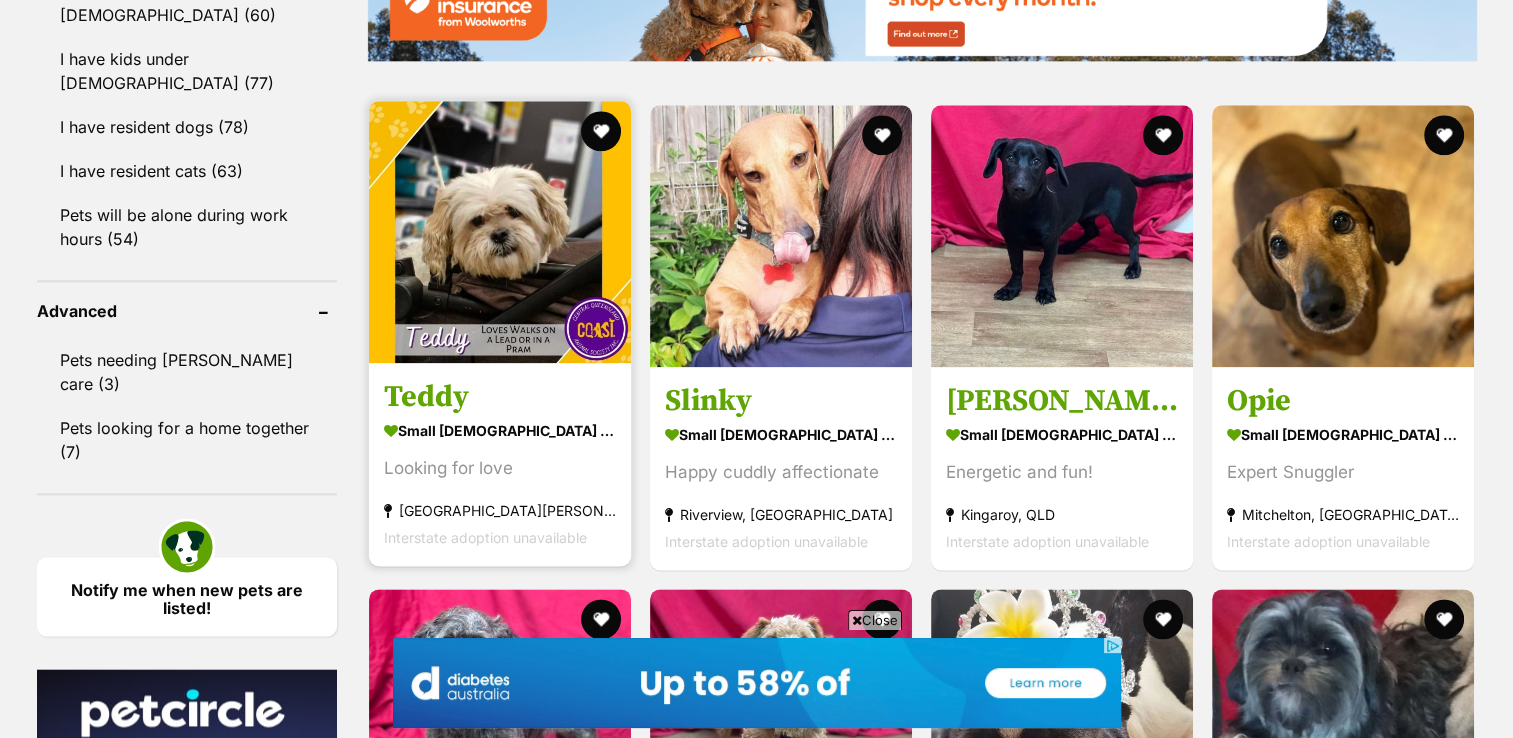 click on "Teddy" at bounding box center (500, 397) 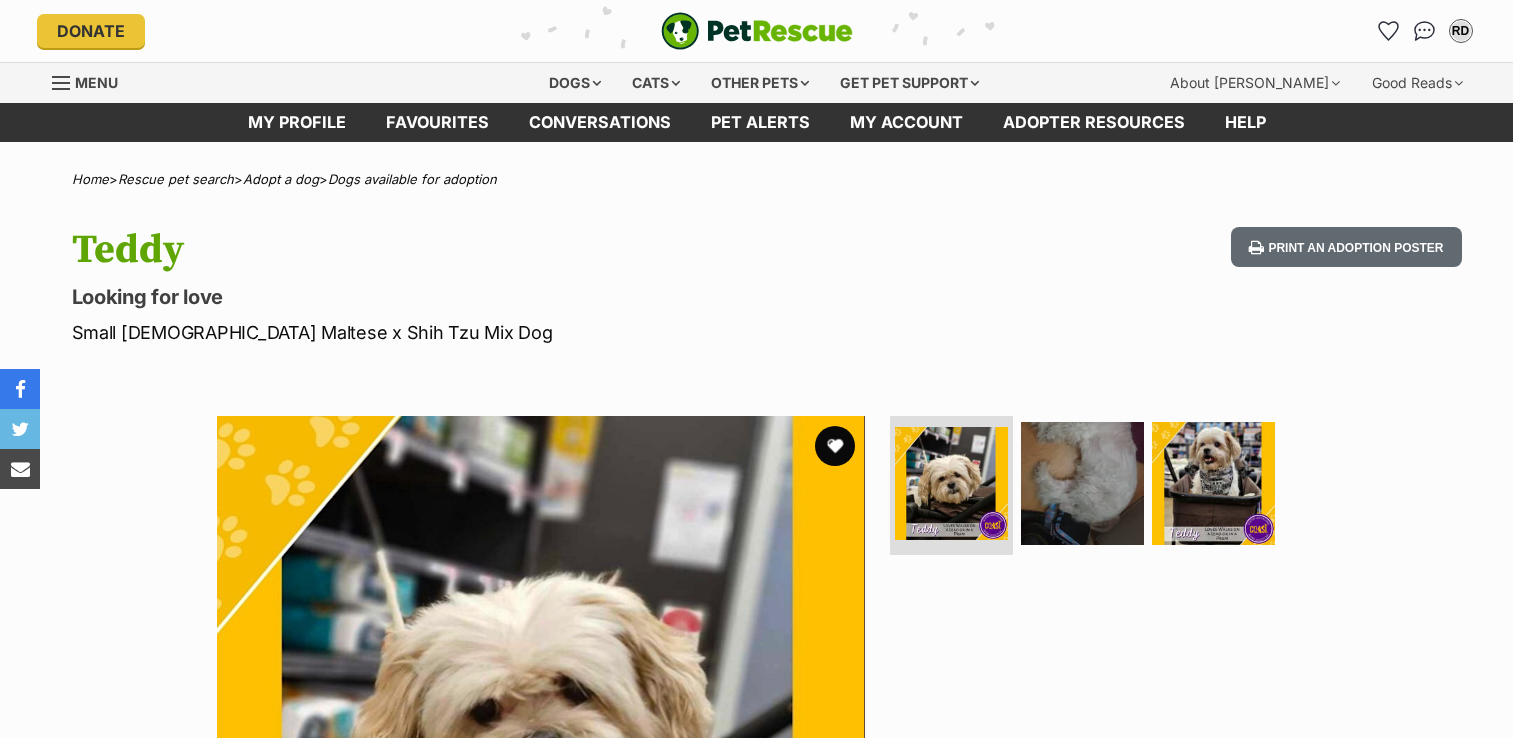 scroll, scrollTop: 0, scrollLeft: 0, axis: both 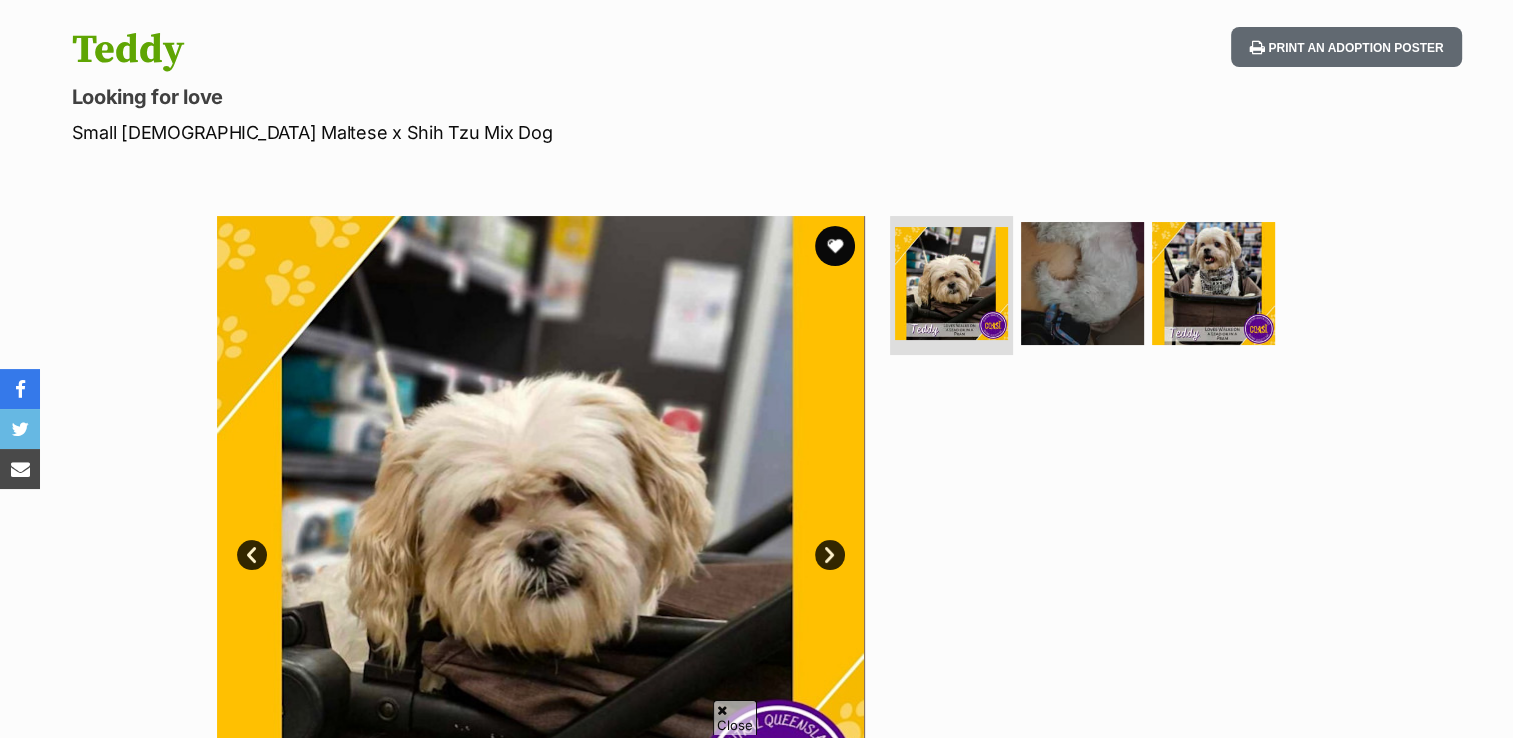 click on "Next" at bounding box center [830, 555] 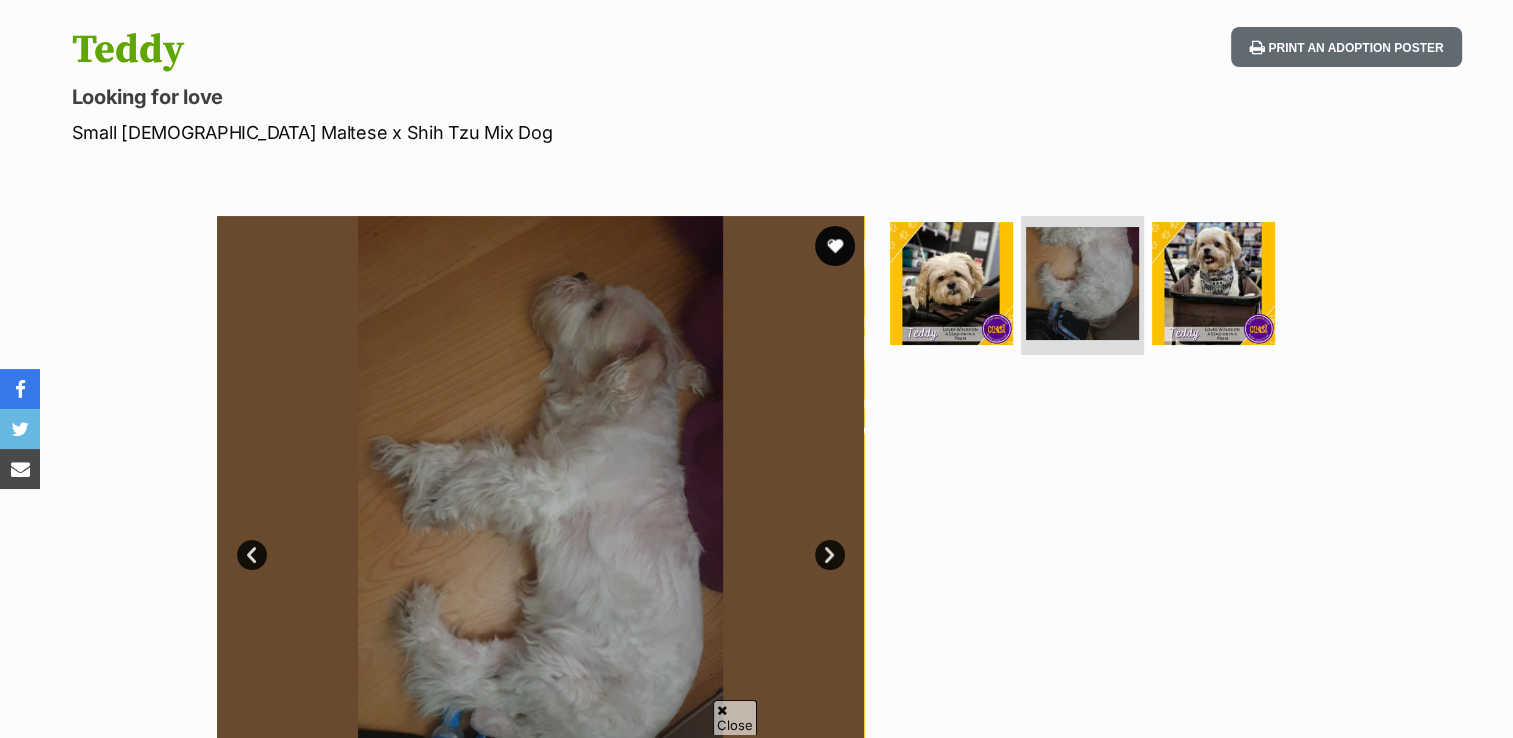 click on "Next" at bounding box center (830, 555) 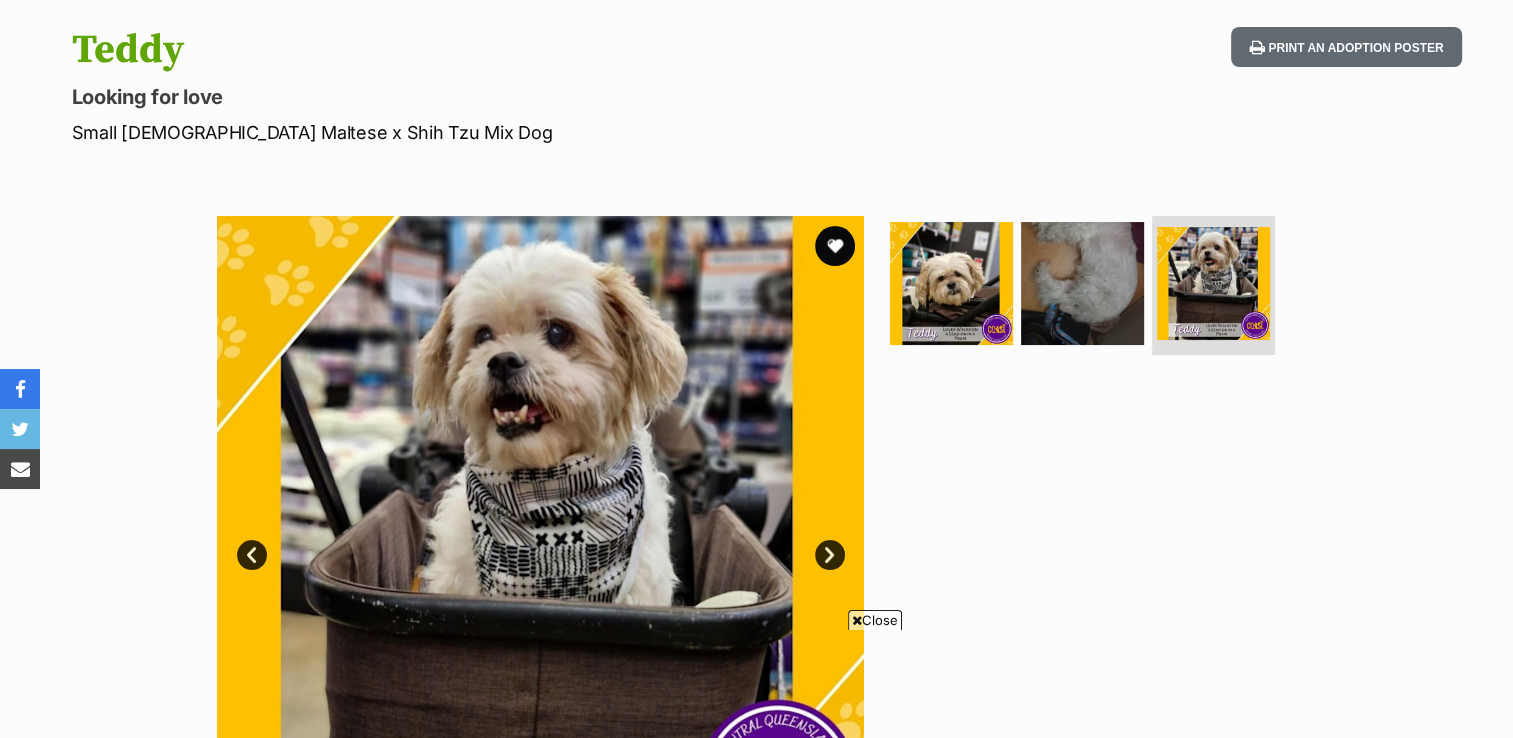 click on "Next" at bounding box center (830, 555) 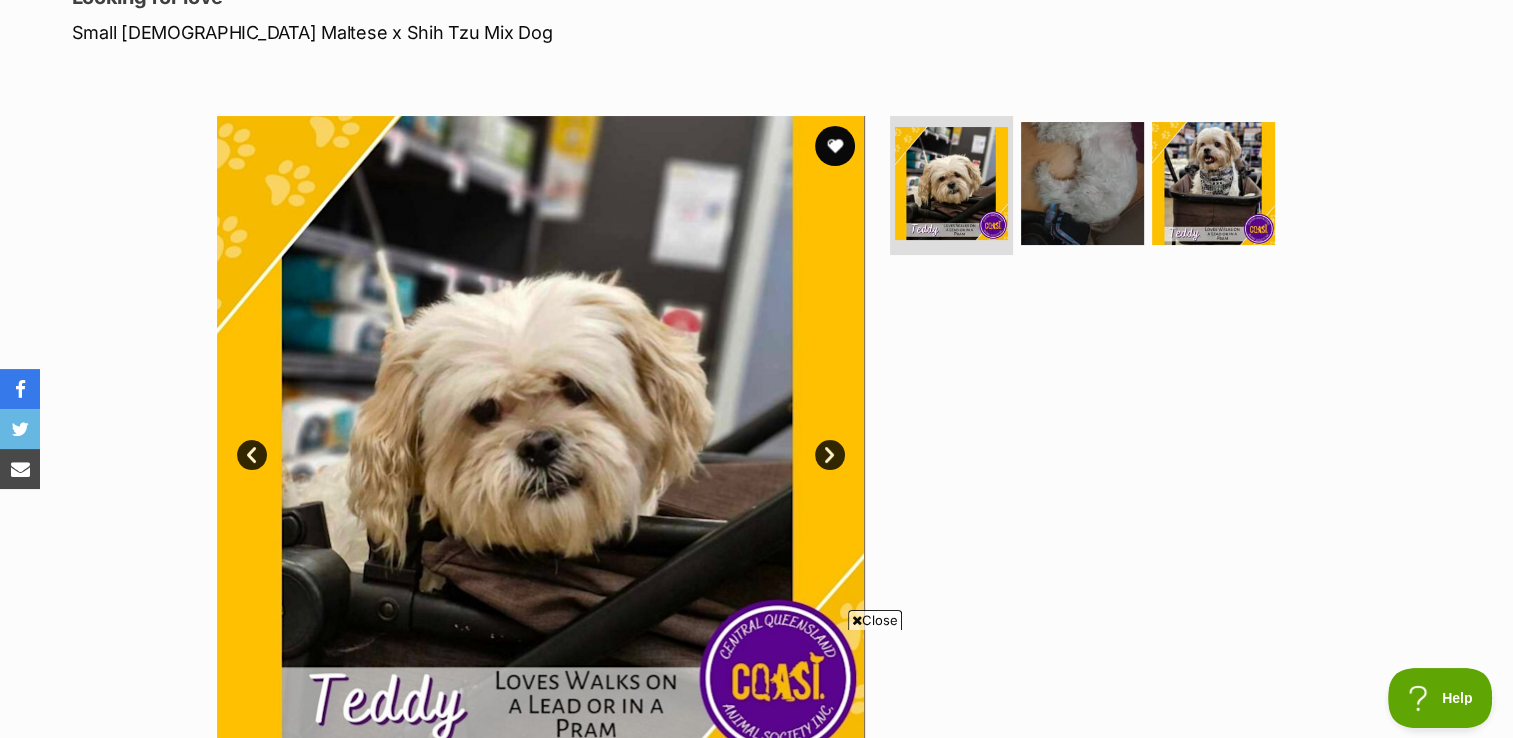 scroll, scrollTop: 0, scrollLeft: 0, axis: both 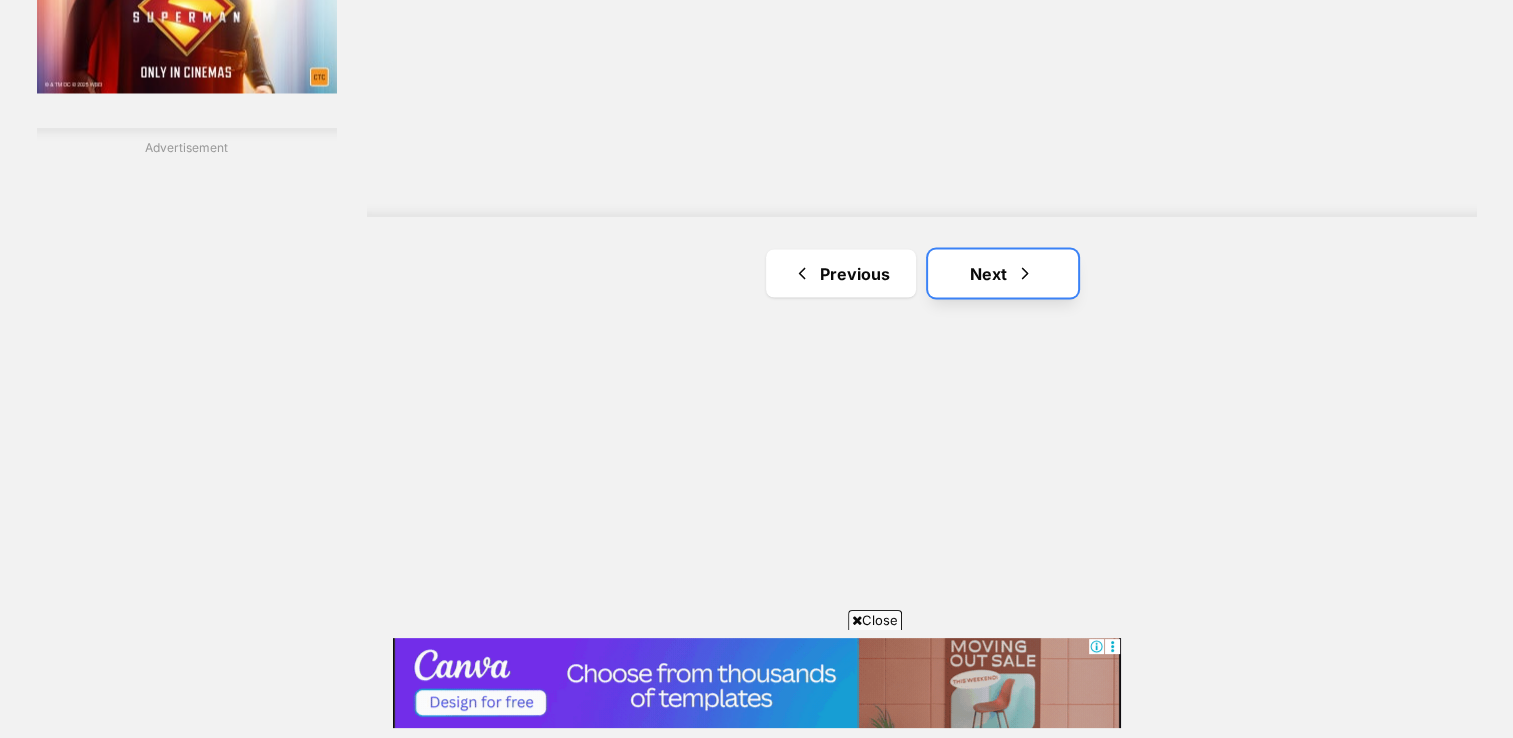 click on "Next" at bounding box center (1003, 273) 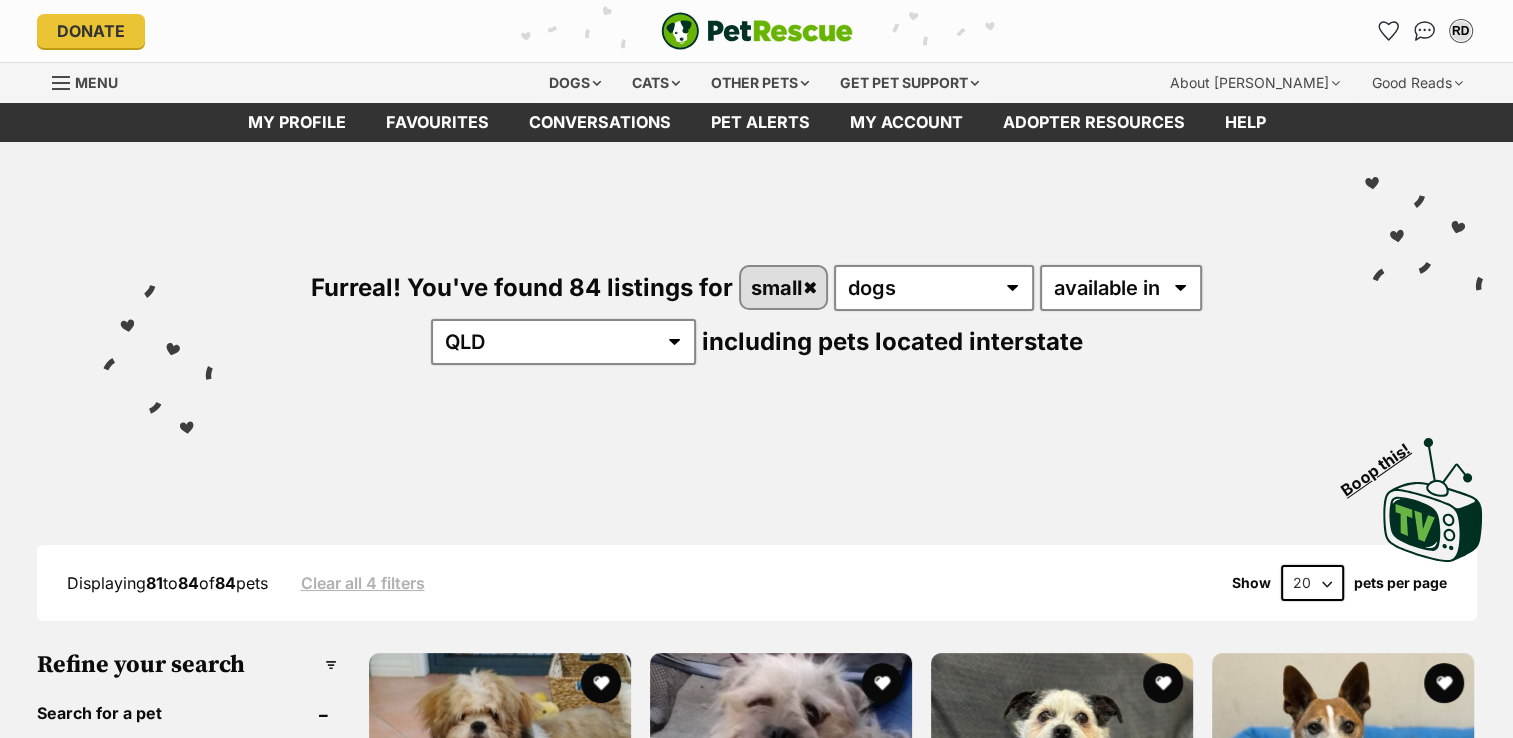 scroll, scrollTop: 200, scrollLeft: 0, axis: vertical 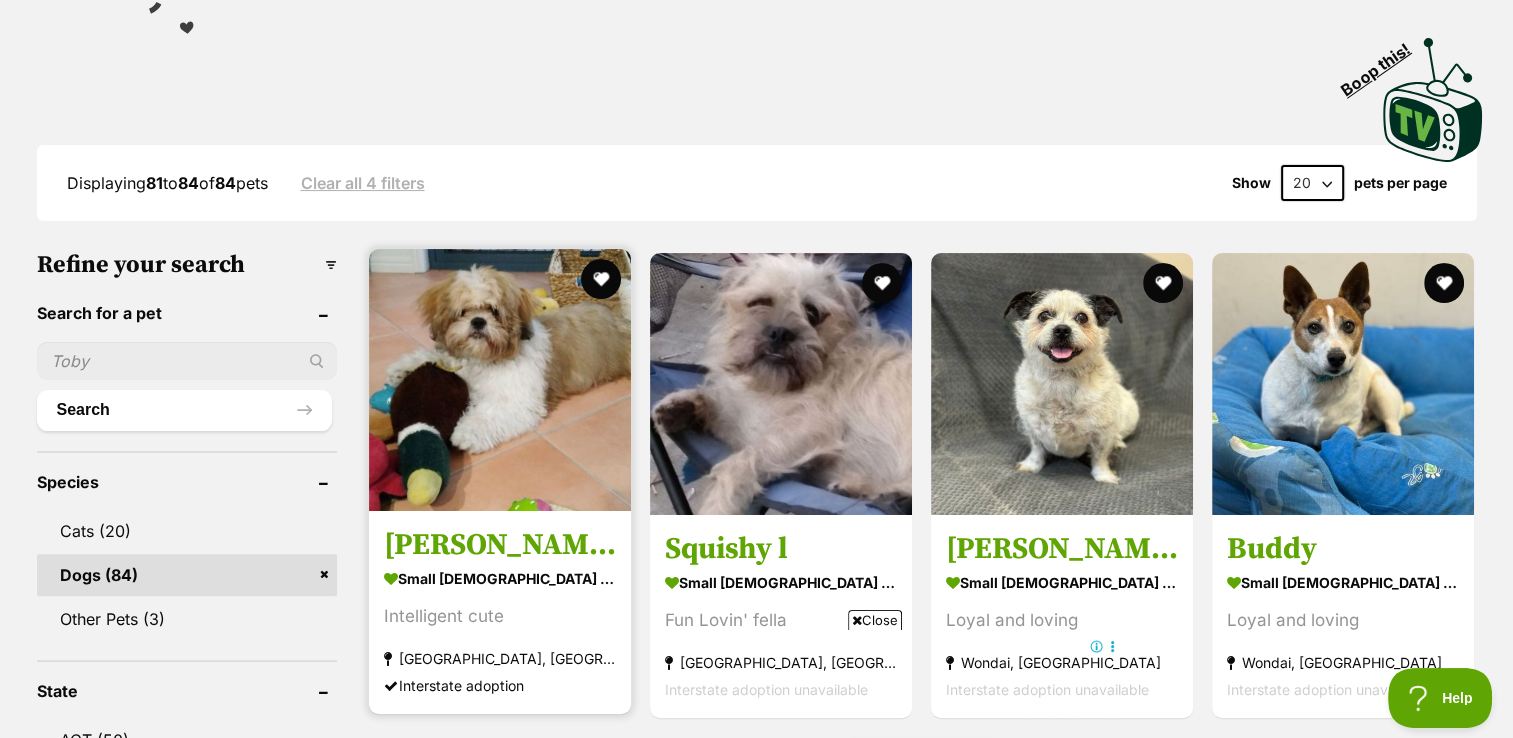 click on "[PERSON_NAME]" at bounding box center (500, 545) 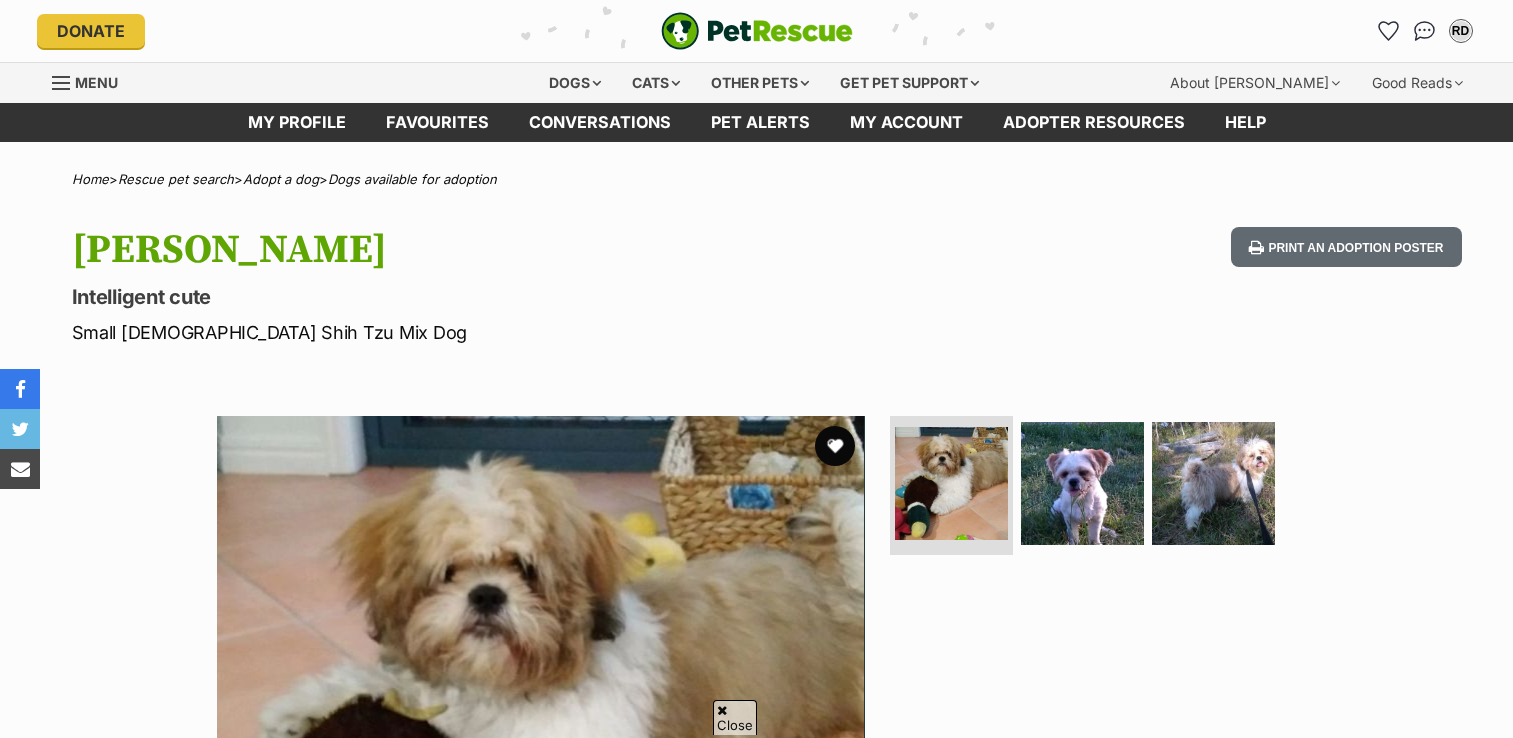 scroll, scrollTop: 136, scrollLeft: 0, axis: vertical 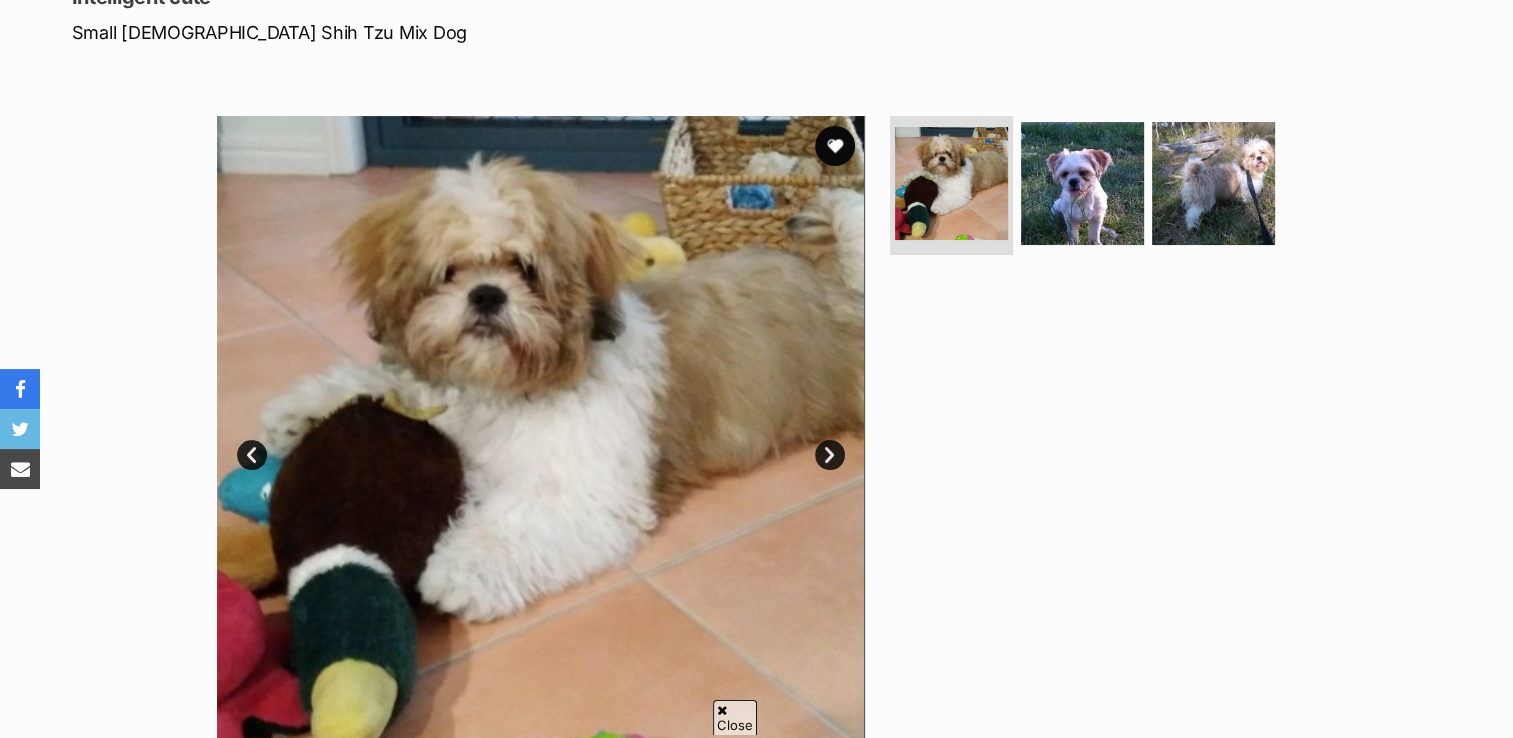 click on "Next" at bounding box center [830, 455] 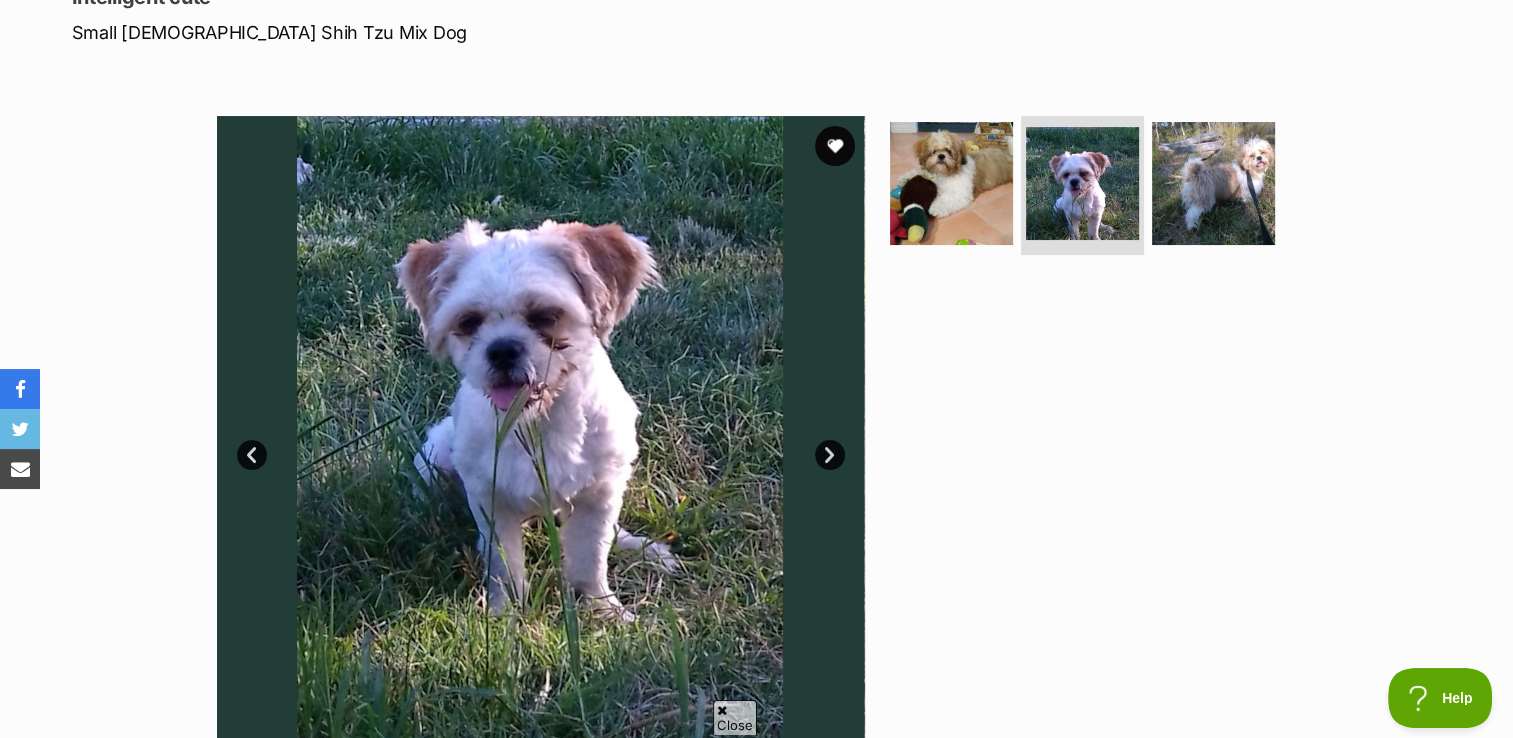 scroll, scrollTop: 0, scrollLeft: 0, axis: both 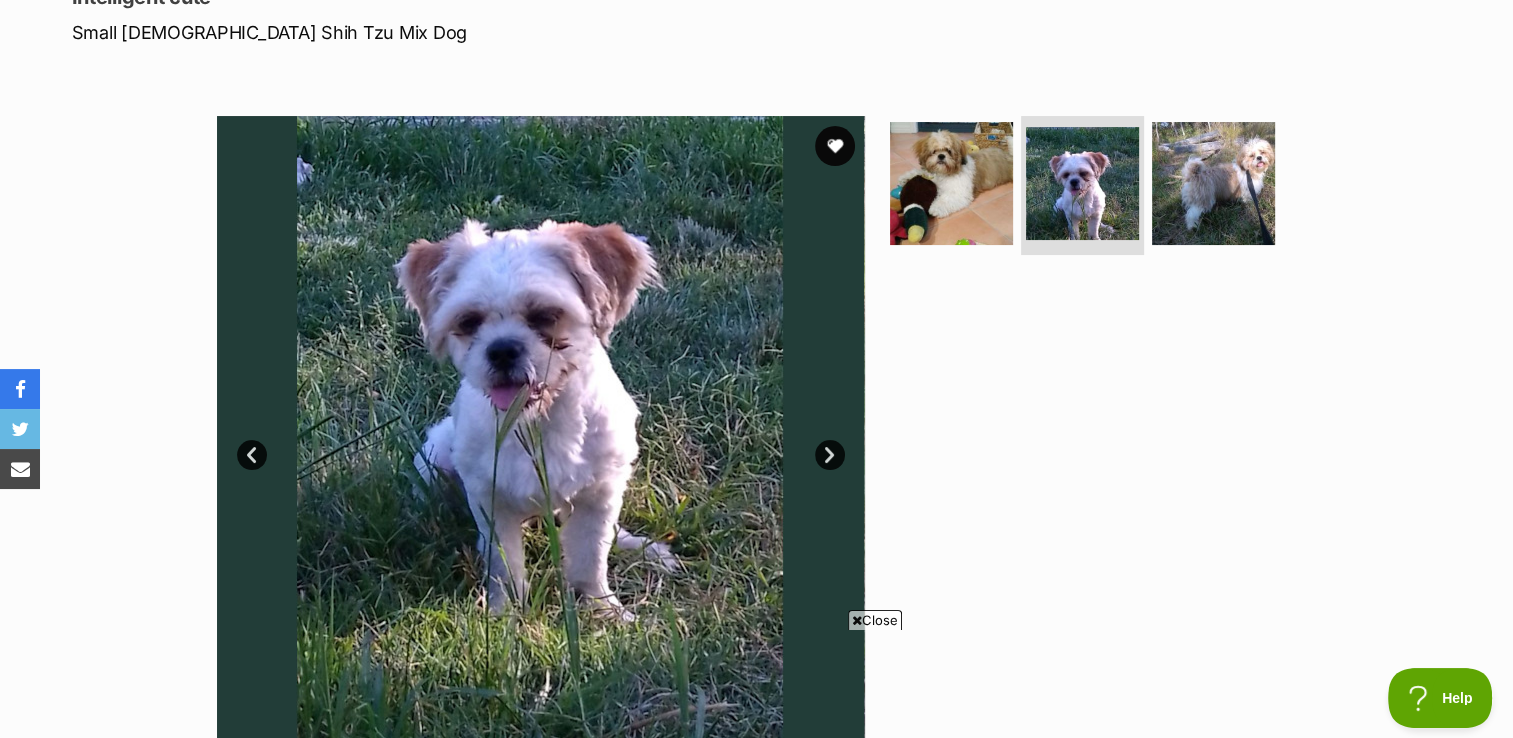 click on "Next" at bounding box center (830, 455) 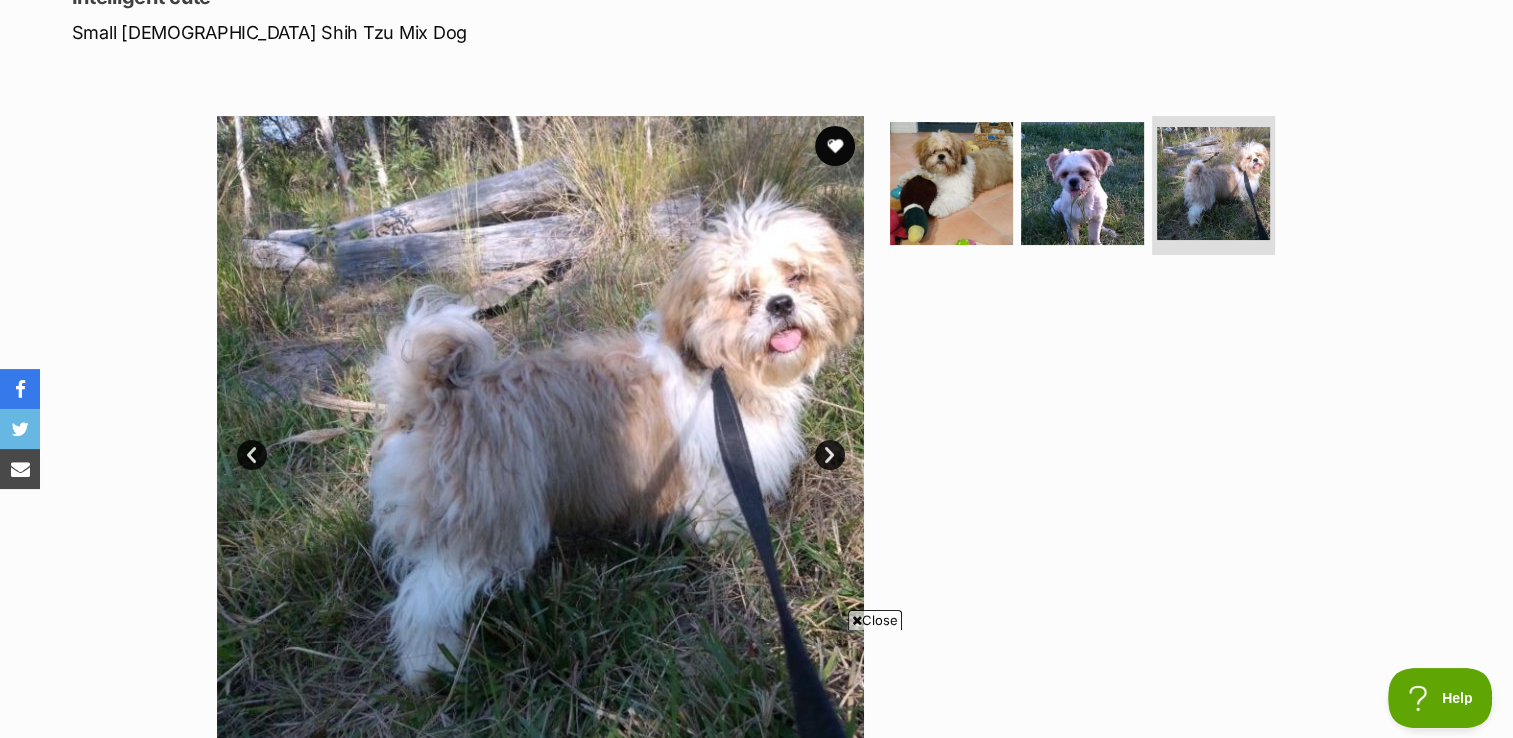 scroll, scrollTop: 0, scrollLeft: 0, axis: both 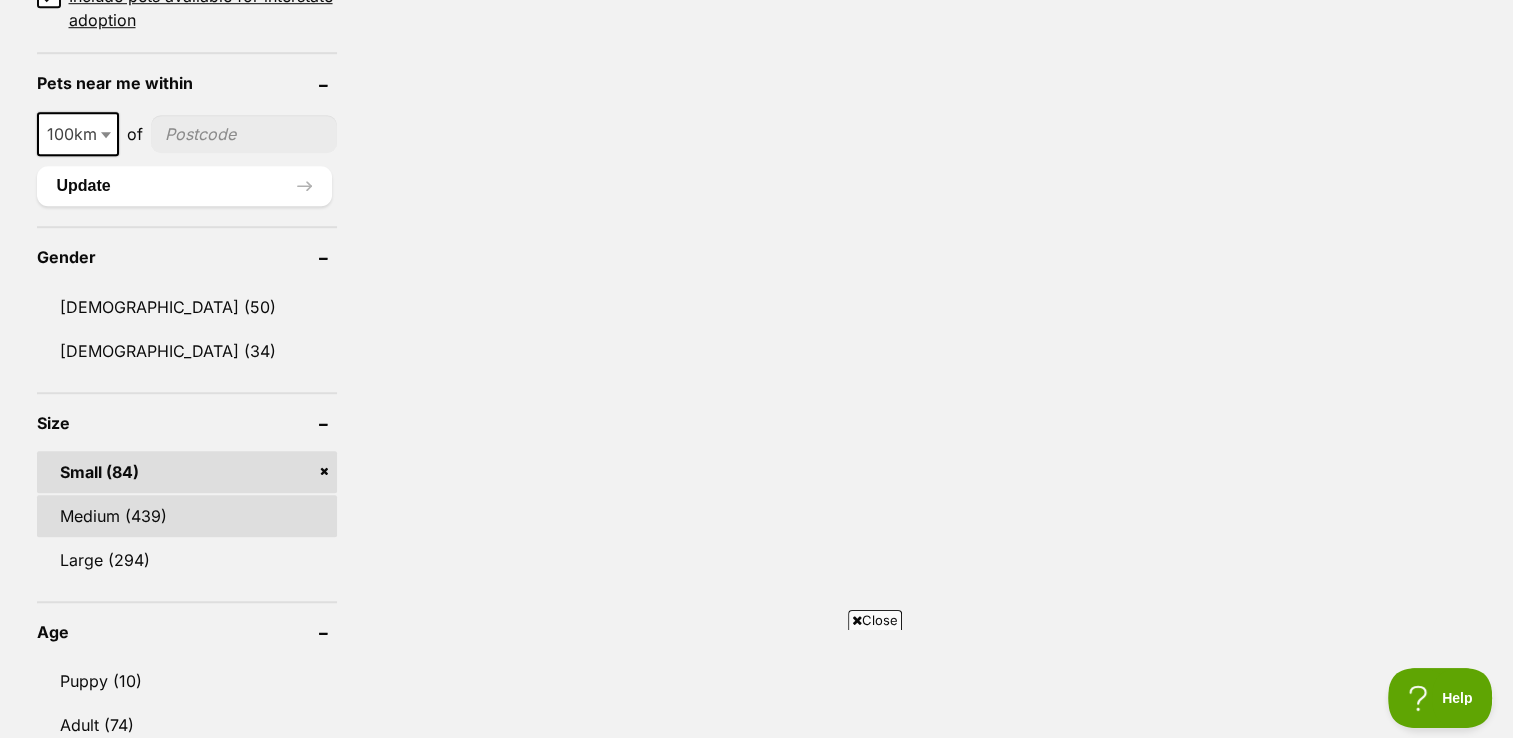 click on "Medium (439)" at bounding box center (187, 516) 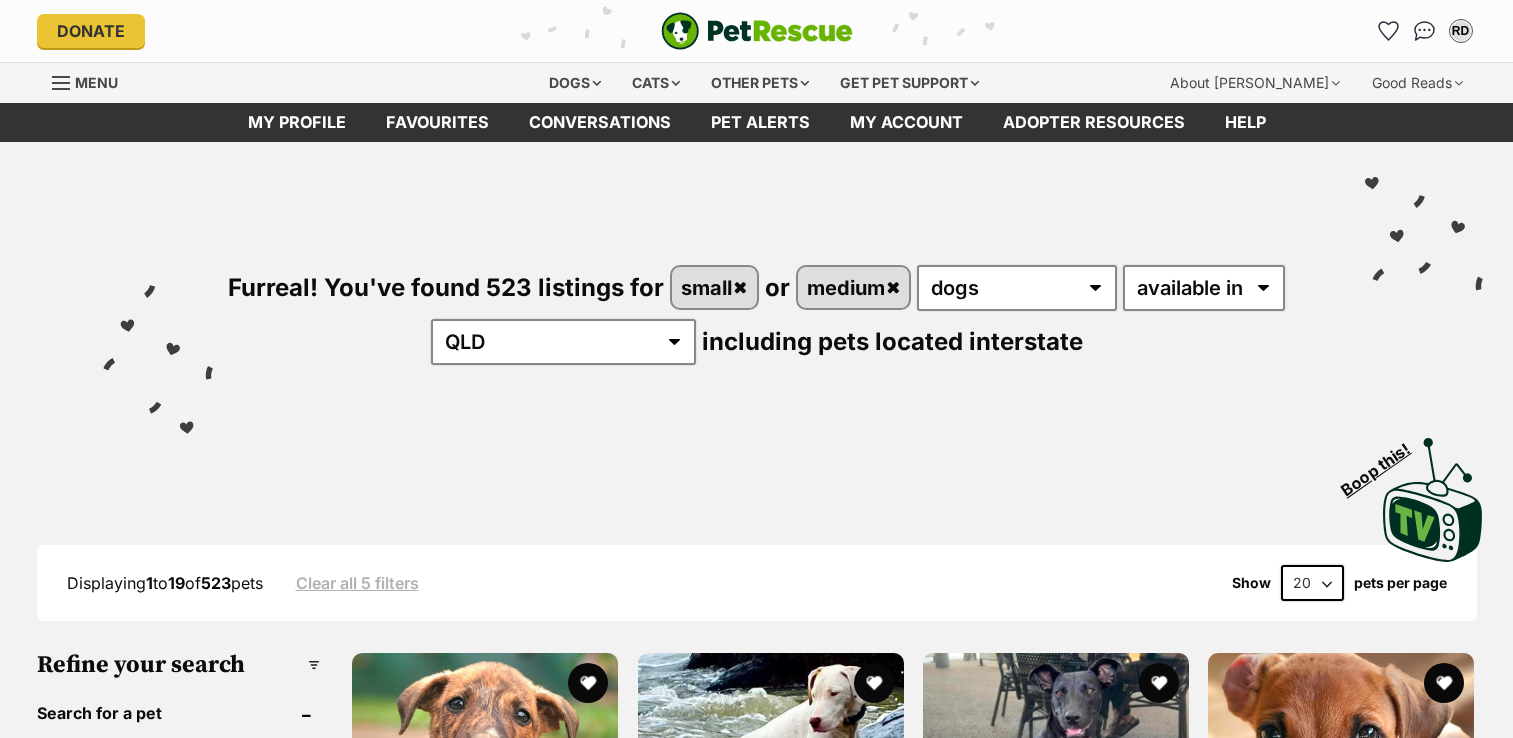 scroll, scrollTop: 0, scrollLeft: 0, axis: both 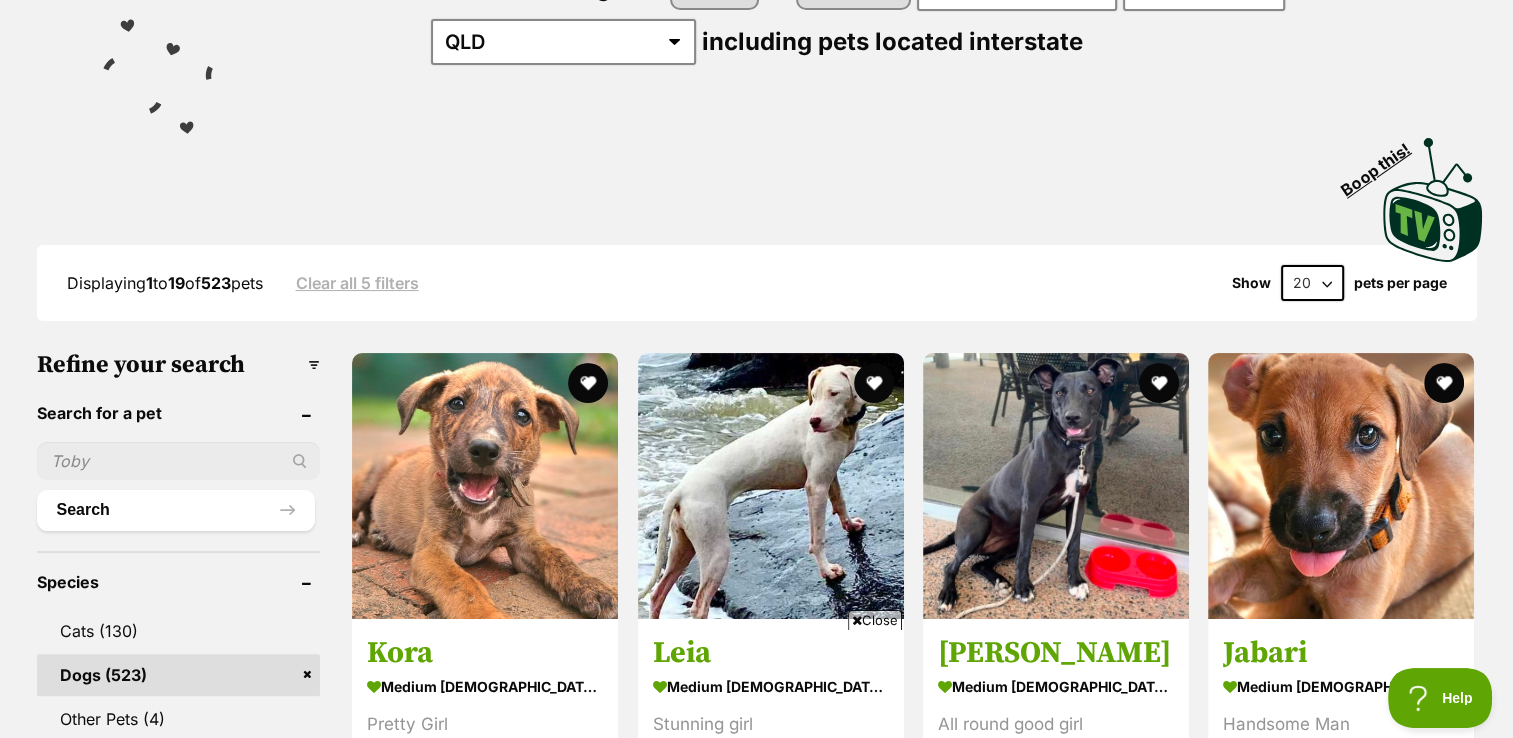 click on "20 40 60" at bounding box center [1312, 283] 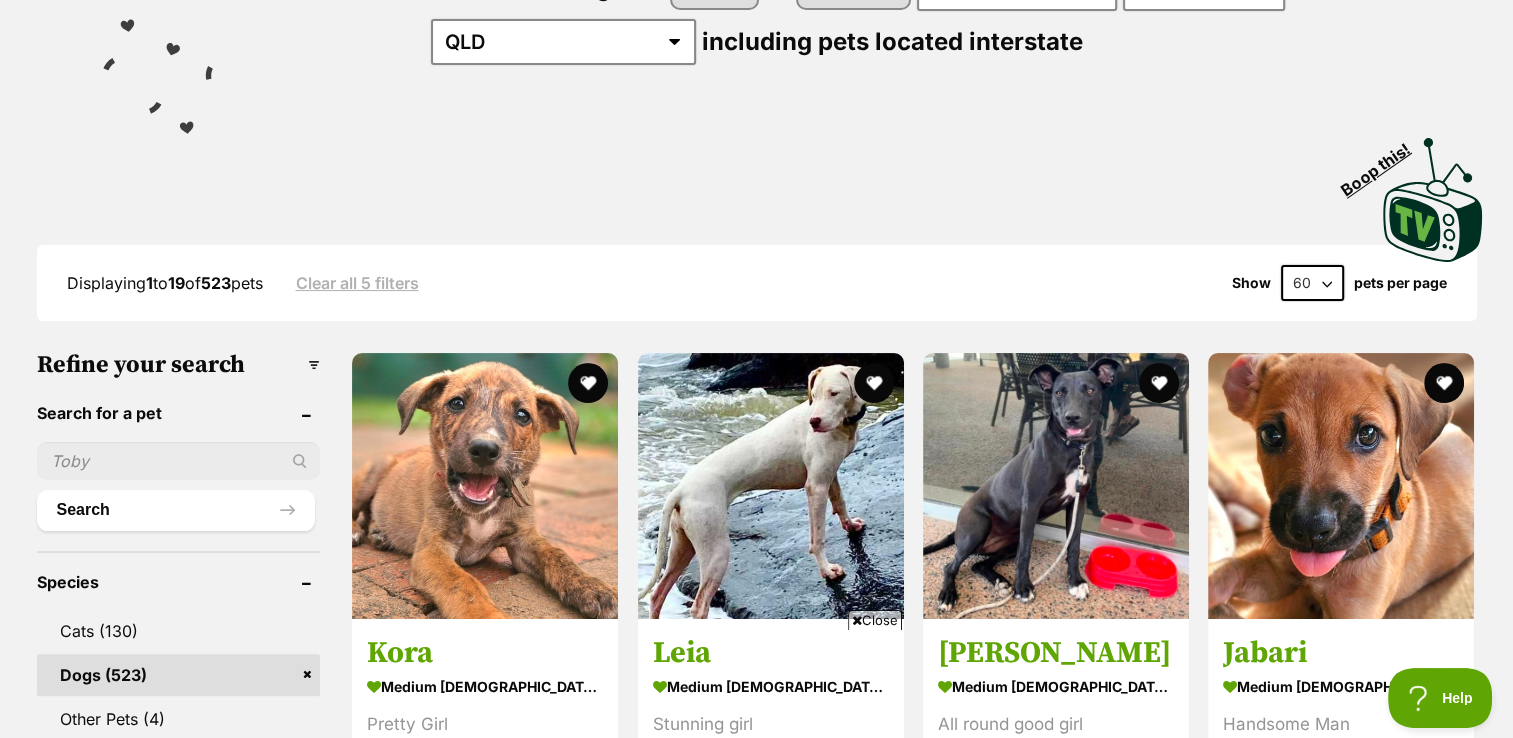click on "20 40 60" at bounding box center [1312, 283] 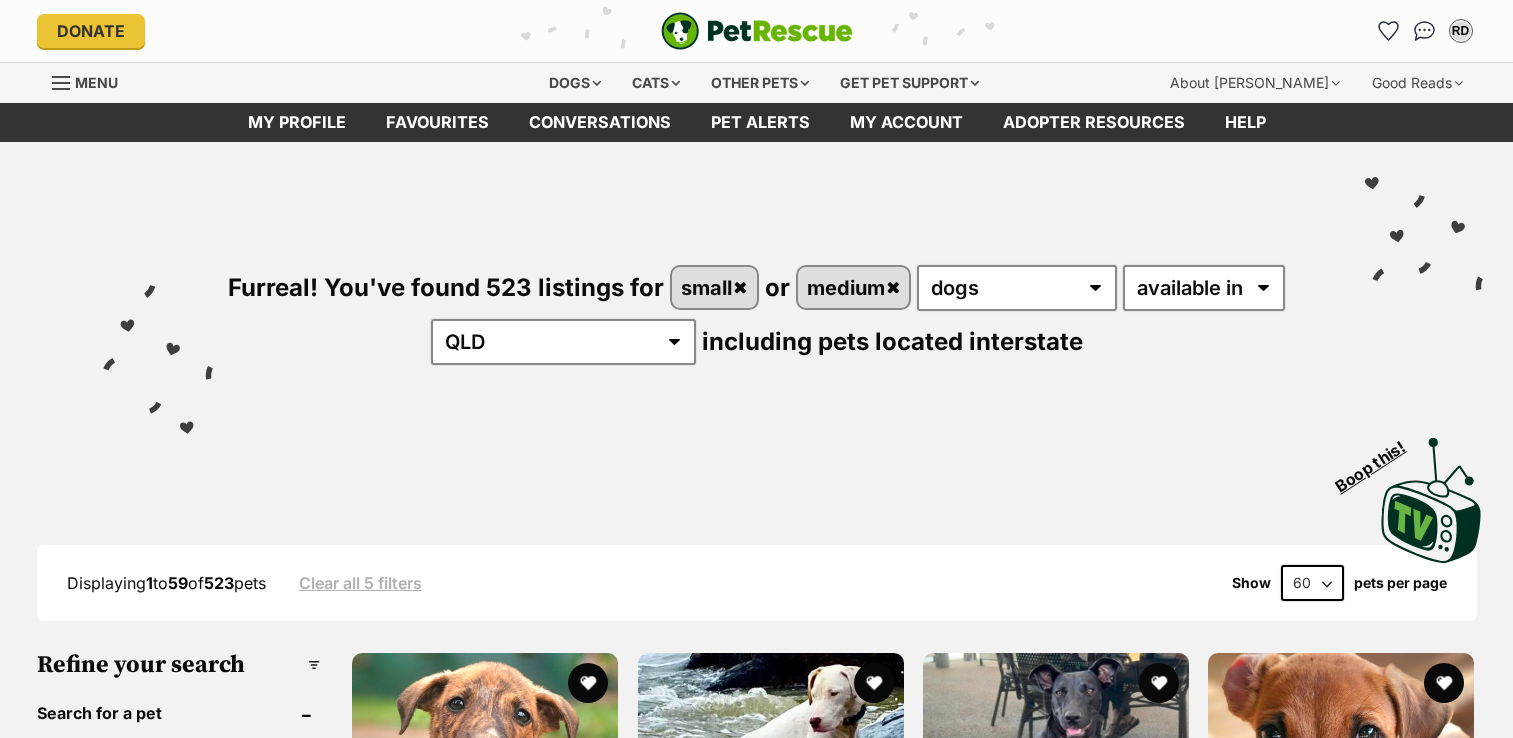 scroll, scrollTop: 0, scrollLeft: 0, axis: both 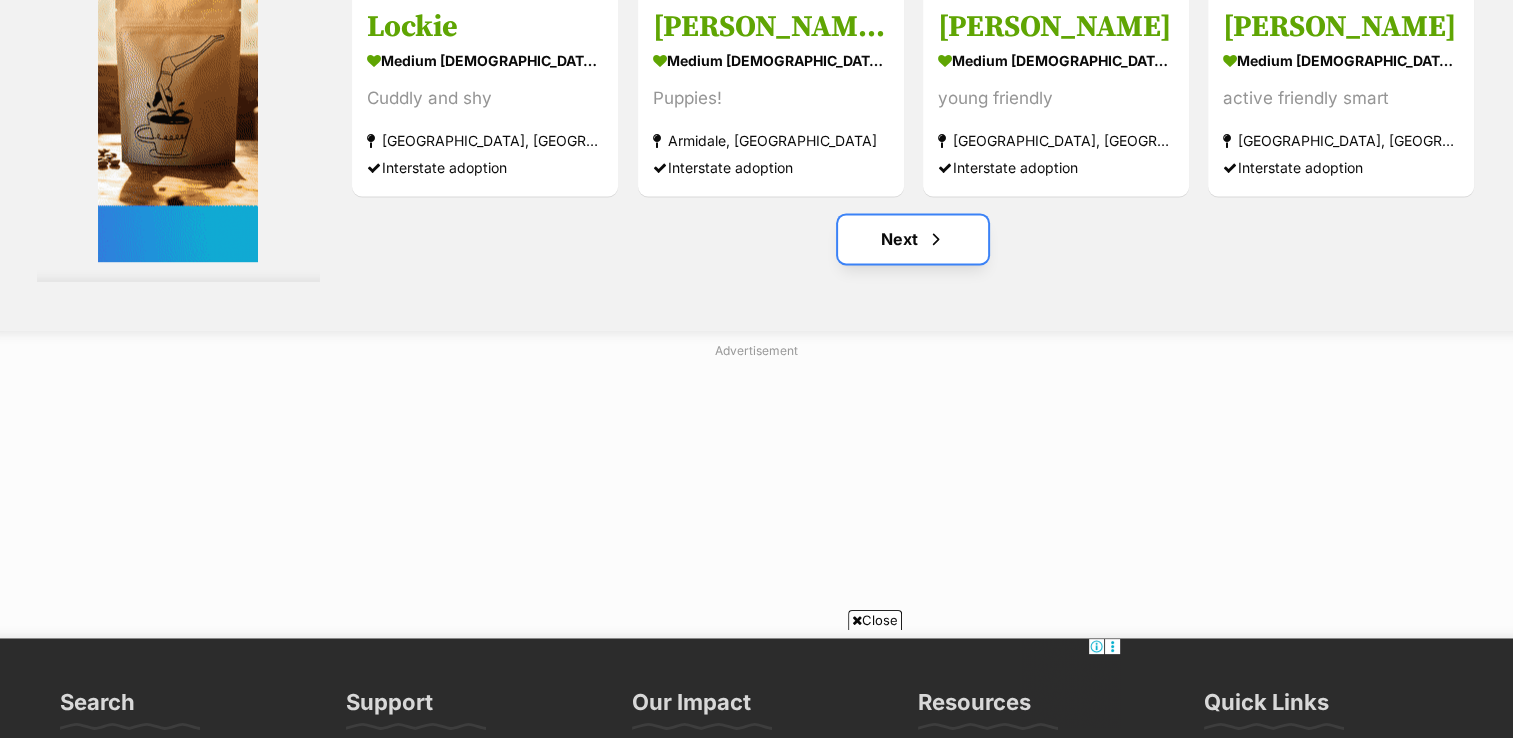 click on "Next" at bounding box center [913, 239] 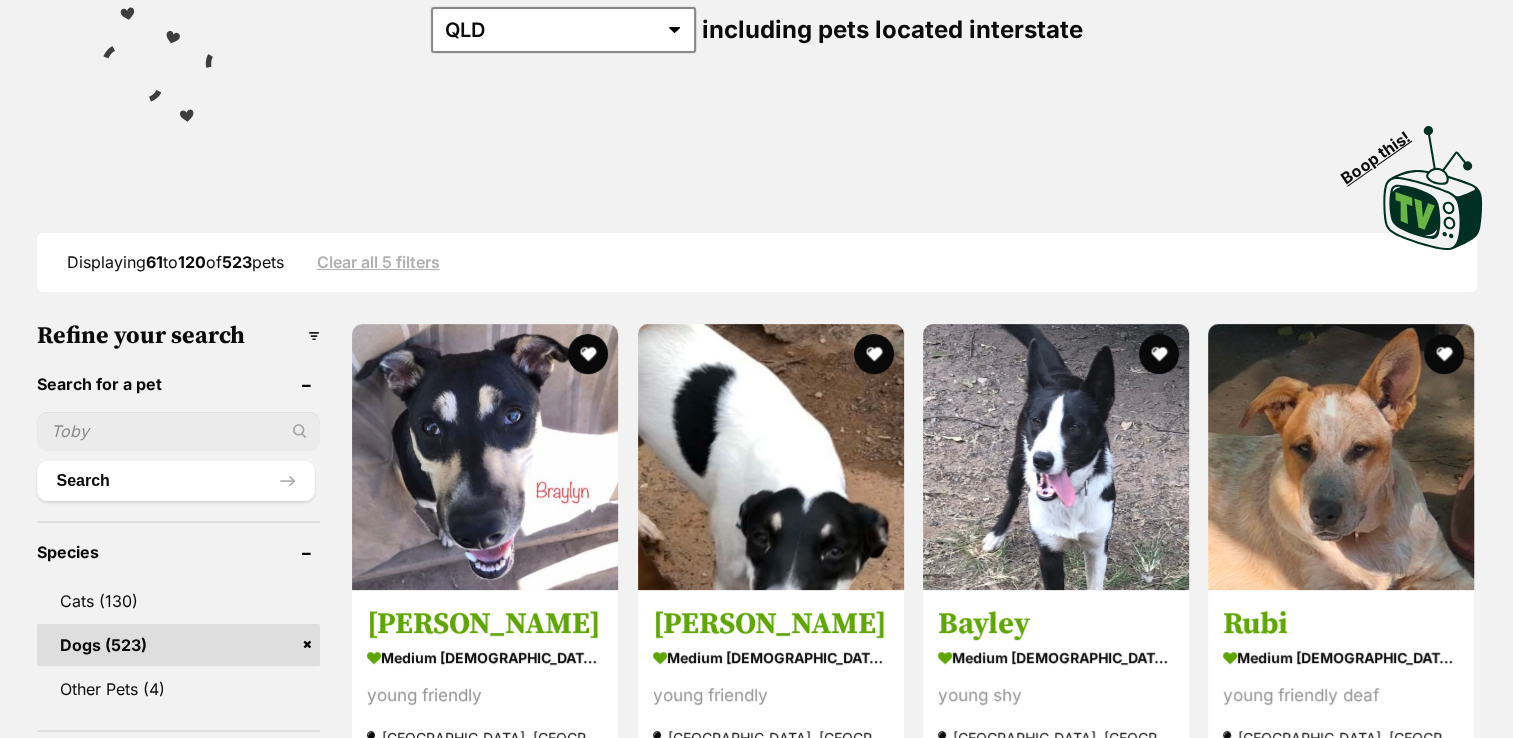 scroll, scrollTop: 400, scrollLeft: 0, axis: vertical 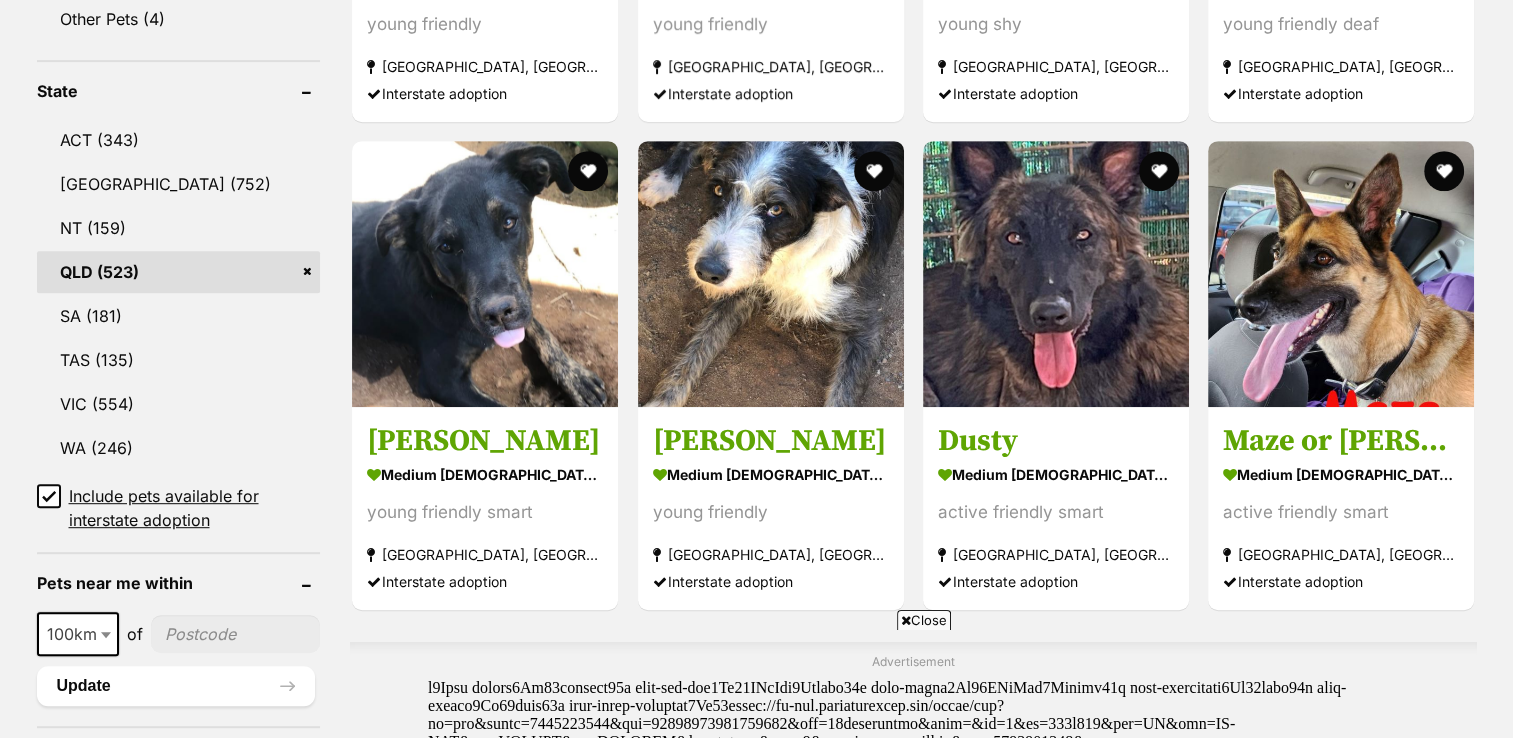 click 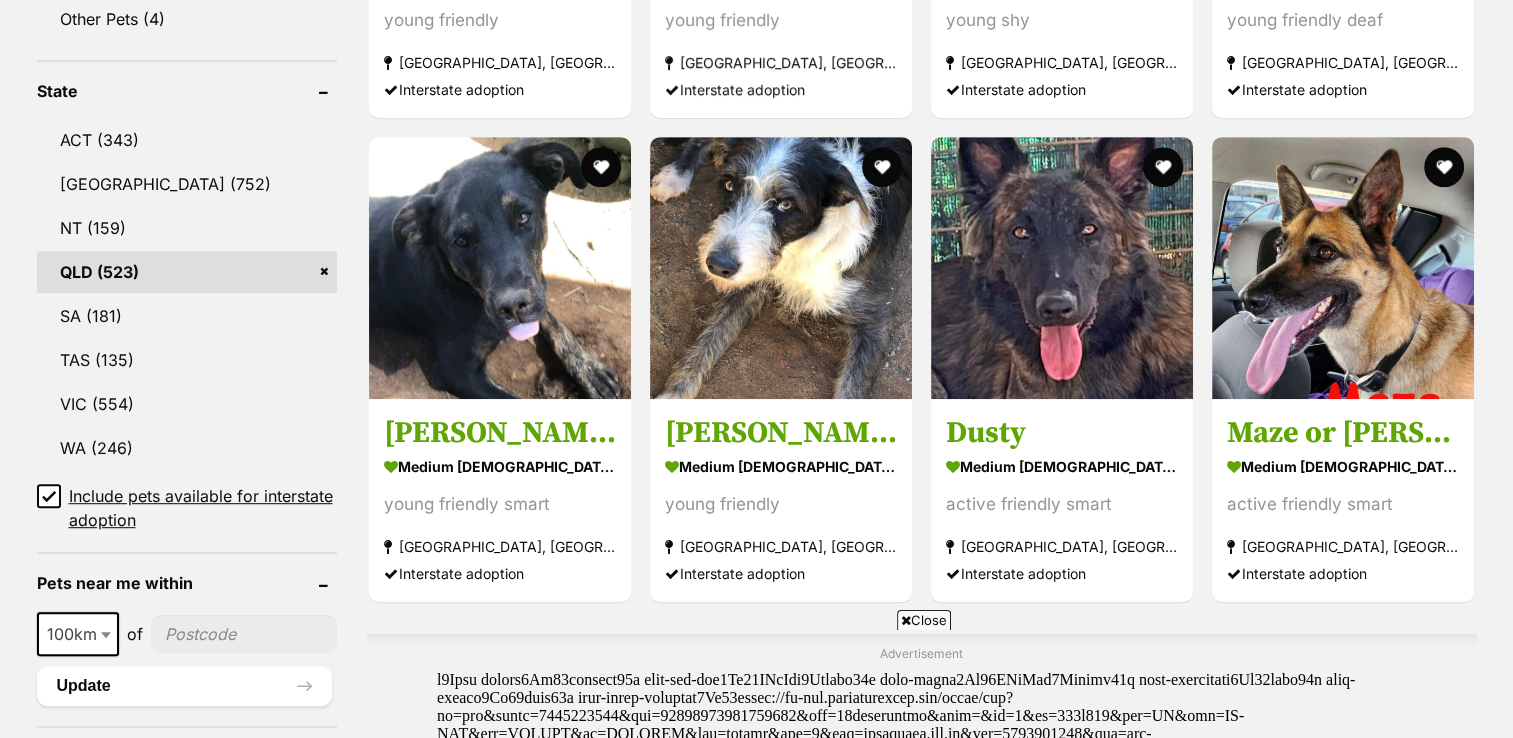scroll, scrollTop: 0, scrollLeft: 0, axis: both 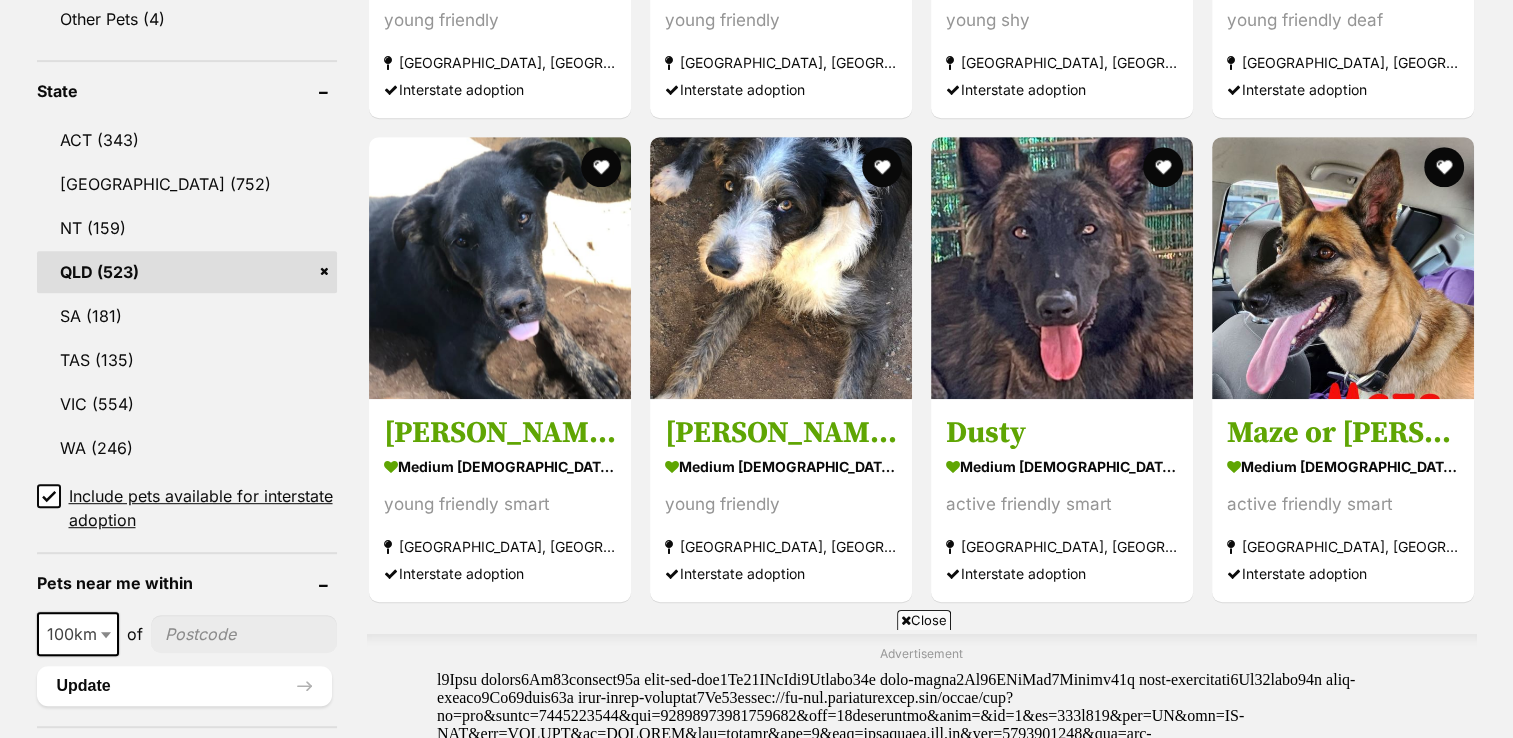 click 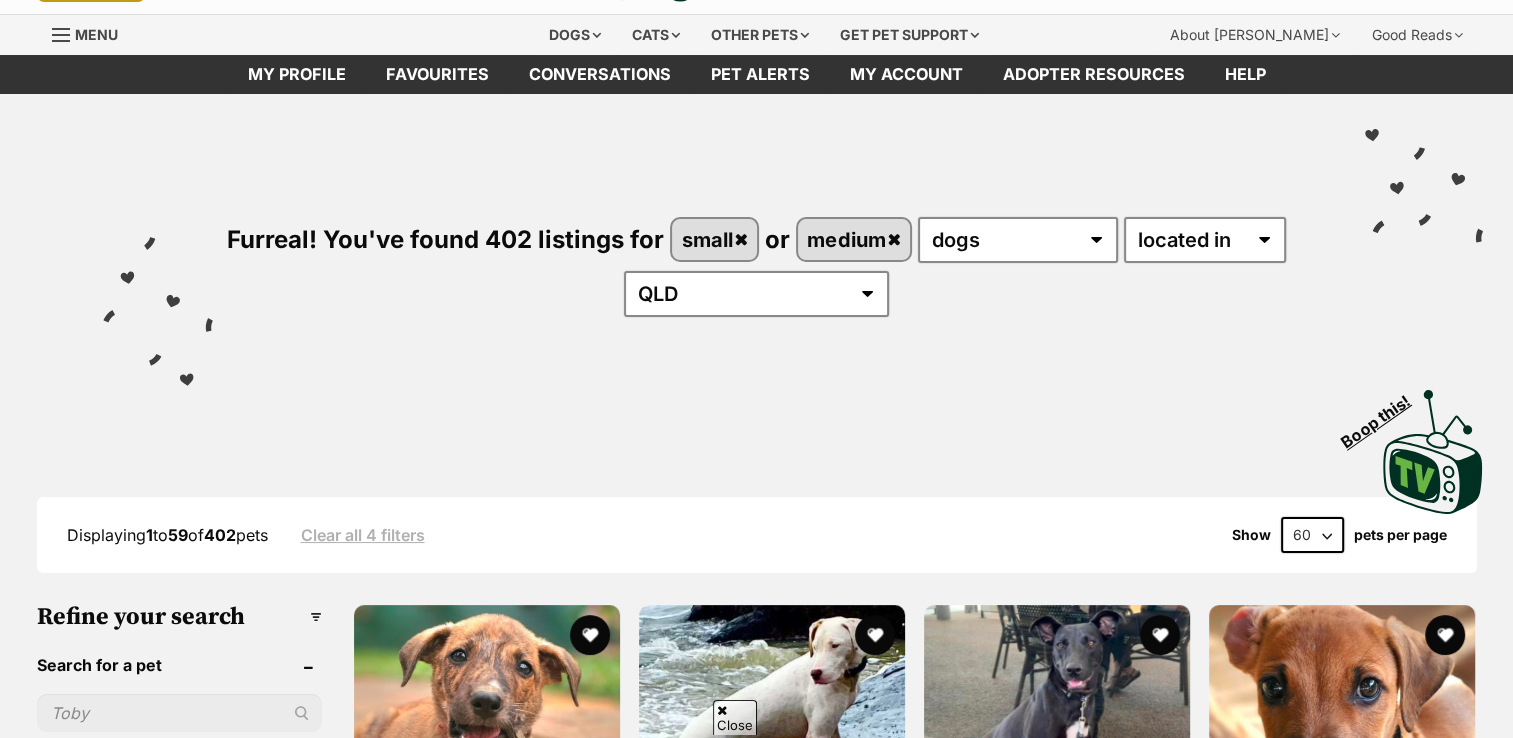 scroll, scrollTop: 138, scrollLeft: 0, axis: vertical 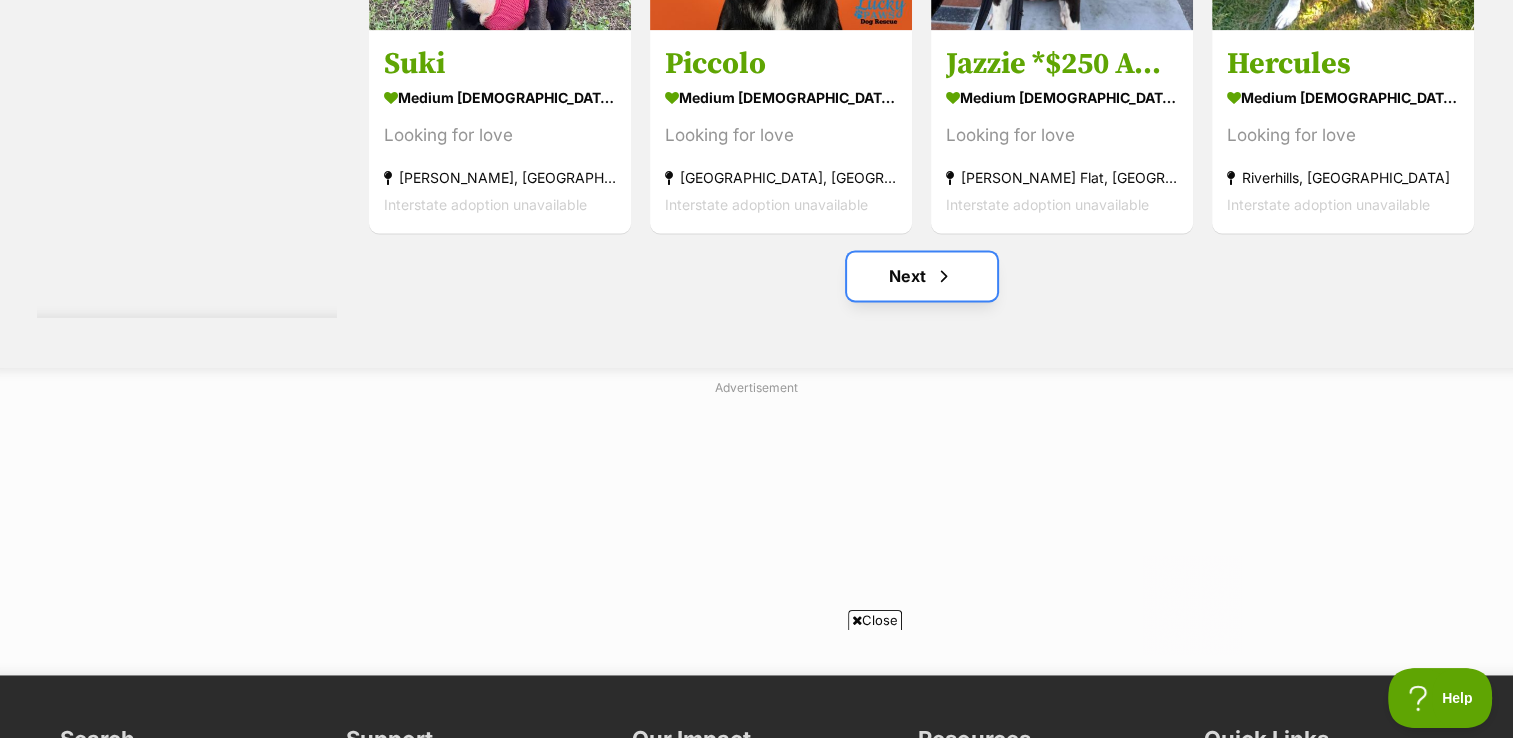 click on "Next" at bounding box center (922, 276) 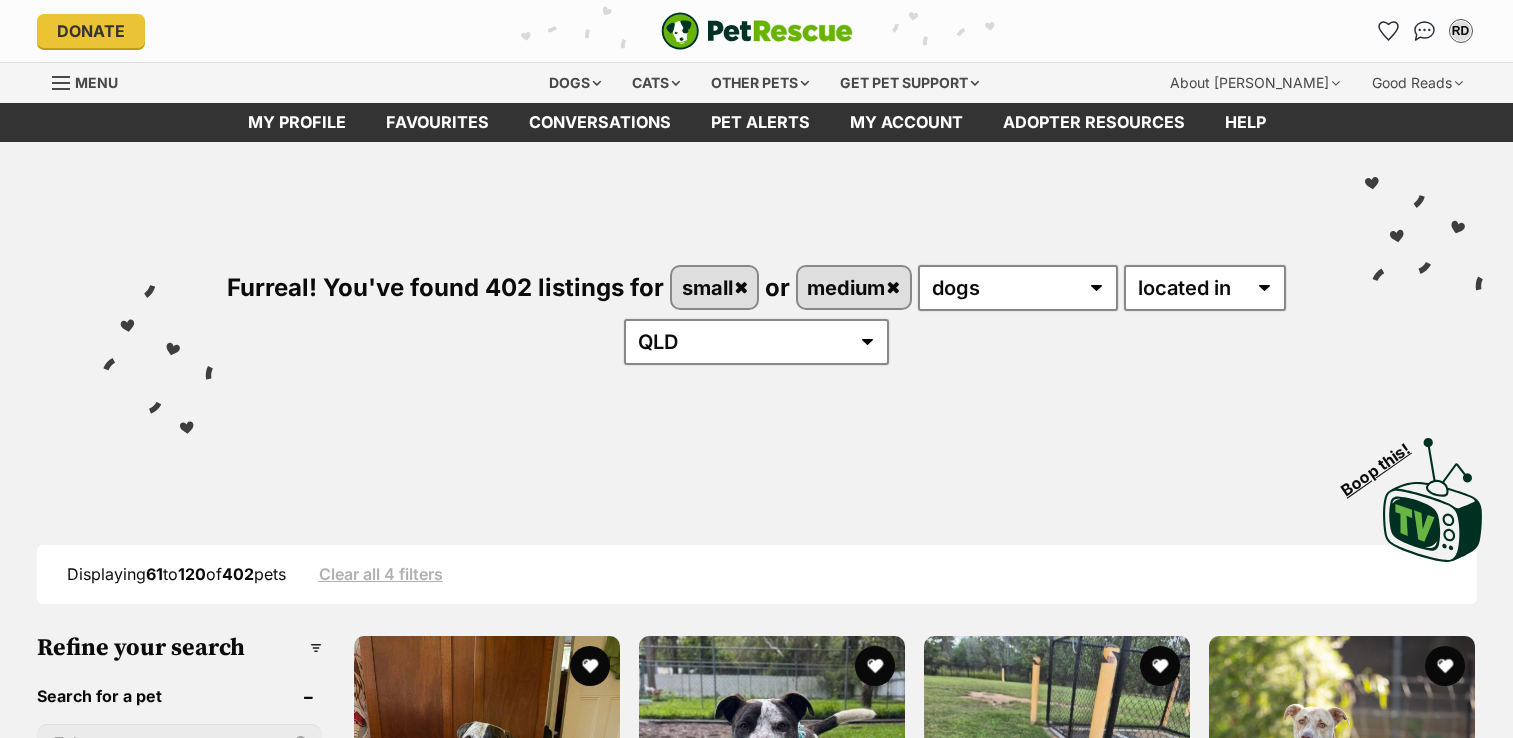scroll, scrollTop: 0, scrollLeft: 0, axis: both 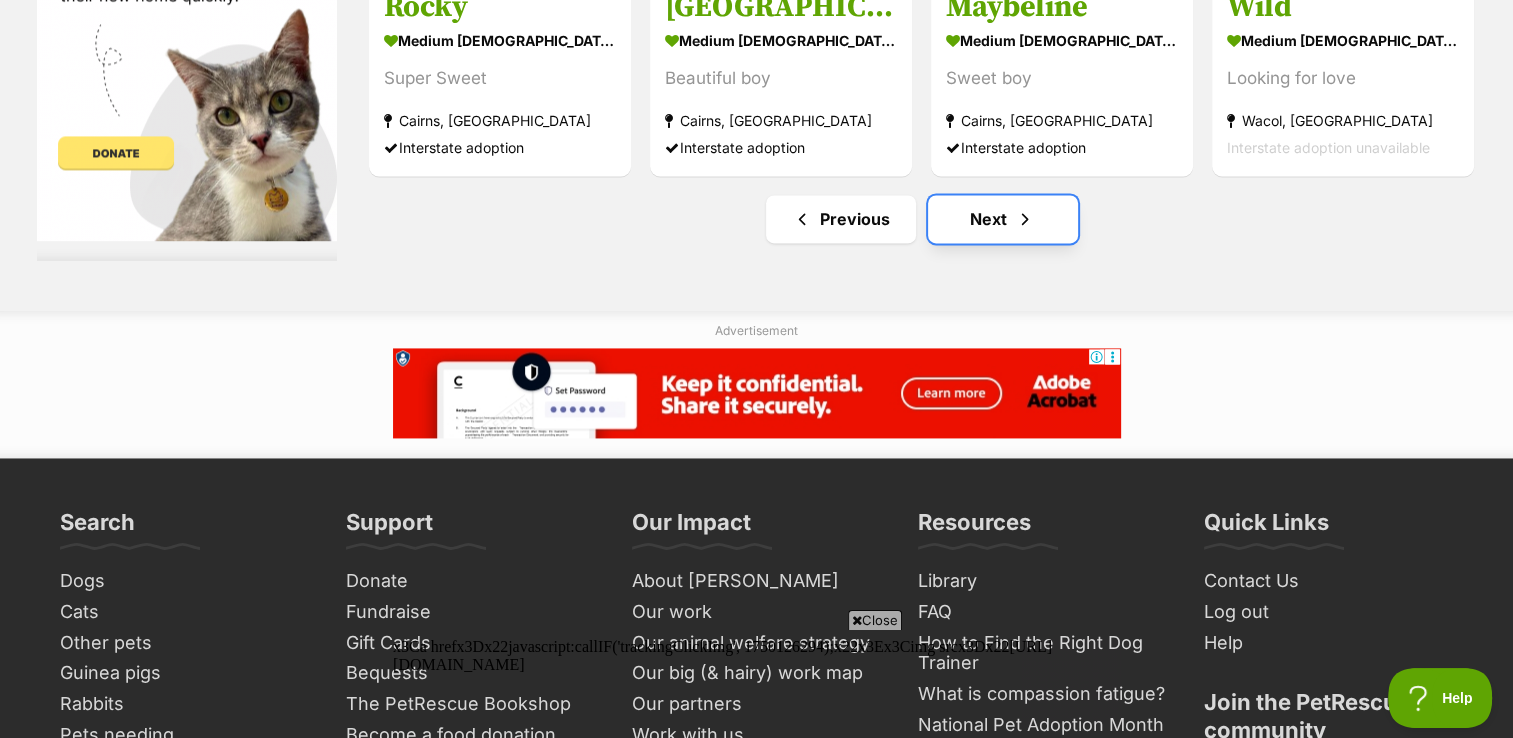click on "Next" at bounding box center (1003, 219) 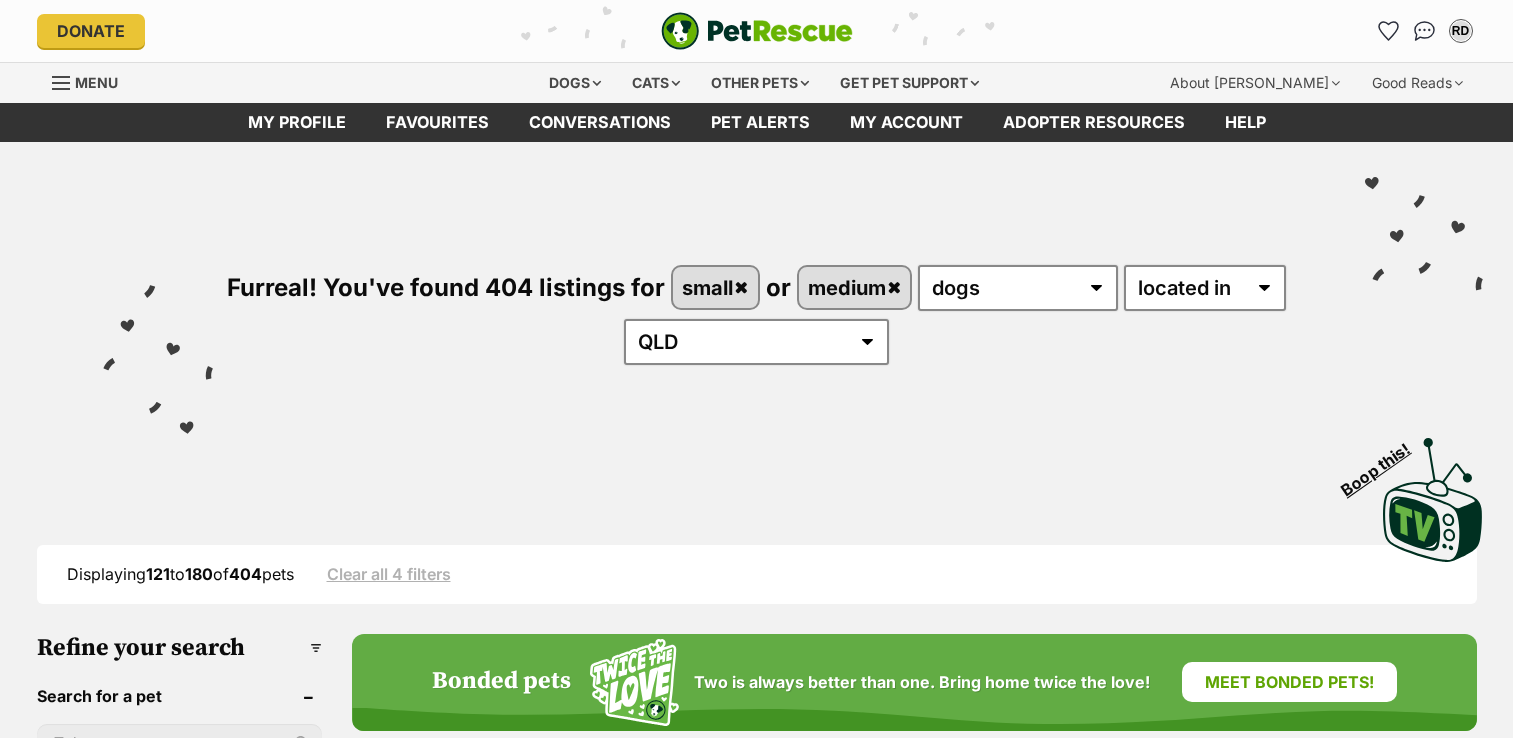 scroll, scrollTop: 0, scrollLeft: 0, axis: both 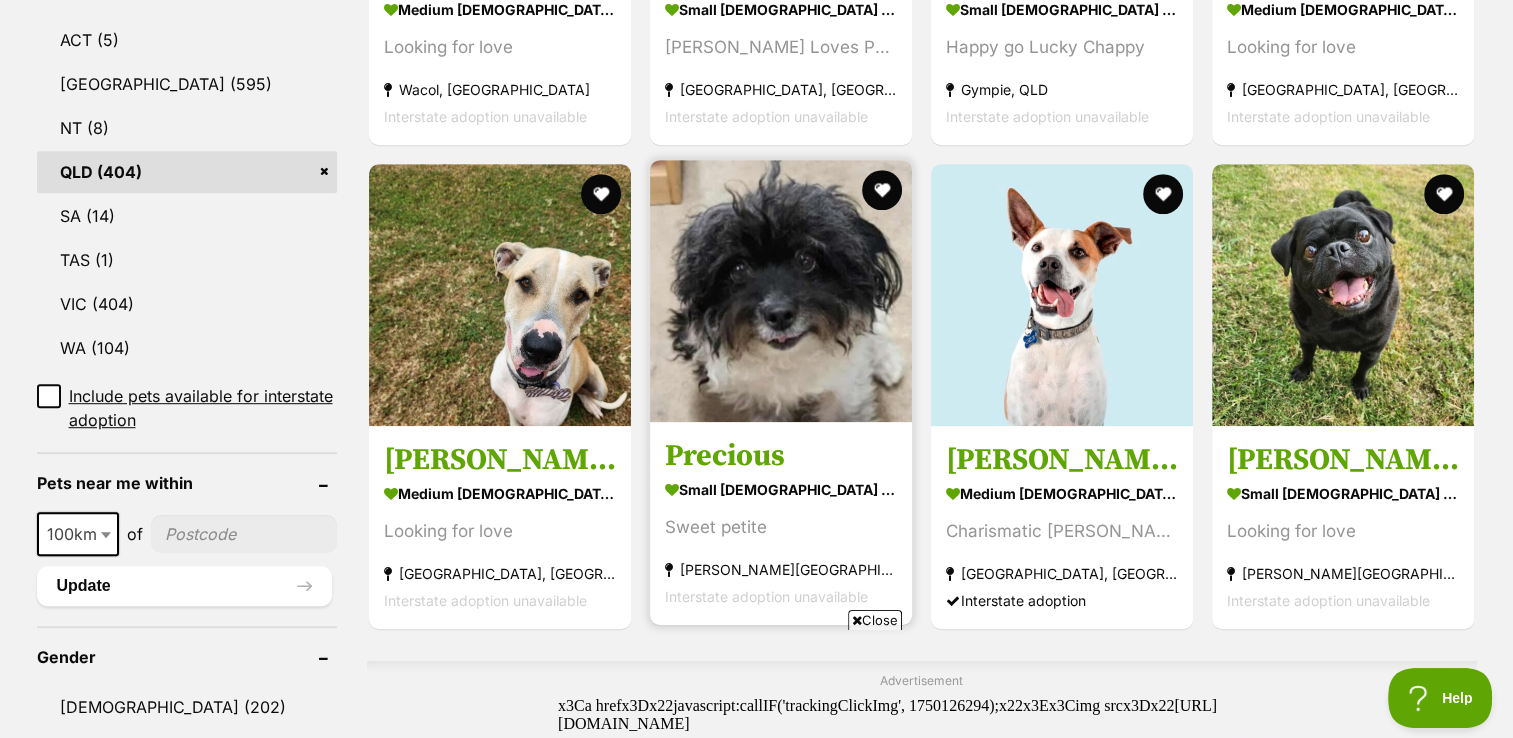 click on "Precious" at bounding box center [781, 456] 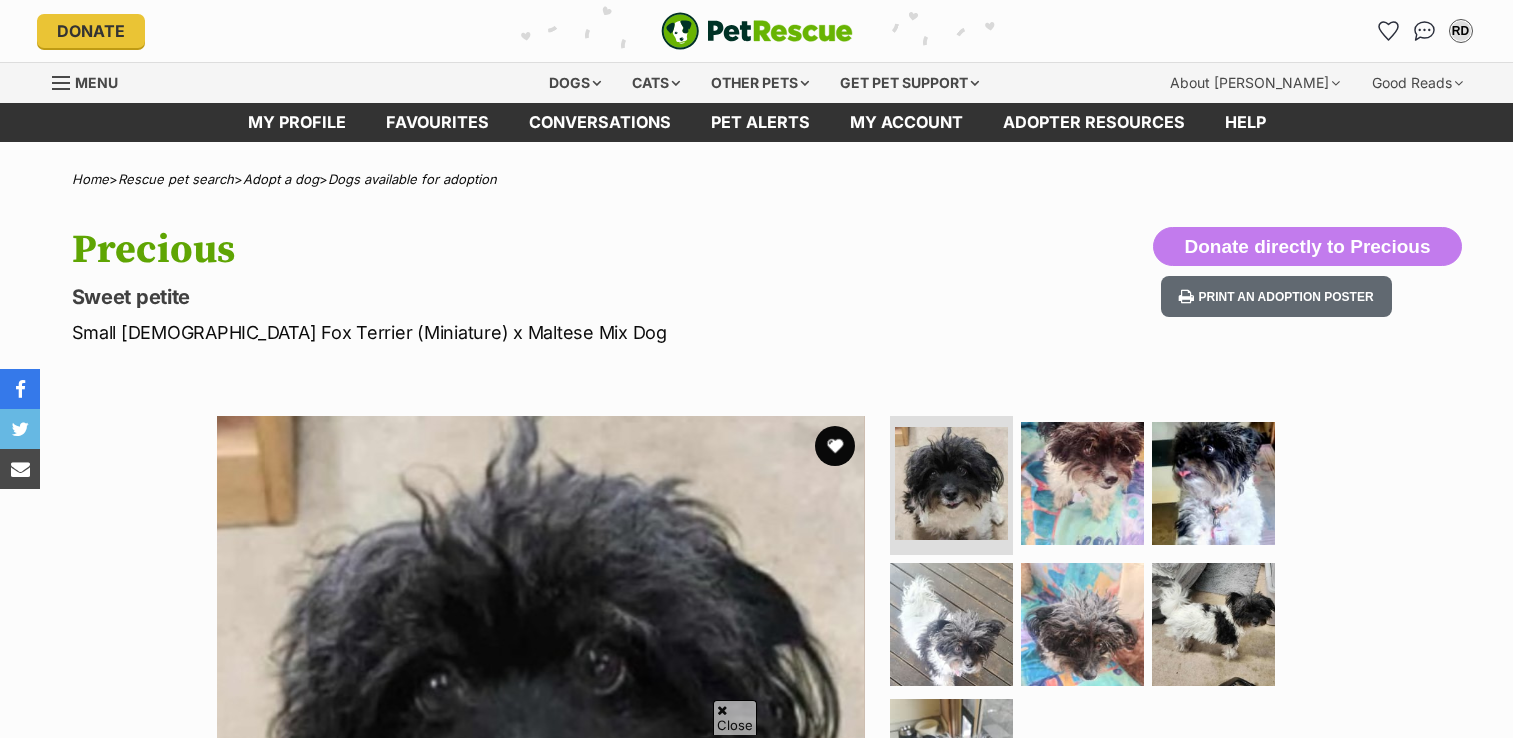 scroll, scrollTop: 200, scrollLeft: 0, axis: vertical 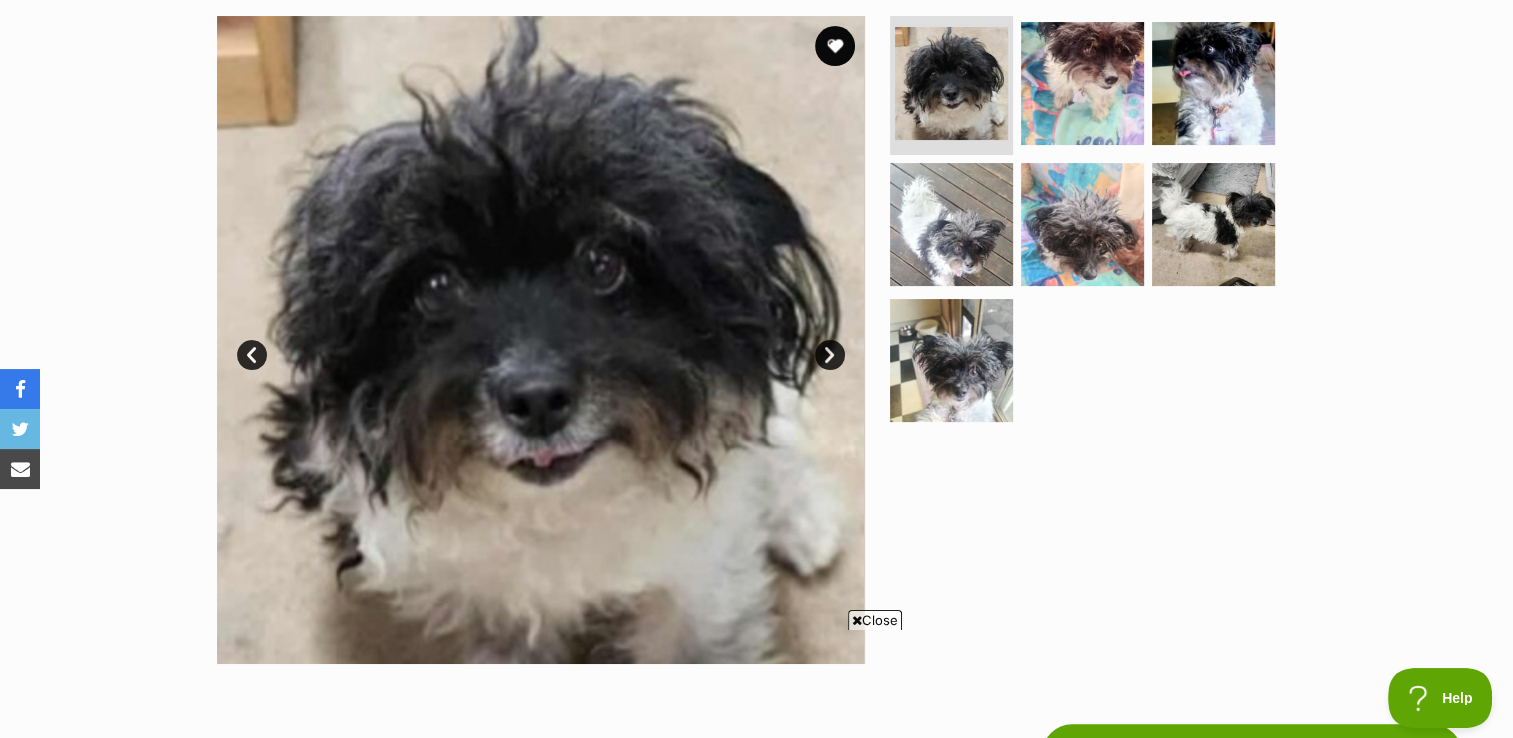 click on "Next" at bounding box center (830, 355) 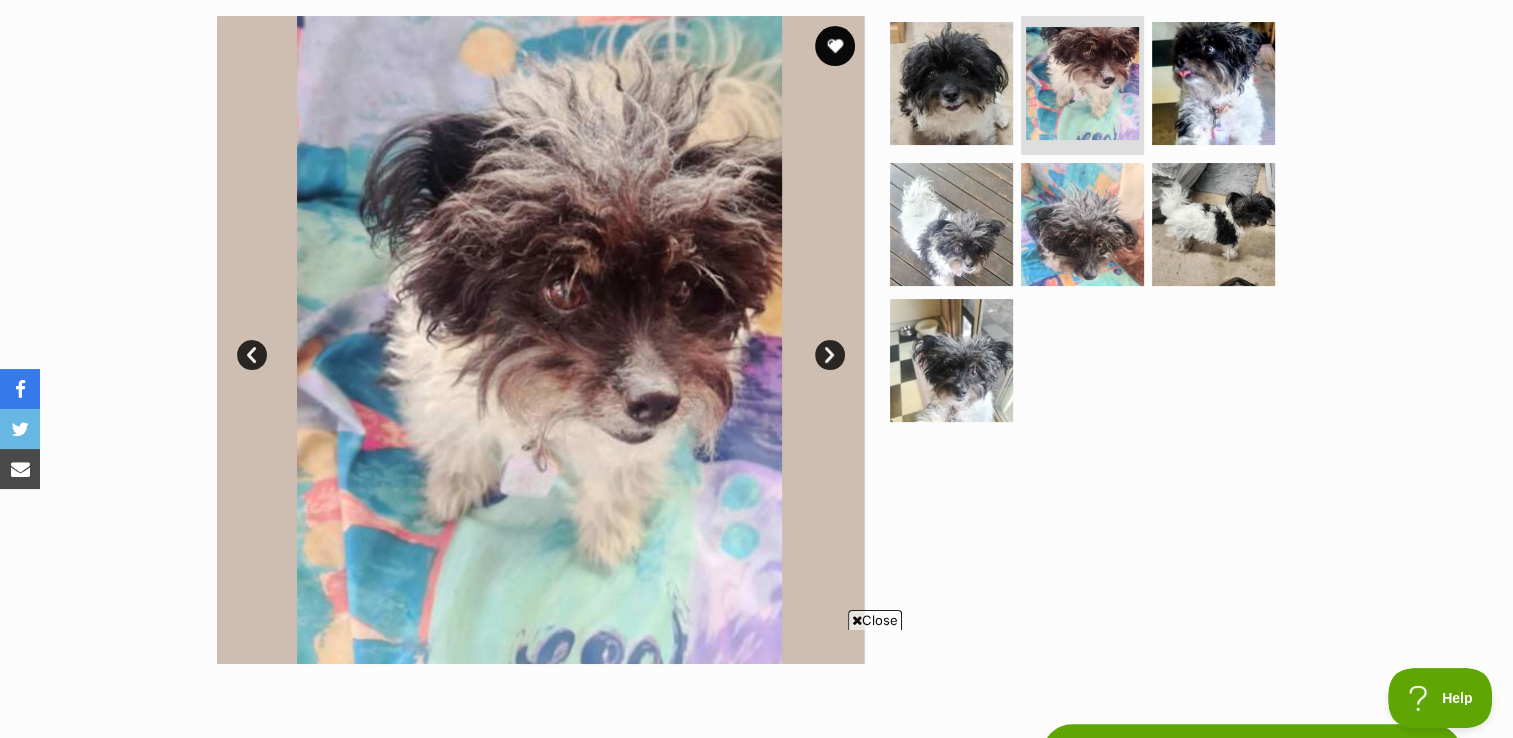 click on "Next" at bounding box center [830, 355] 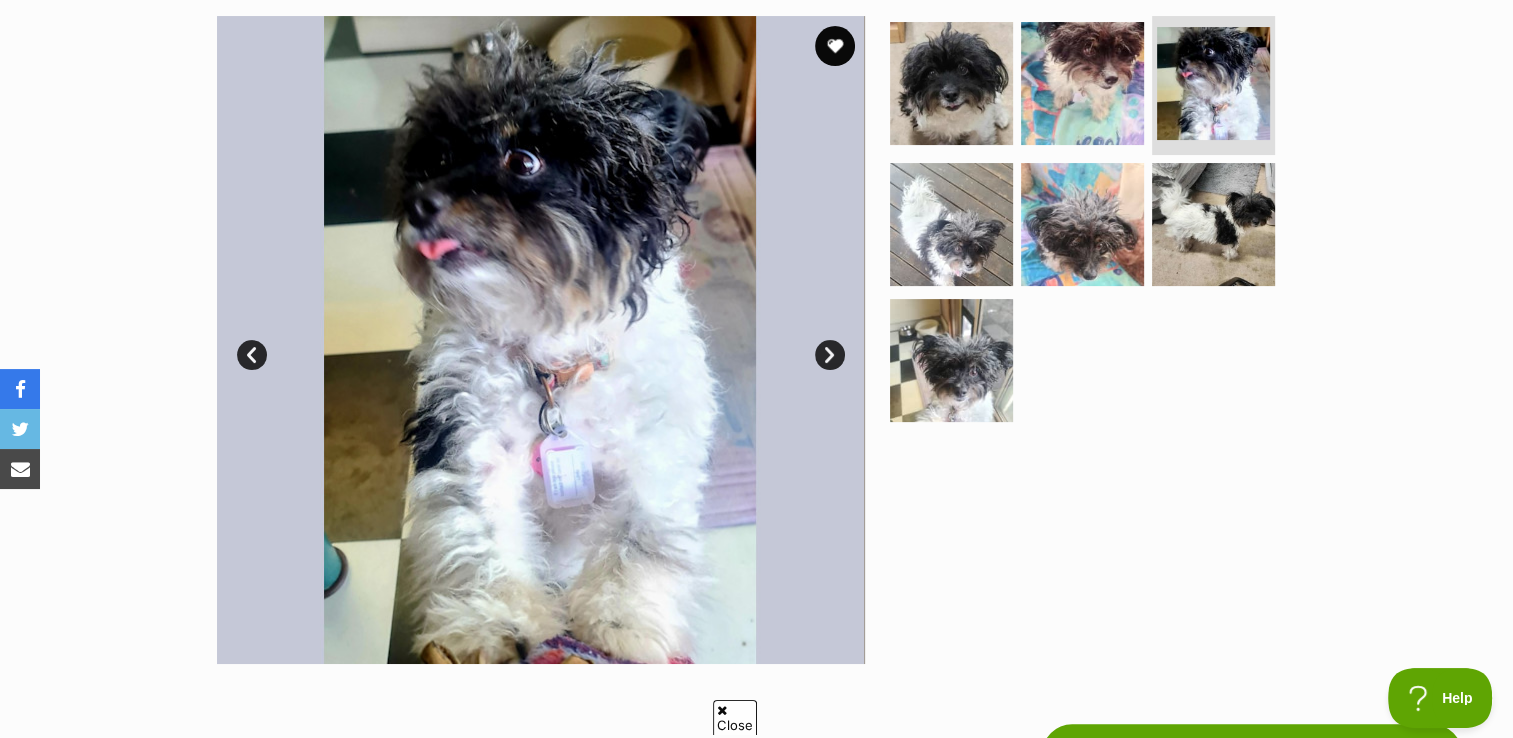 scroll, scrollTop: 0, scrollLeft: 0, axis: both 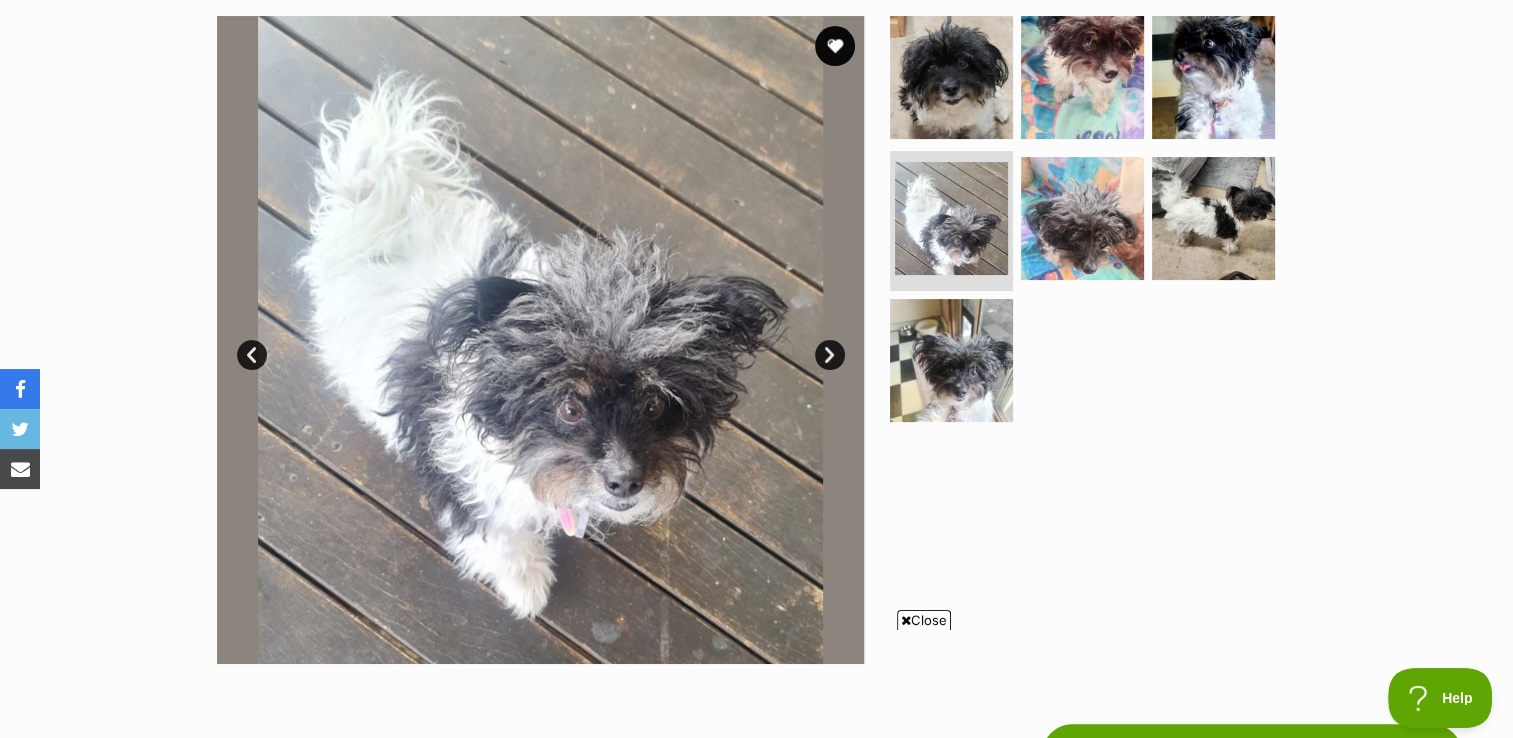 click on "Next" at bounding box center (830, 355) 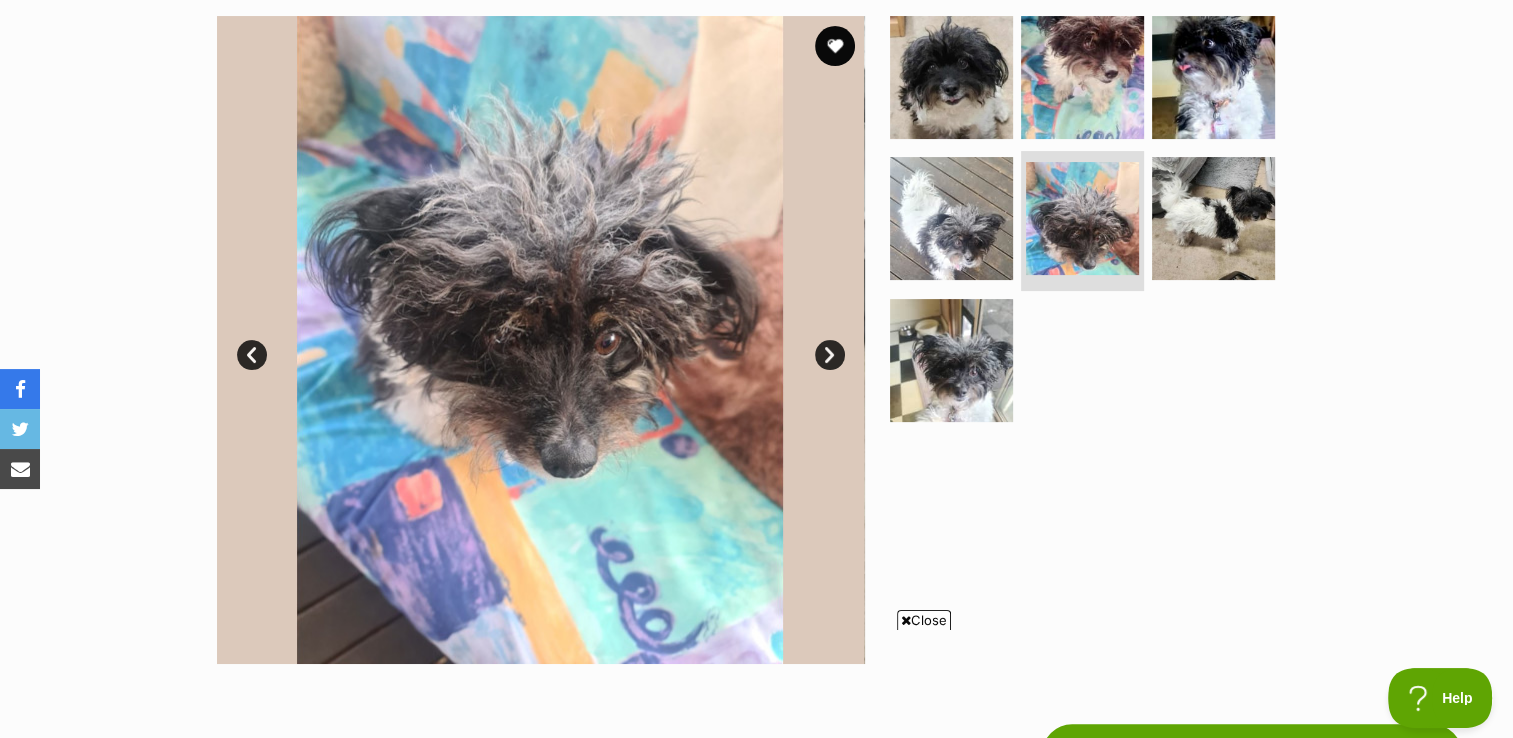 click on "Next" at bounding box center [830, 355] 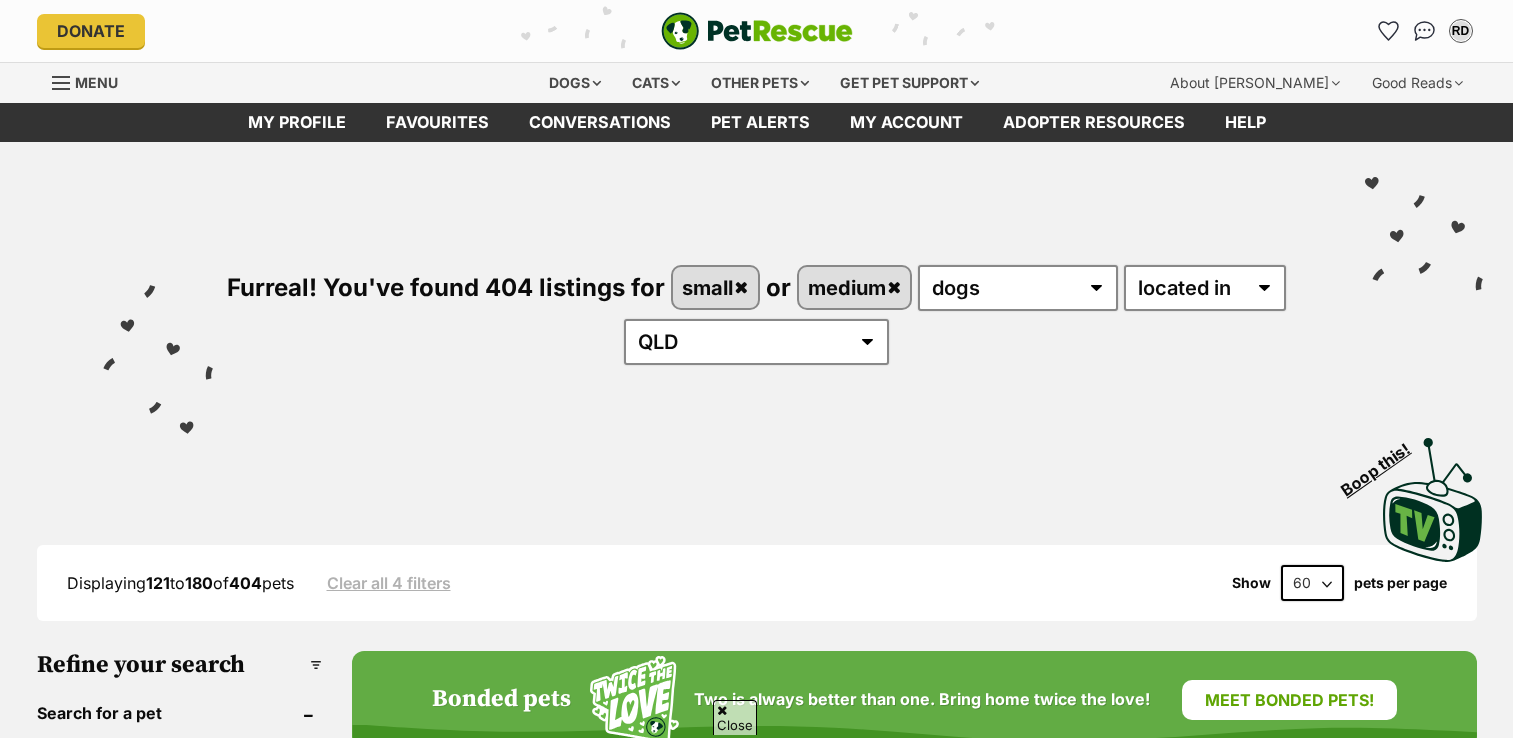 scroll, scrollTop: 1143, scrollLeft: 0, axis: vertical 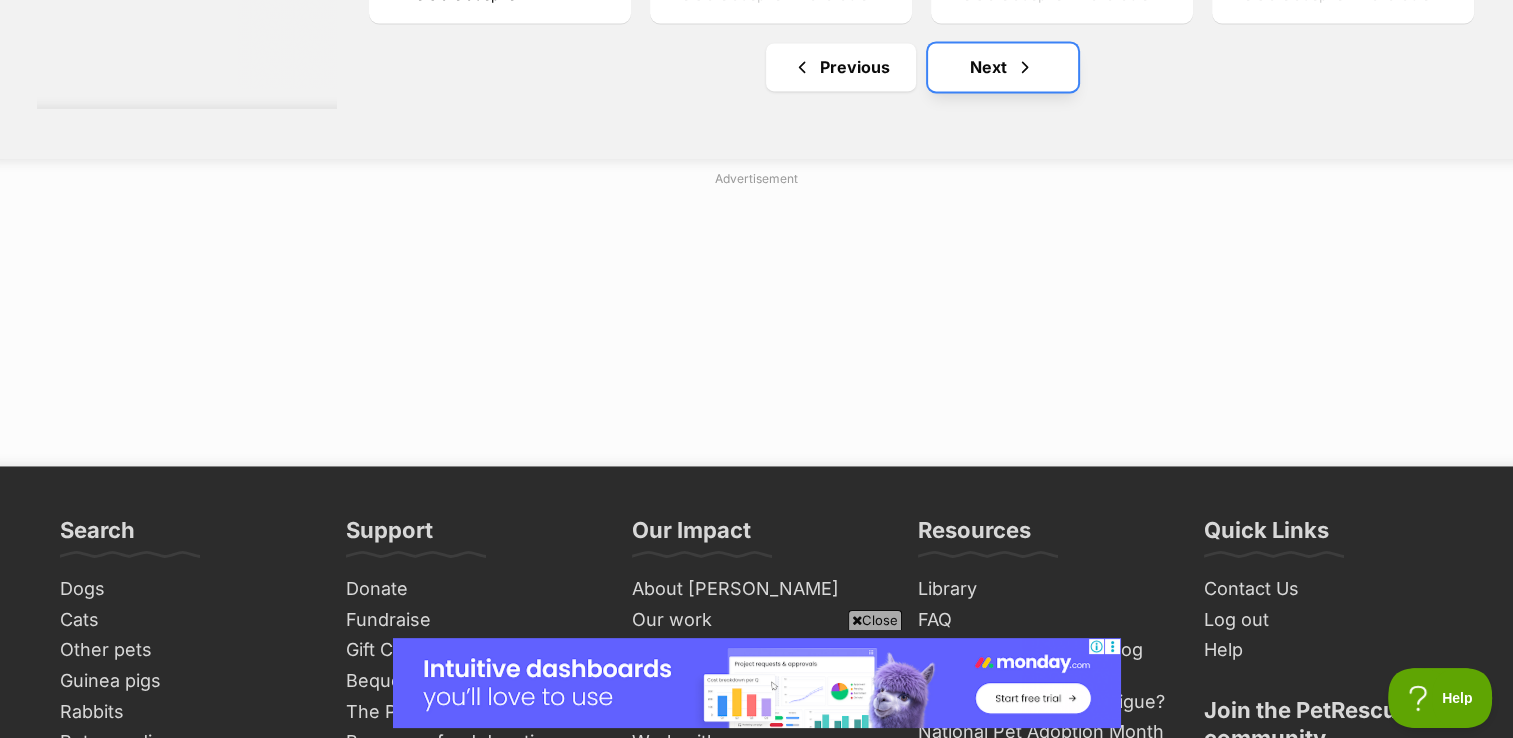 click on "Next" at bounding box center (1003, 67) 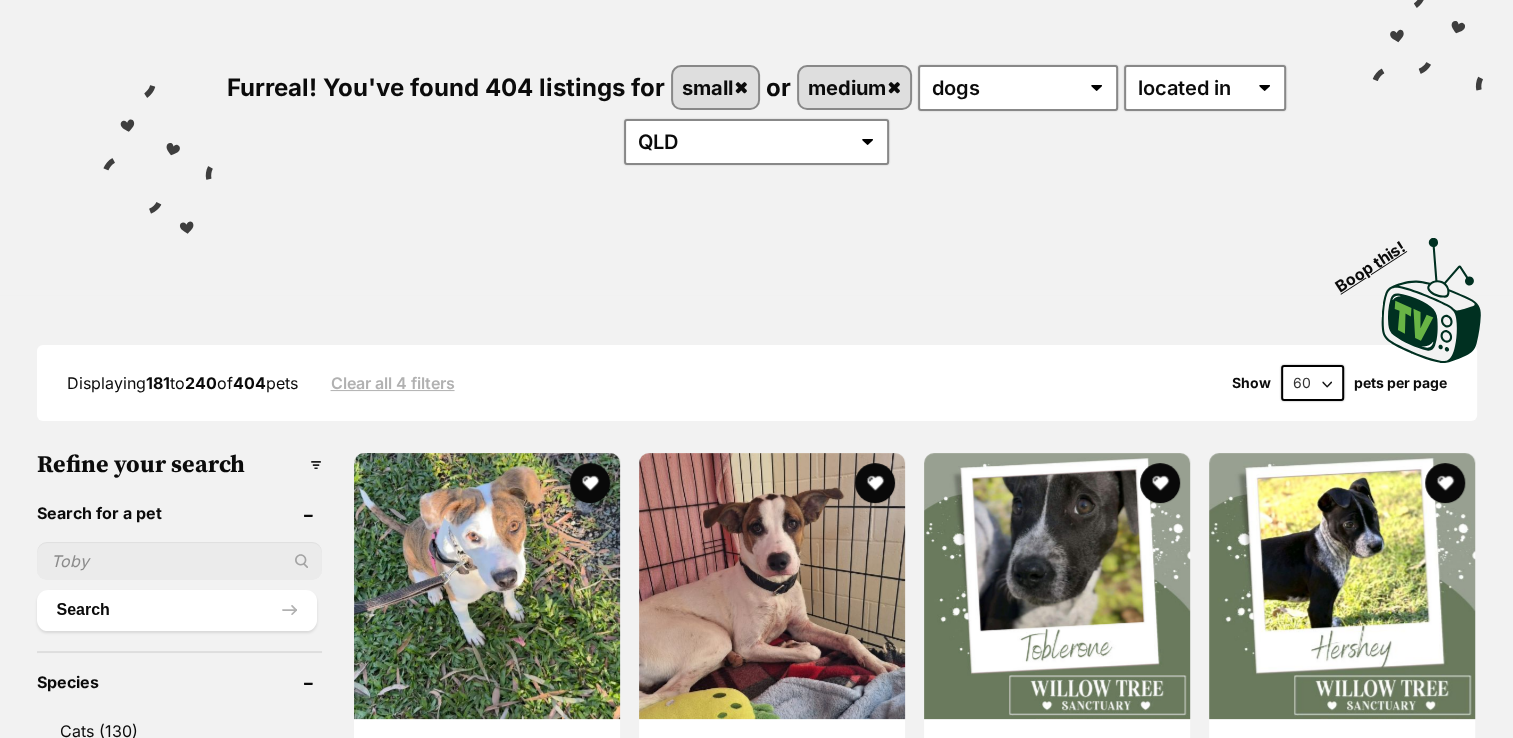 scroll, scrollTop: 200, scrollLeft: 0, axis: vertical 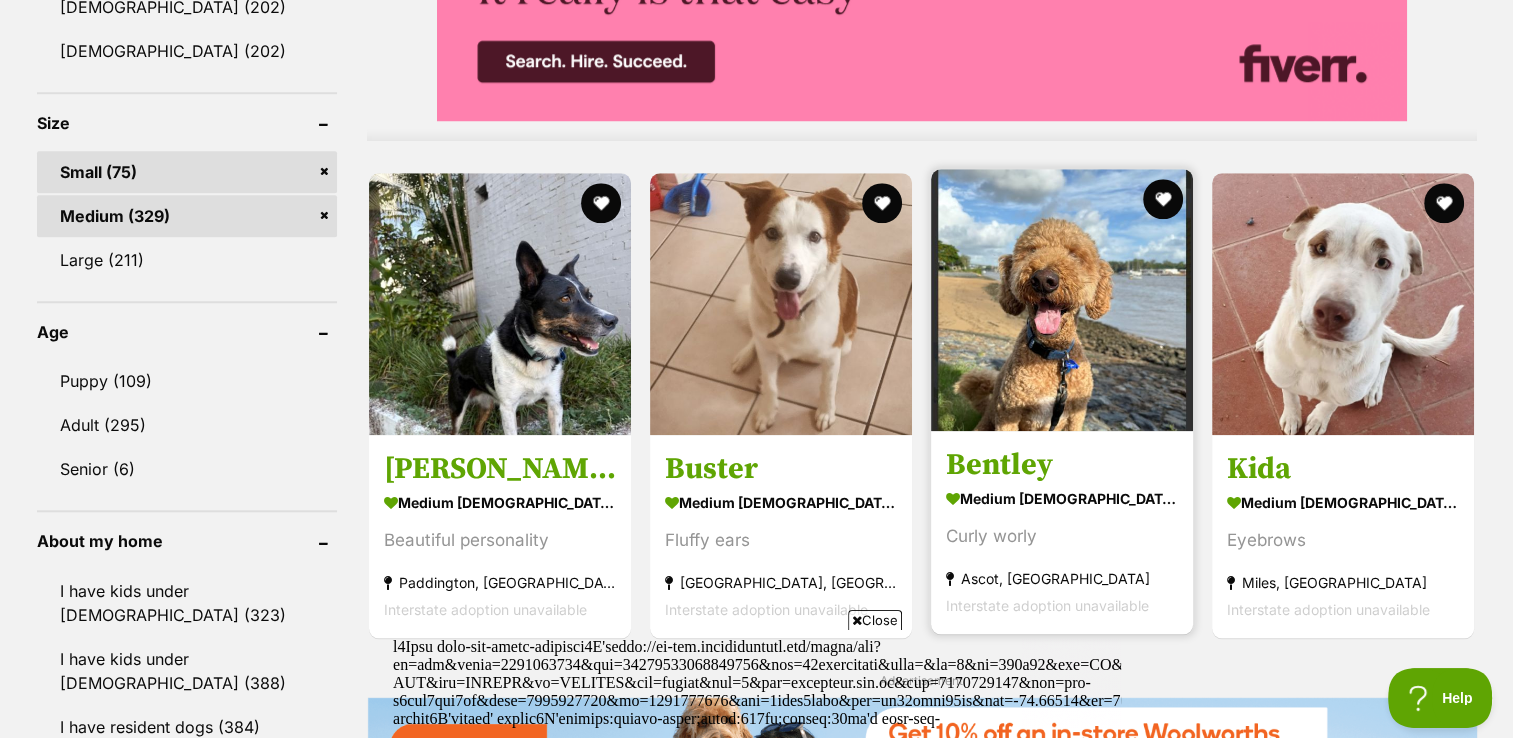 click on "medium [DEMOGRAPHIC_DATA] Dog" at bounding box center (1062, 497) 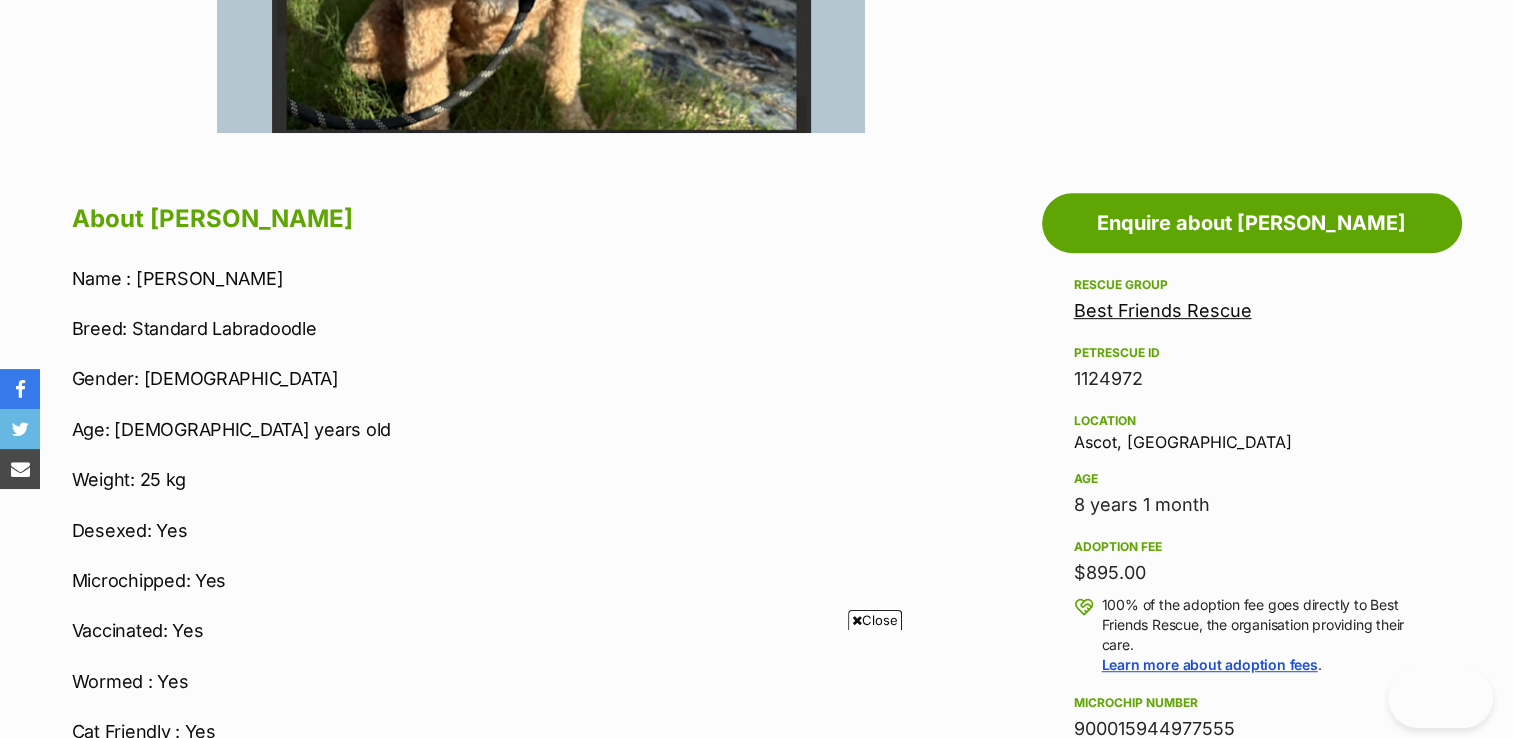 scroll, scrollTop: 0, scrollLeft: 0, axis: both 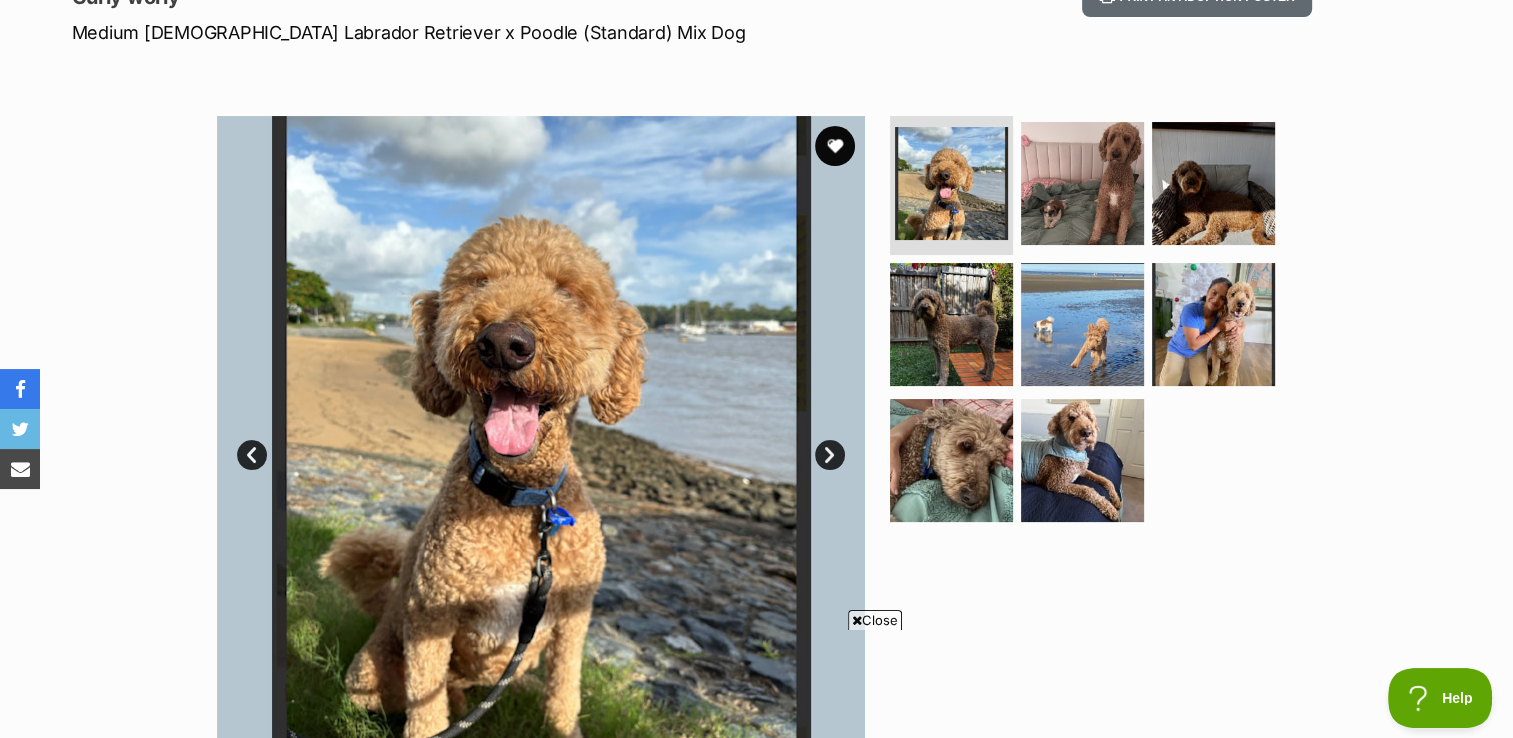 click at bounding box center (541, 440) 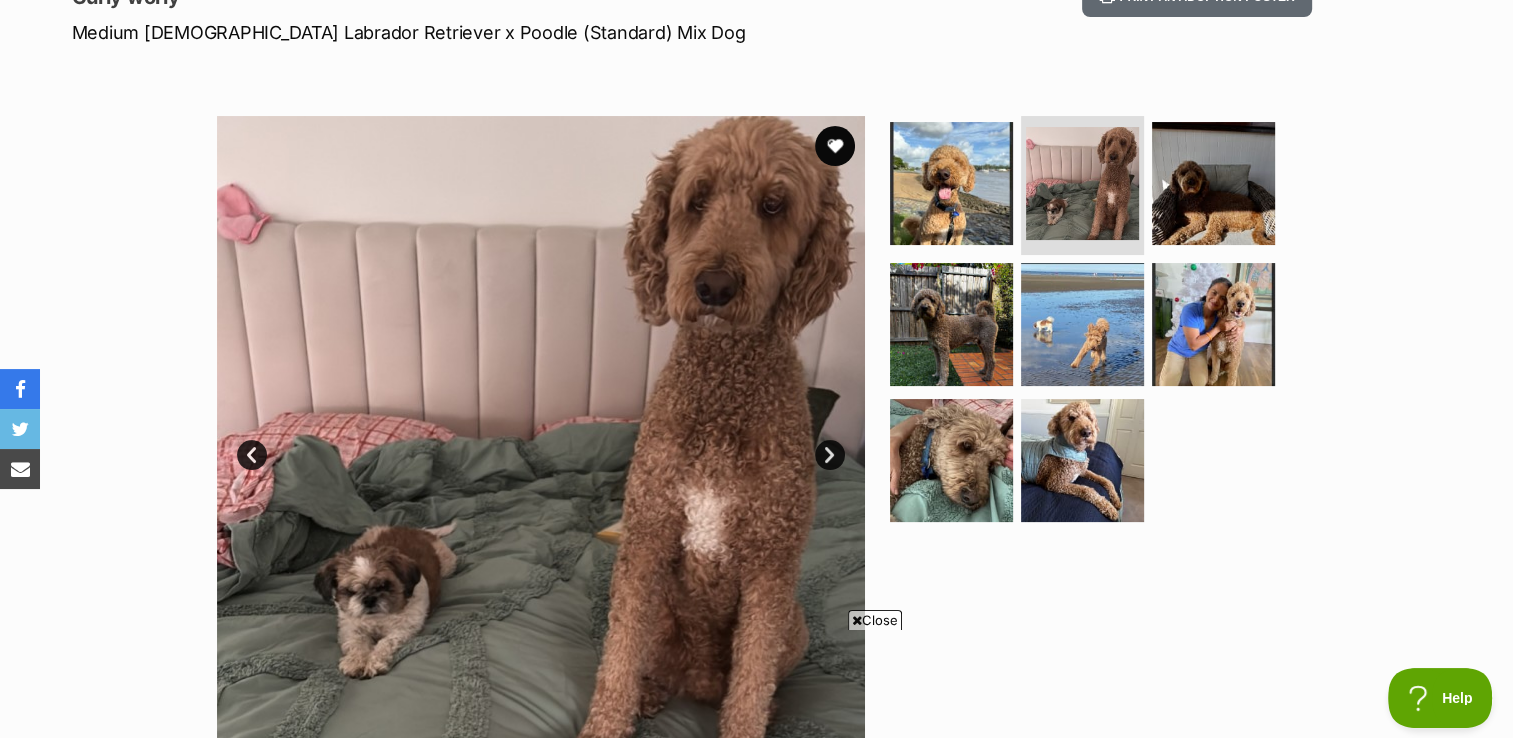 click on "Next" at bounding box center [830, 455] 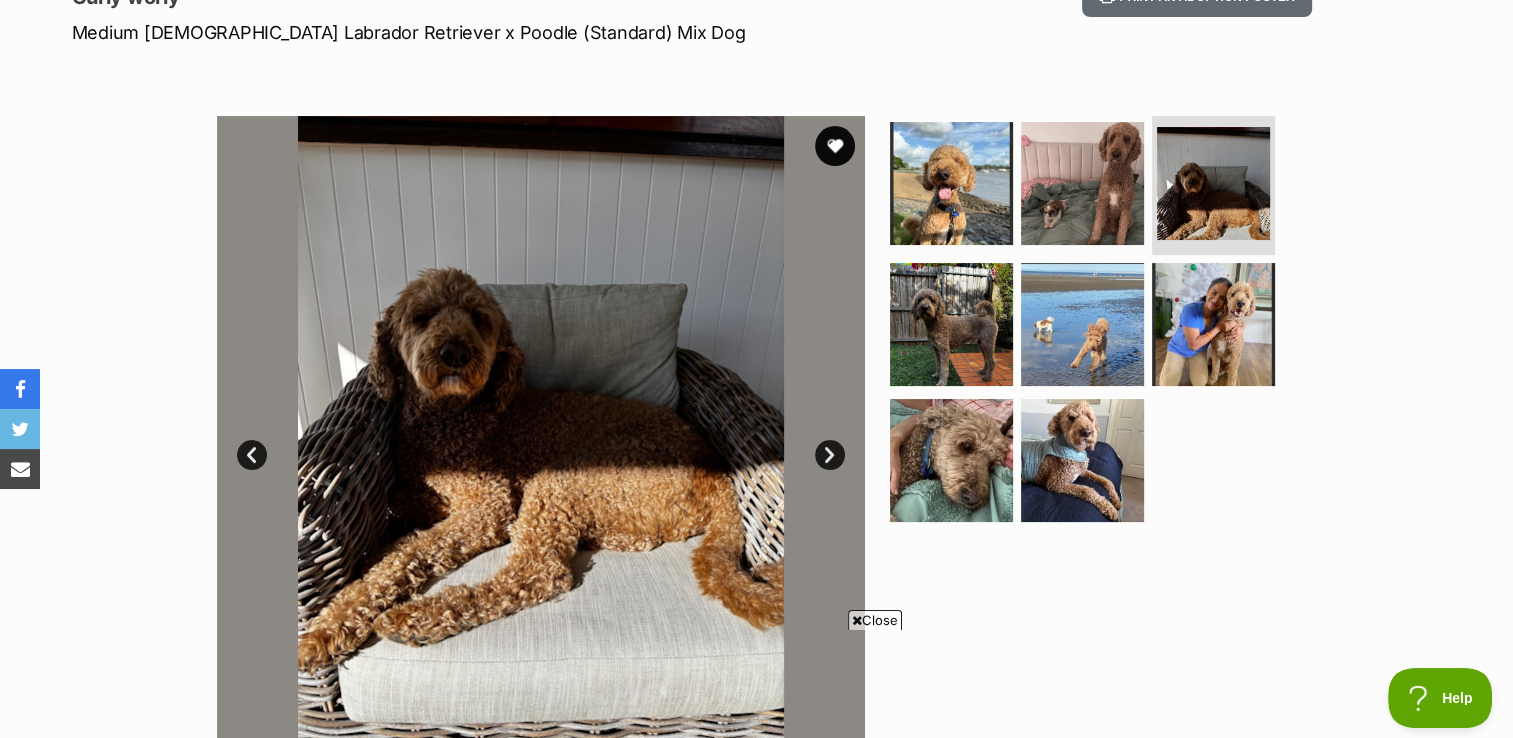 click on "Next" at bounding box center (830, 455) 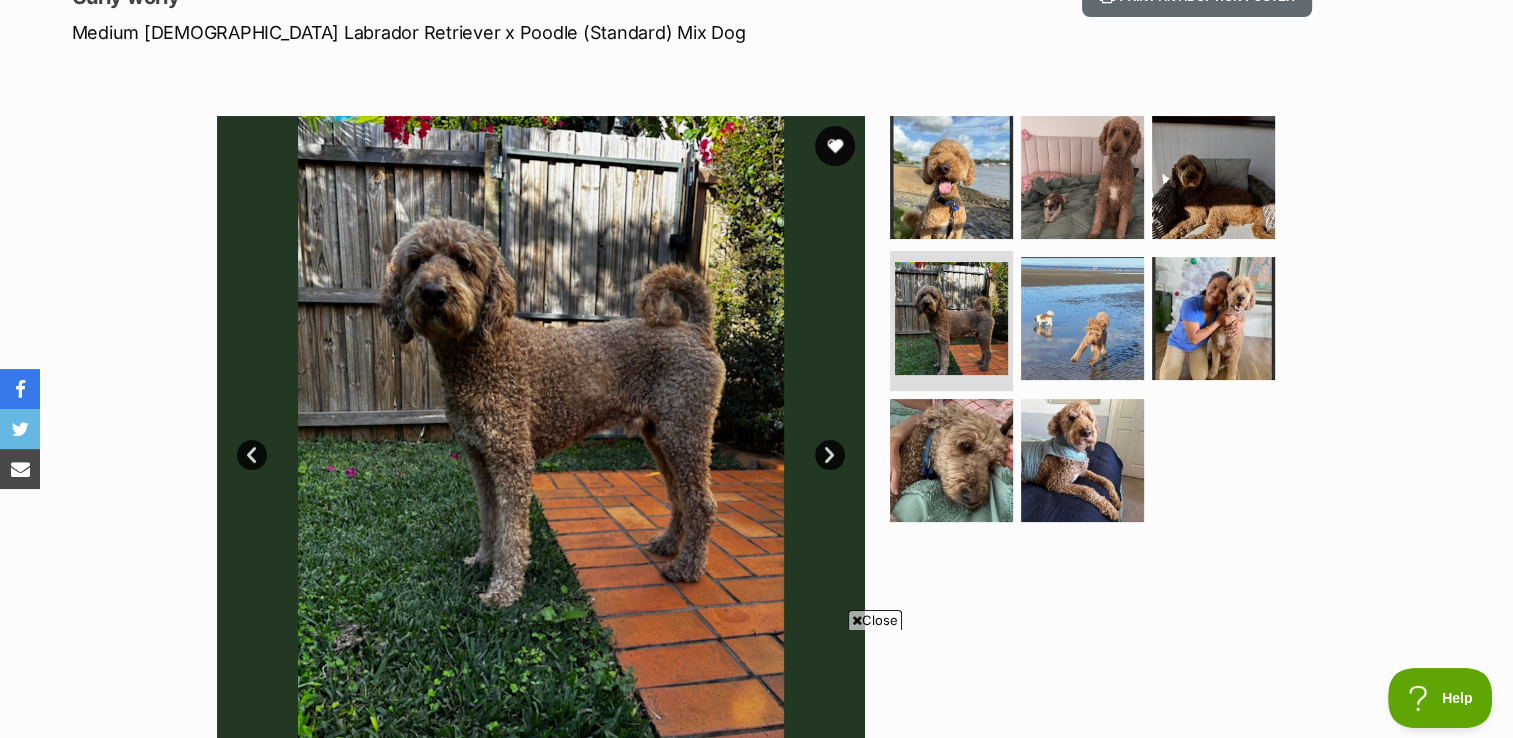click on "Next" at bounding box center (830, 455) 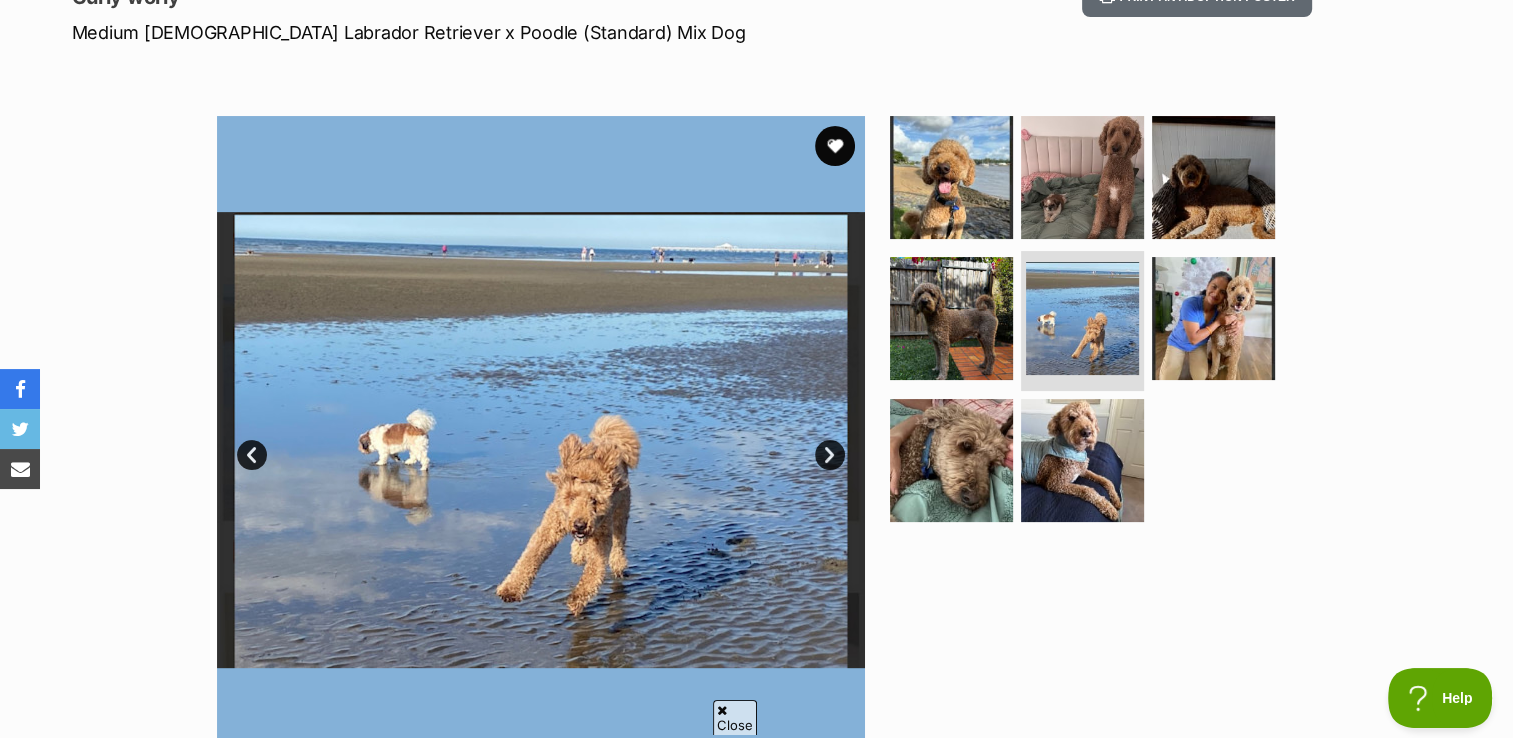 click on "Next" at bounding box center [830, 455] 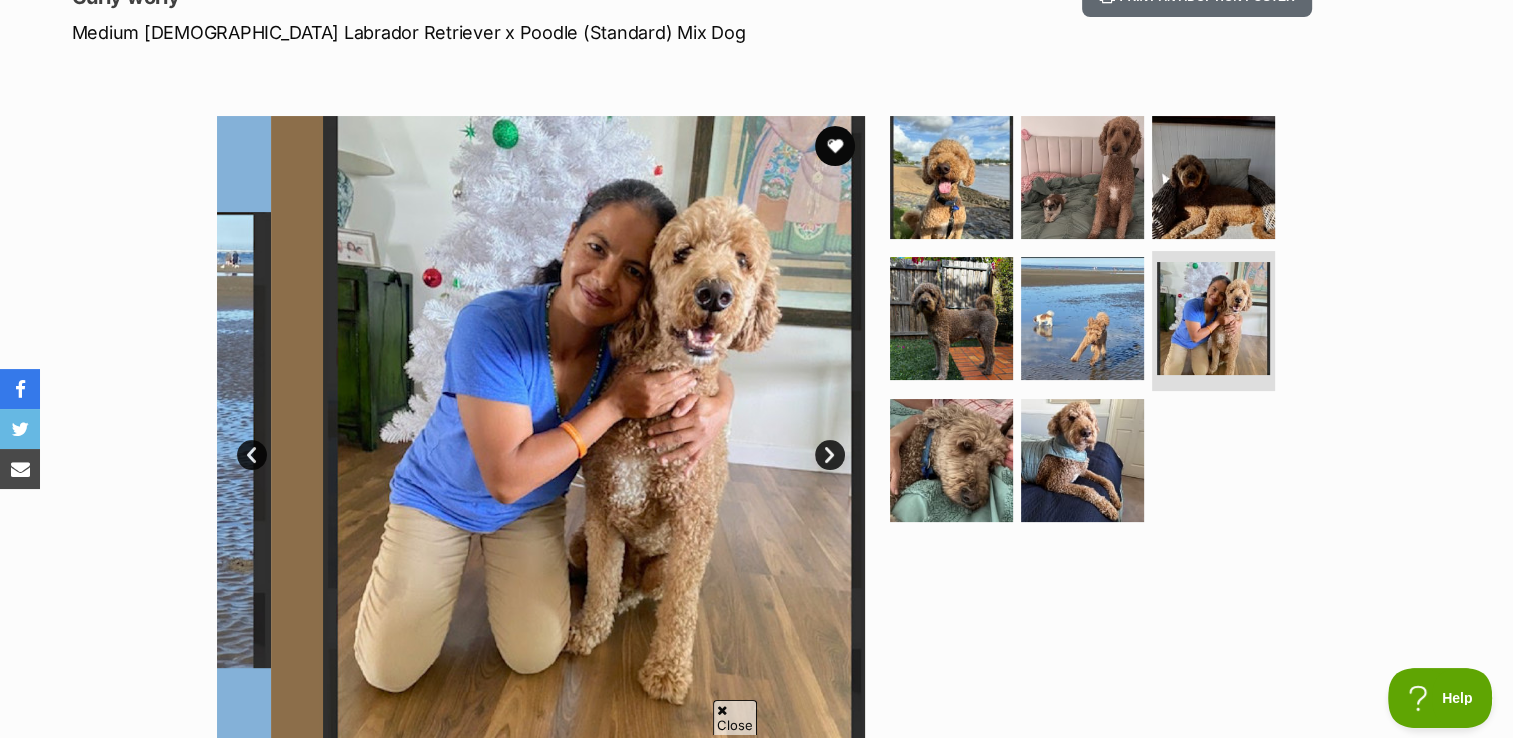 scroll, scrollTop: 0, scrollLeft: 0, axis: both 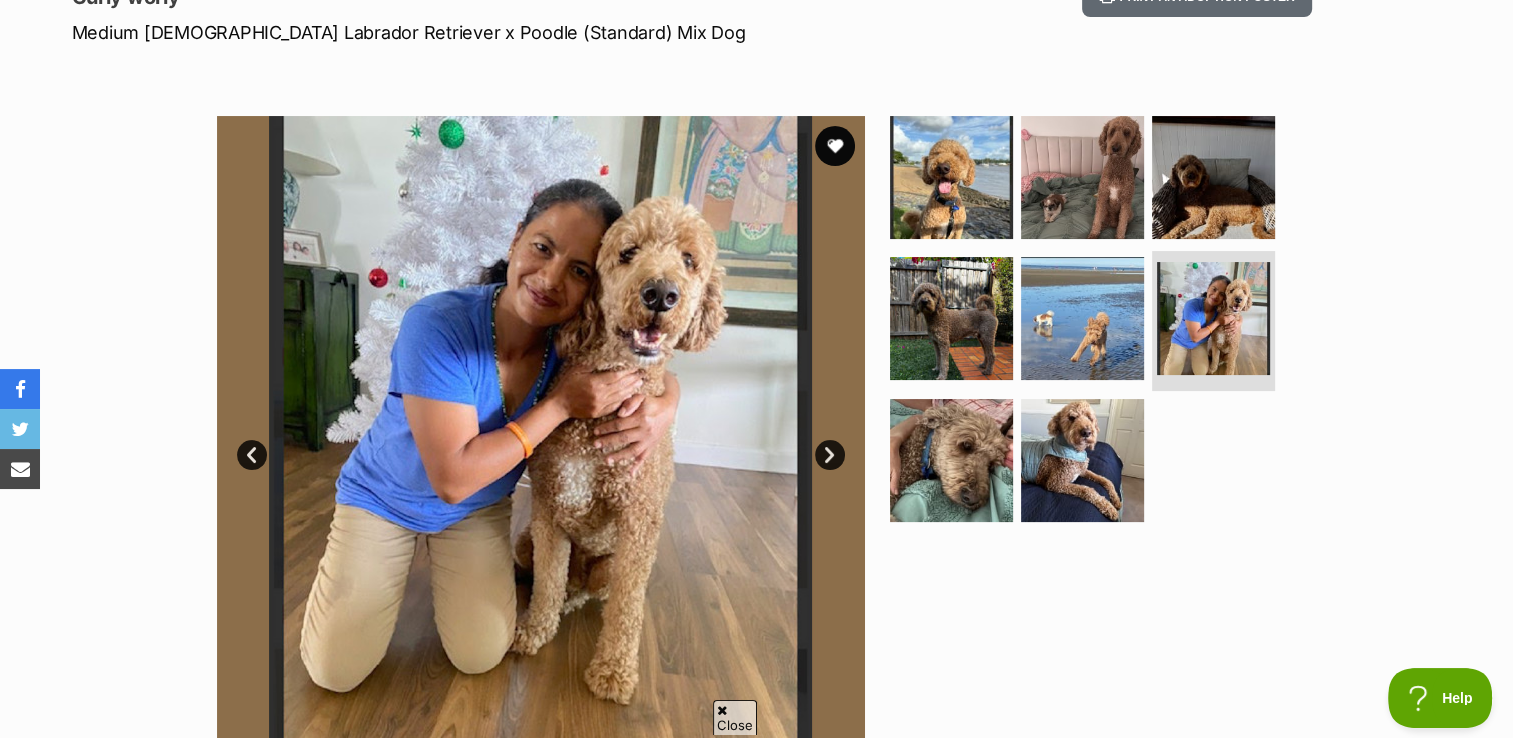 click on "Next" at bounding box center (830, 455) 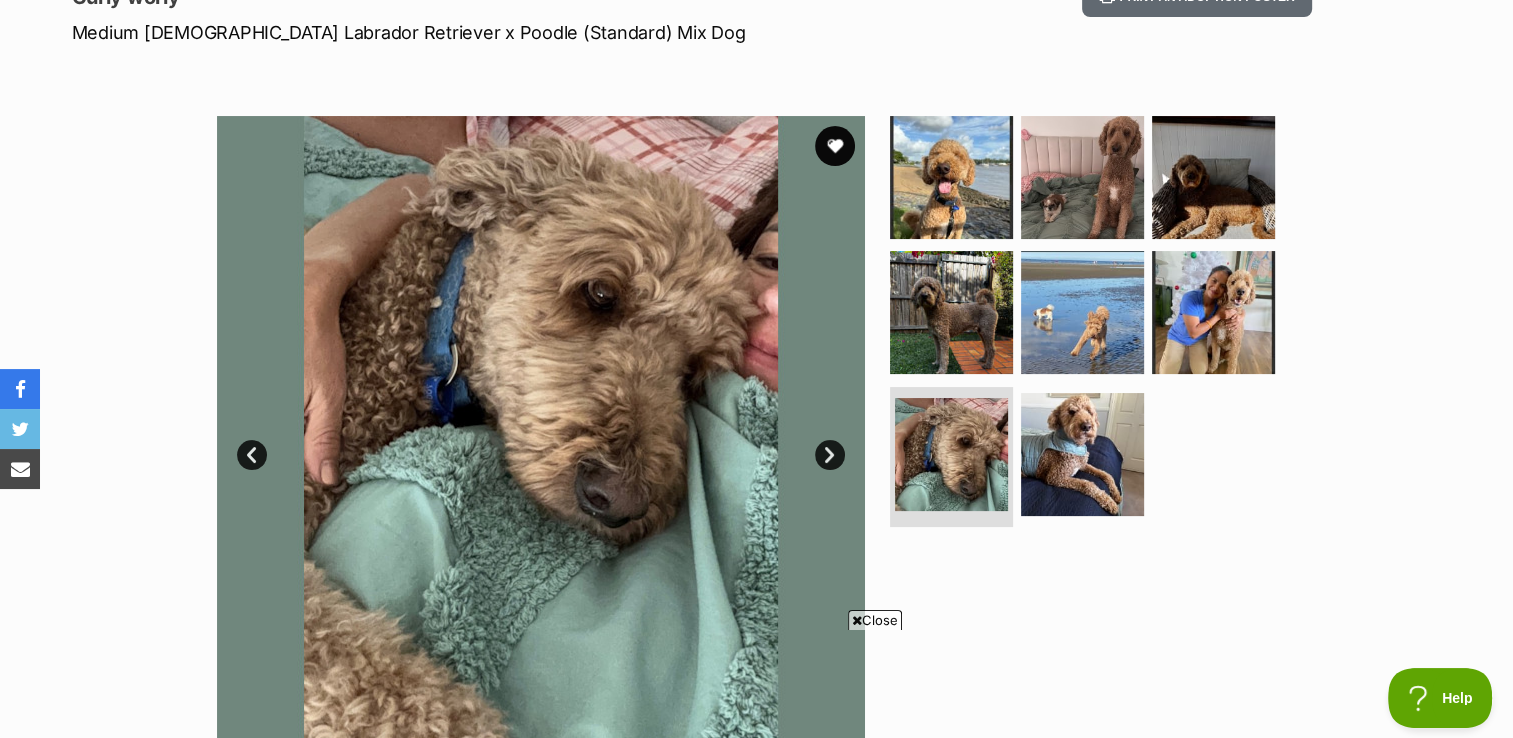 click on "Next" at bounding box center [830, 455] 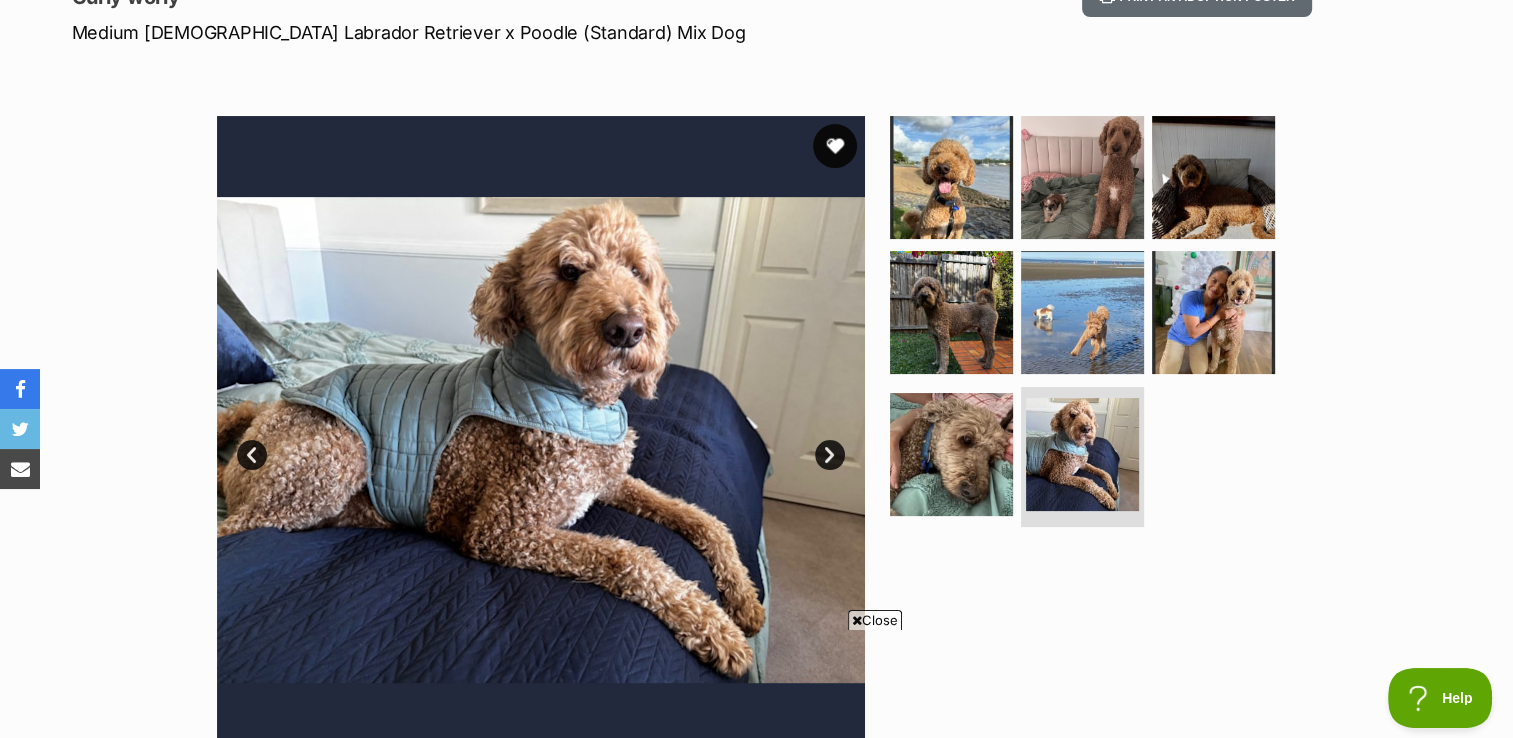 click at bounding box center (835, 146) 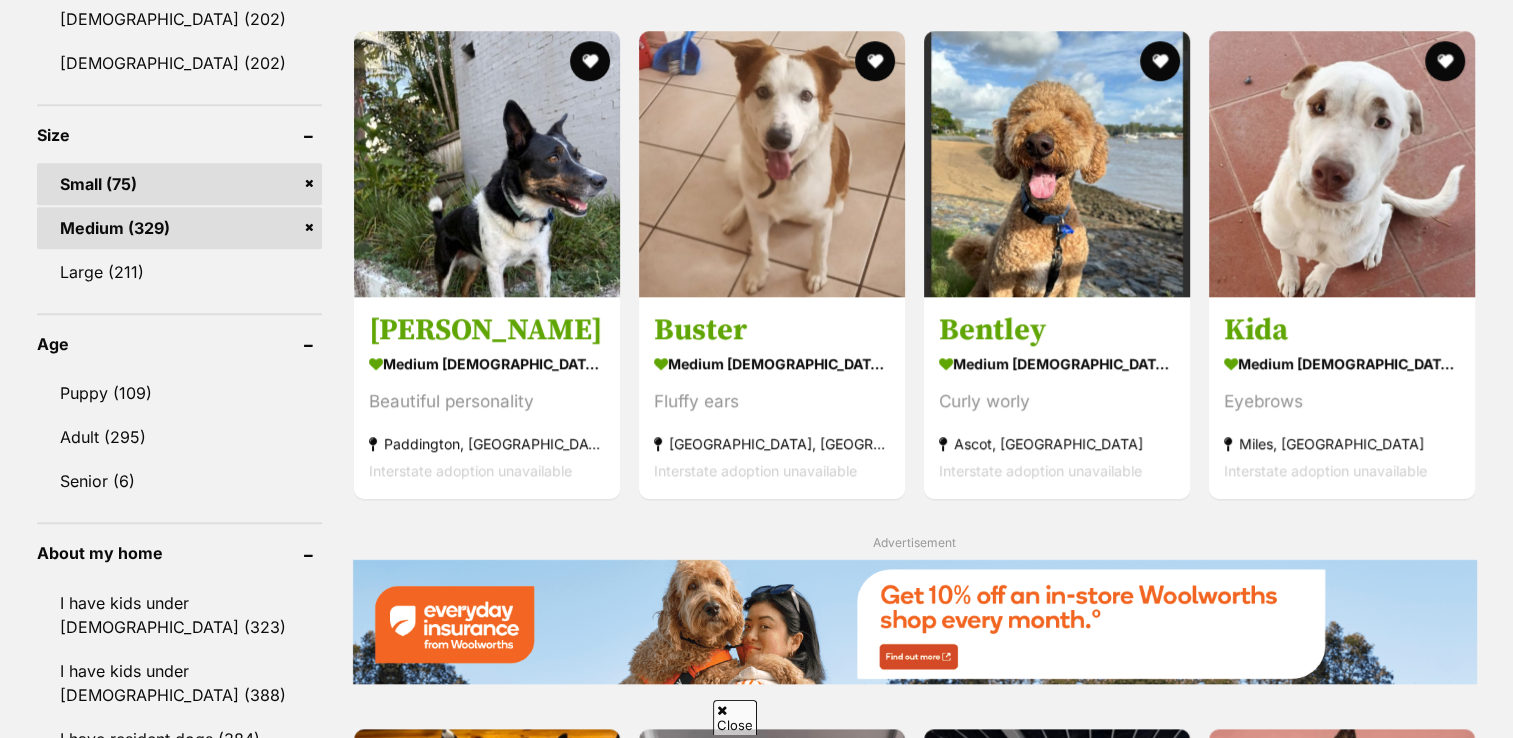 scroll, scrollTop: 2001, scrollLeft: 0, axis: vertical 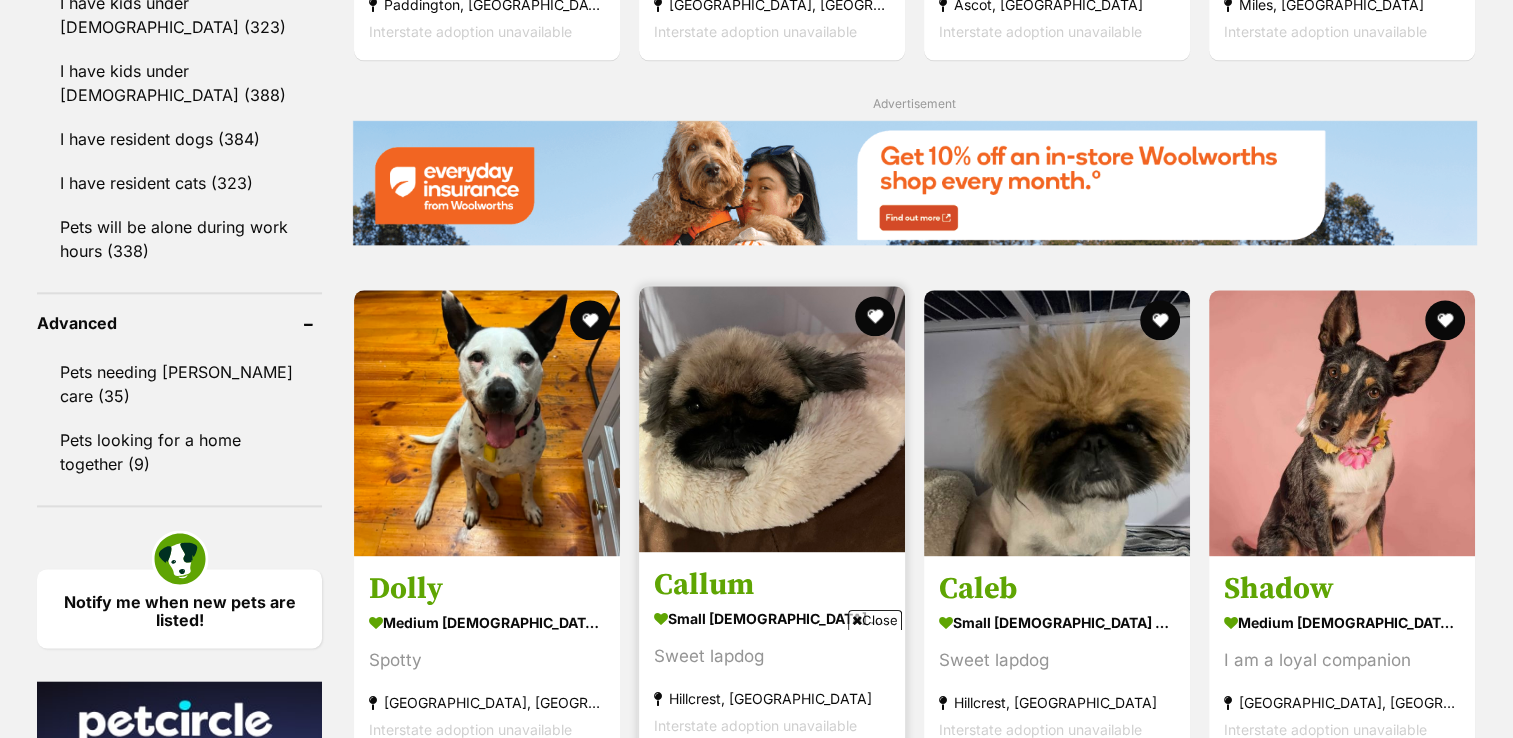 click on "Callum" at bounding box center (772, 585) 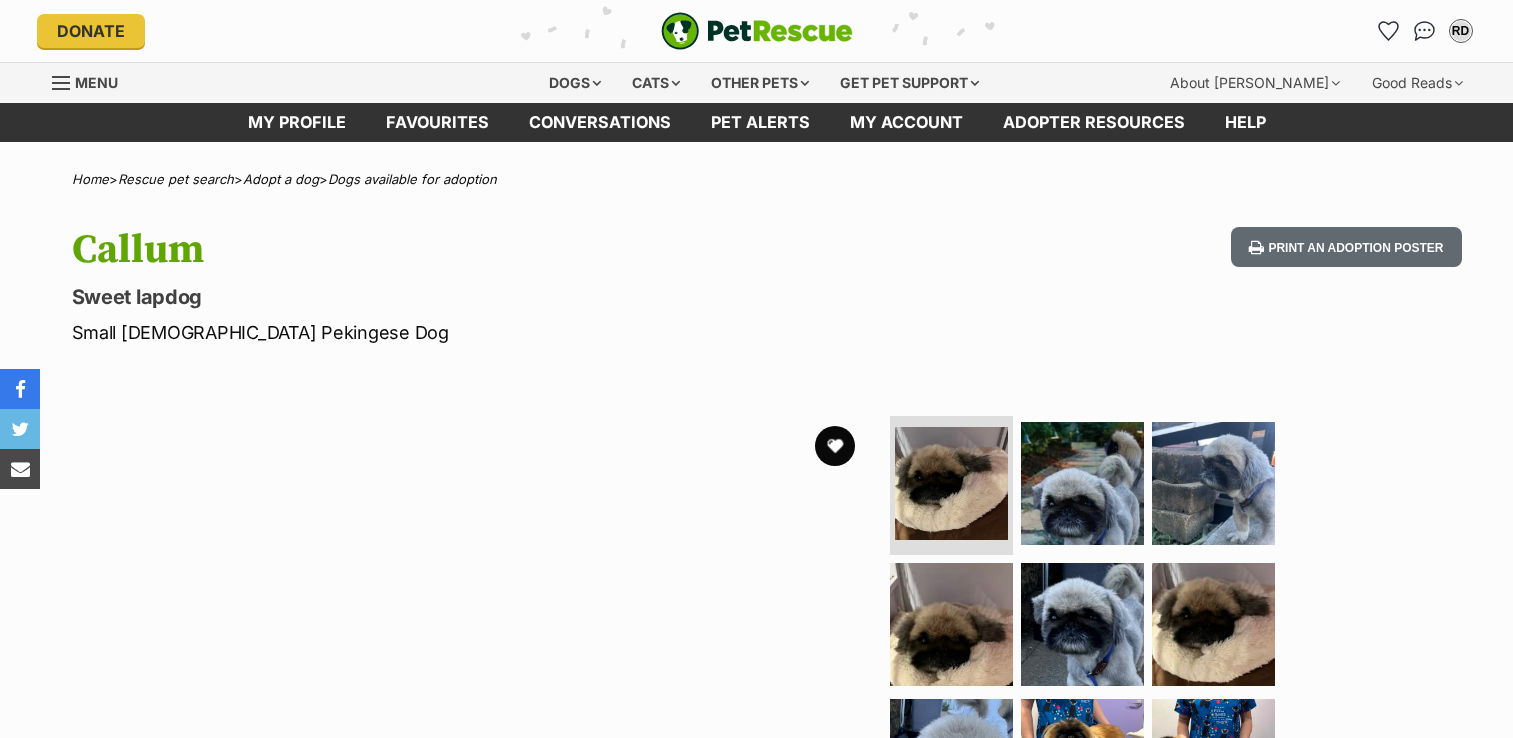 scroll, scrollTop: 300, scrollLeft: 0, axis: vertical 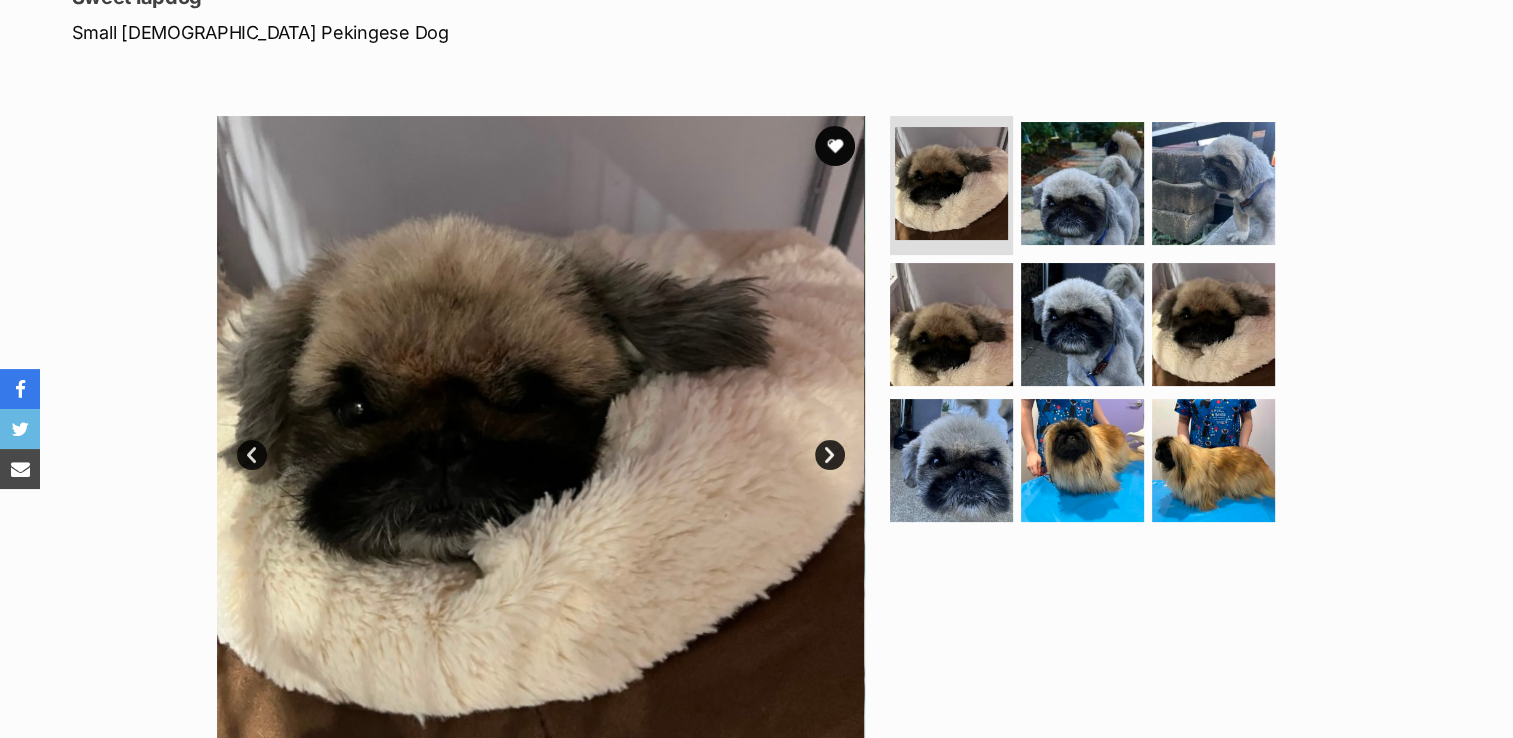 click on "Next" at bounding box center (830, 455) 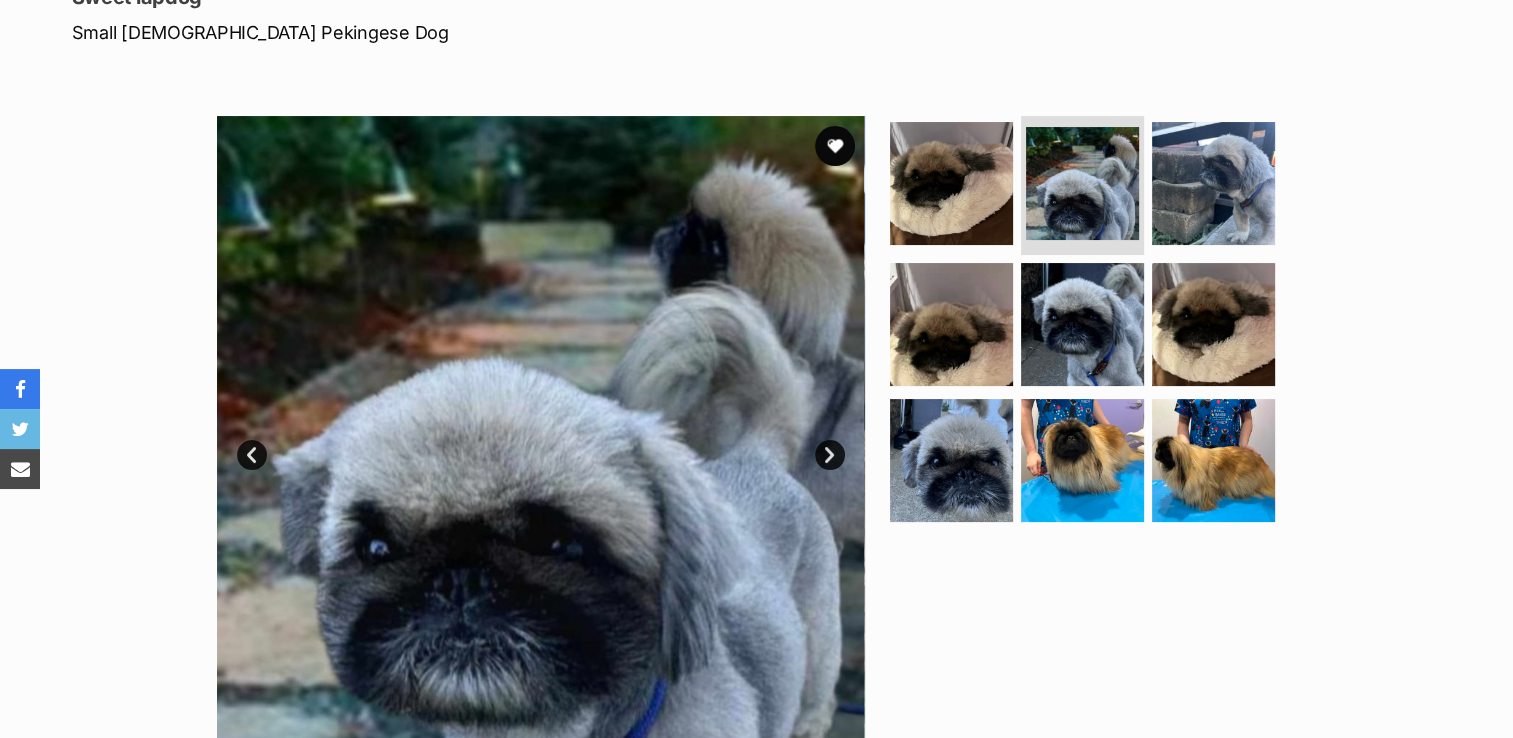 scroll, scrollTop: 0, scrollLeft: 0, axis: both 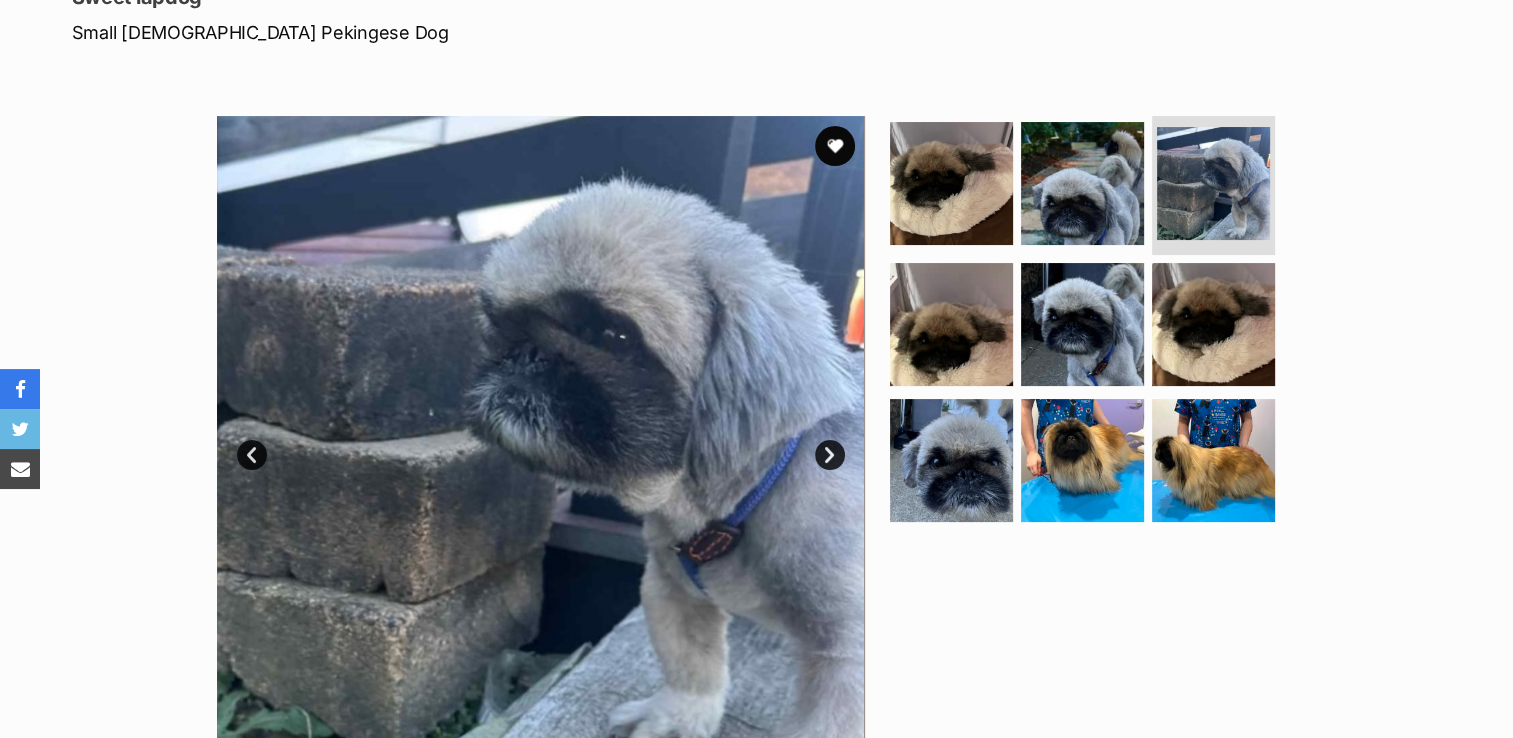click on "Next" at bounding box center (830, 455) 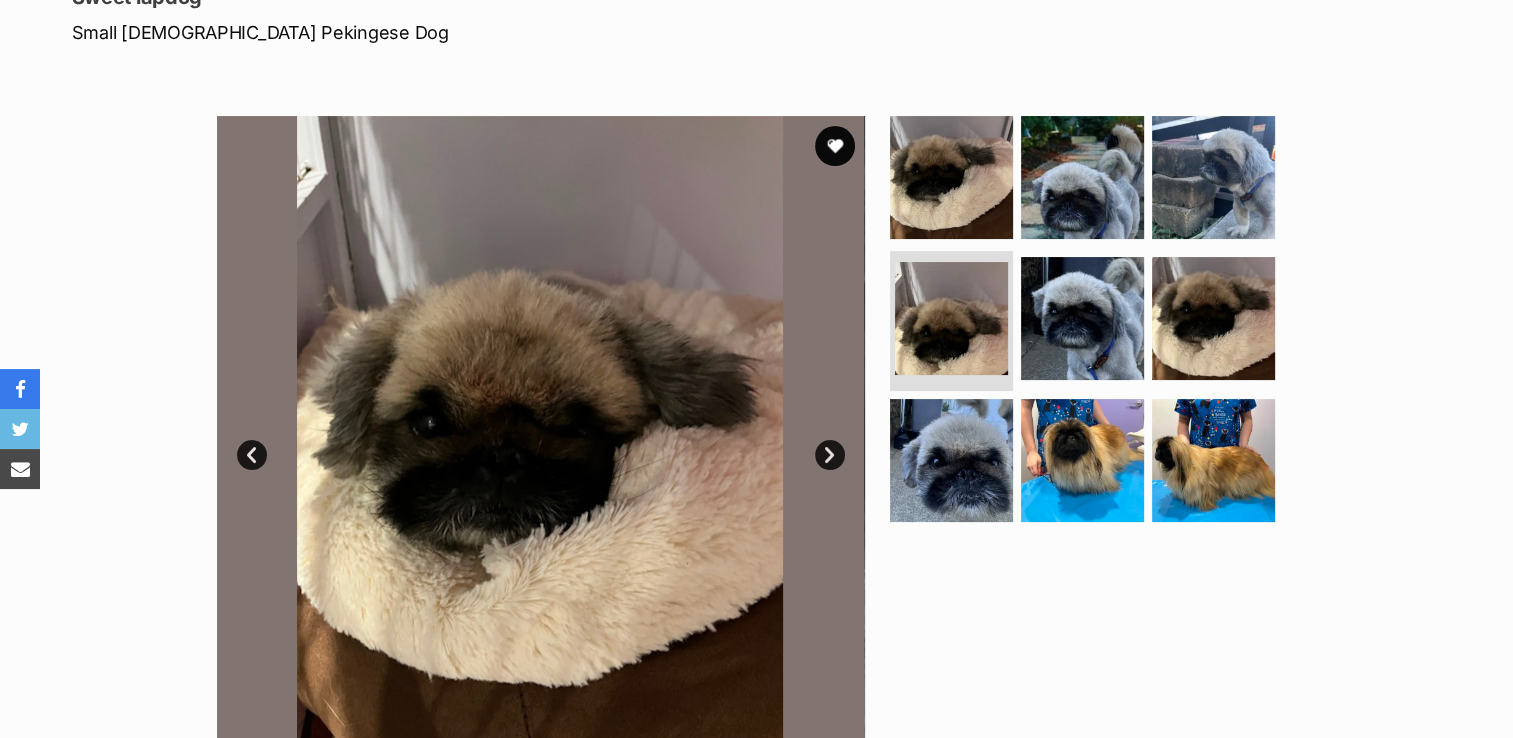 scroll, scrollTop: 0, scrollLeft: 0, axis: both 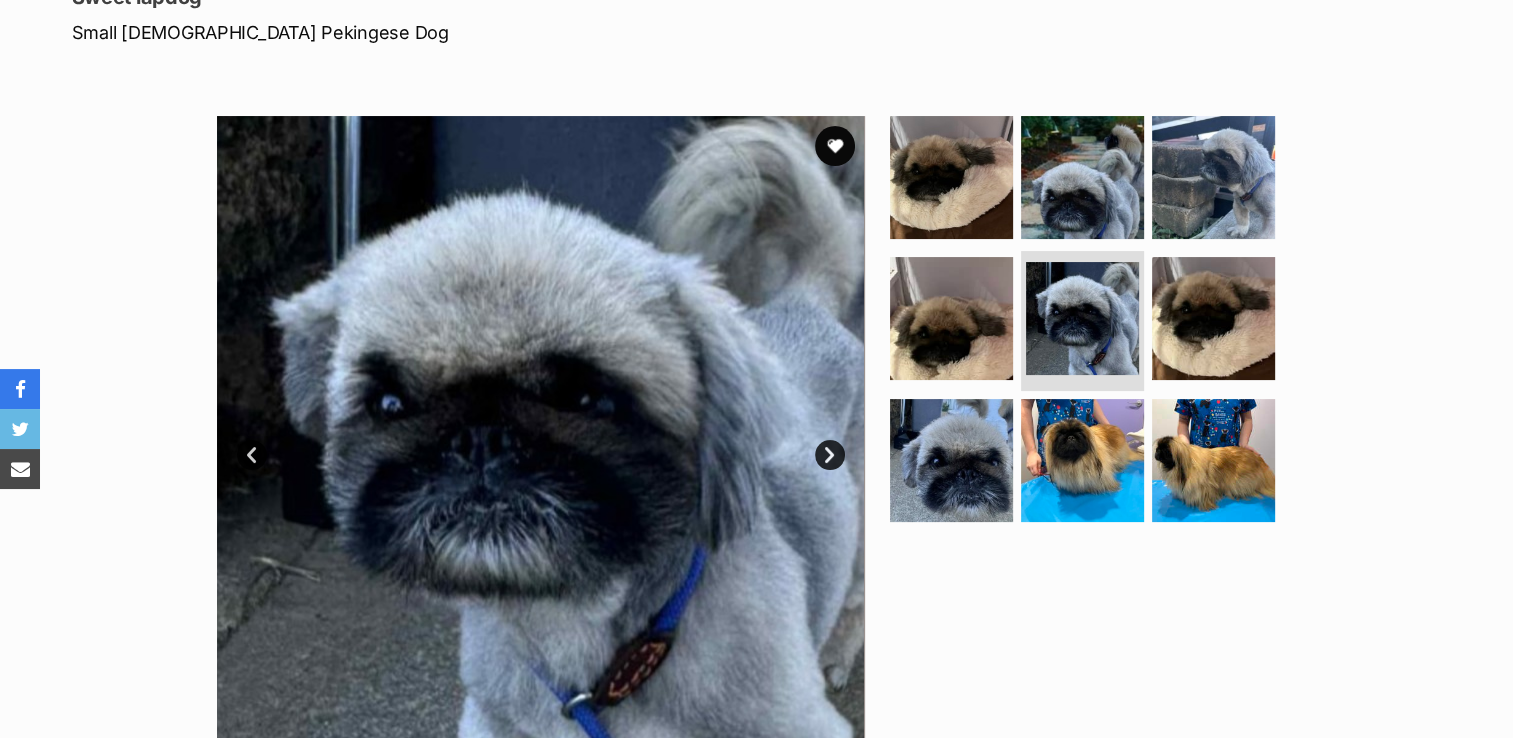 click on "Next" at bounding box center (830, 455) 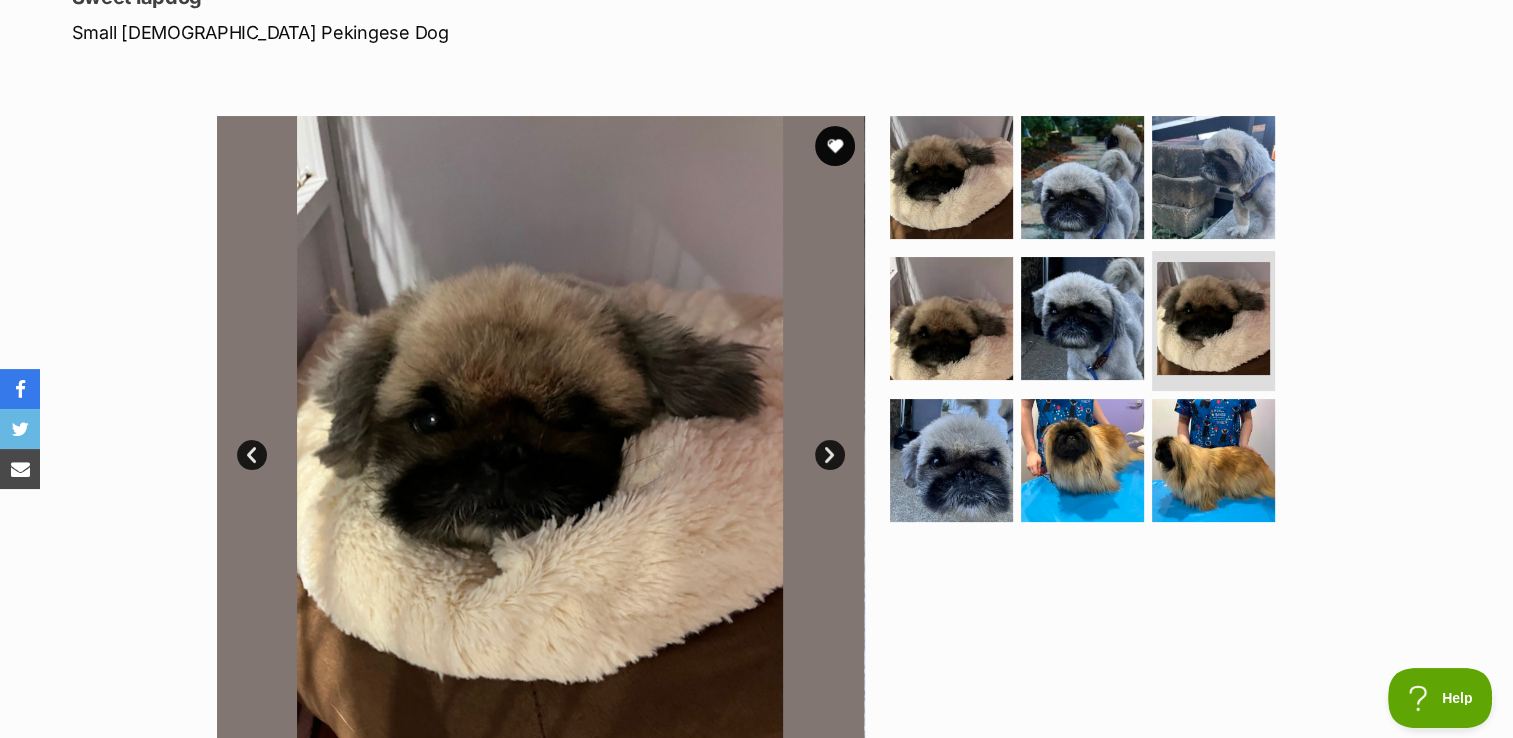 click on "Next" at bounding box center [830, 455] 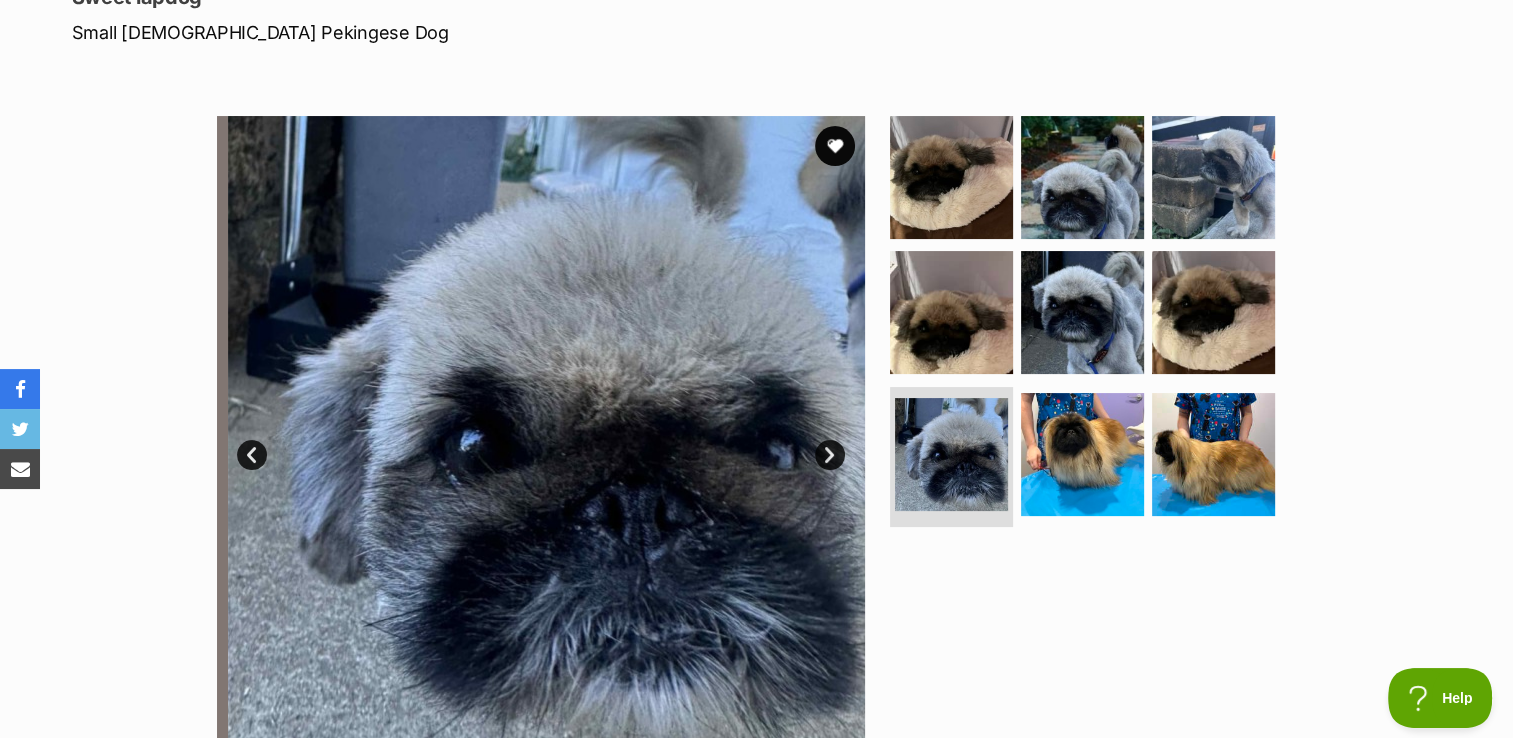 click on "Next" at bounding box center (830, 455) 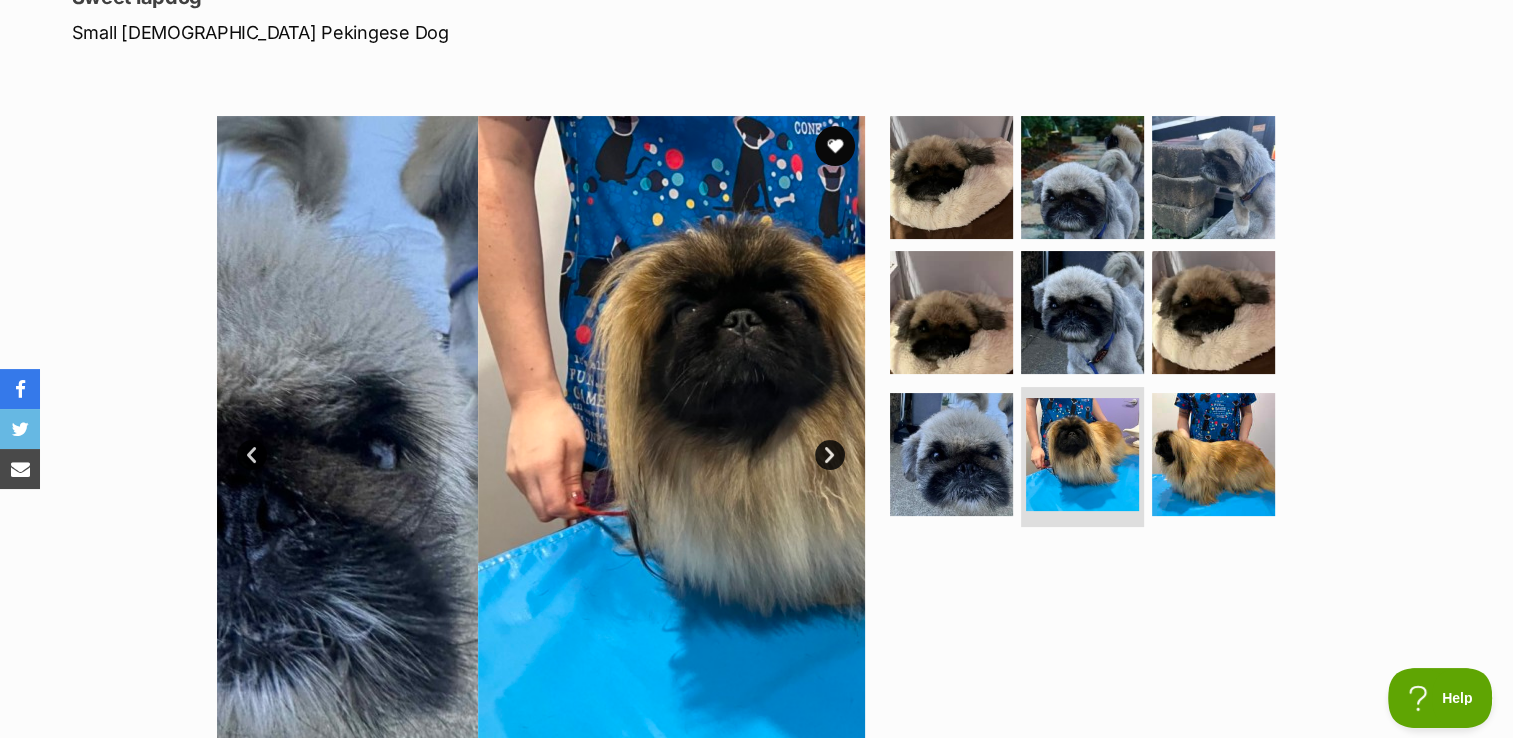 click on "Next" at bounding box center [830, 455] 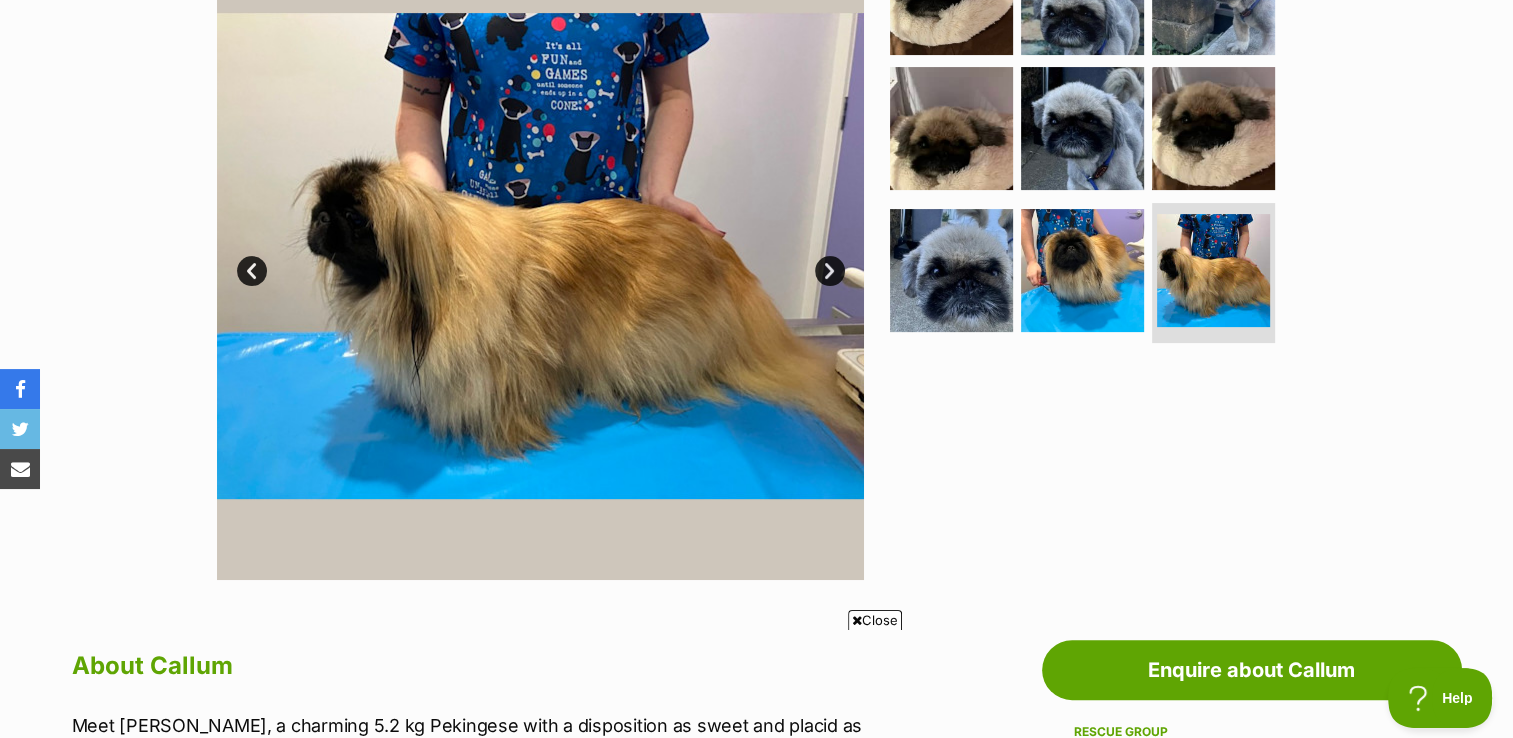 scroll, scrollTop: 400, scrollLeft: 0, axis: vertical 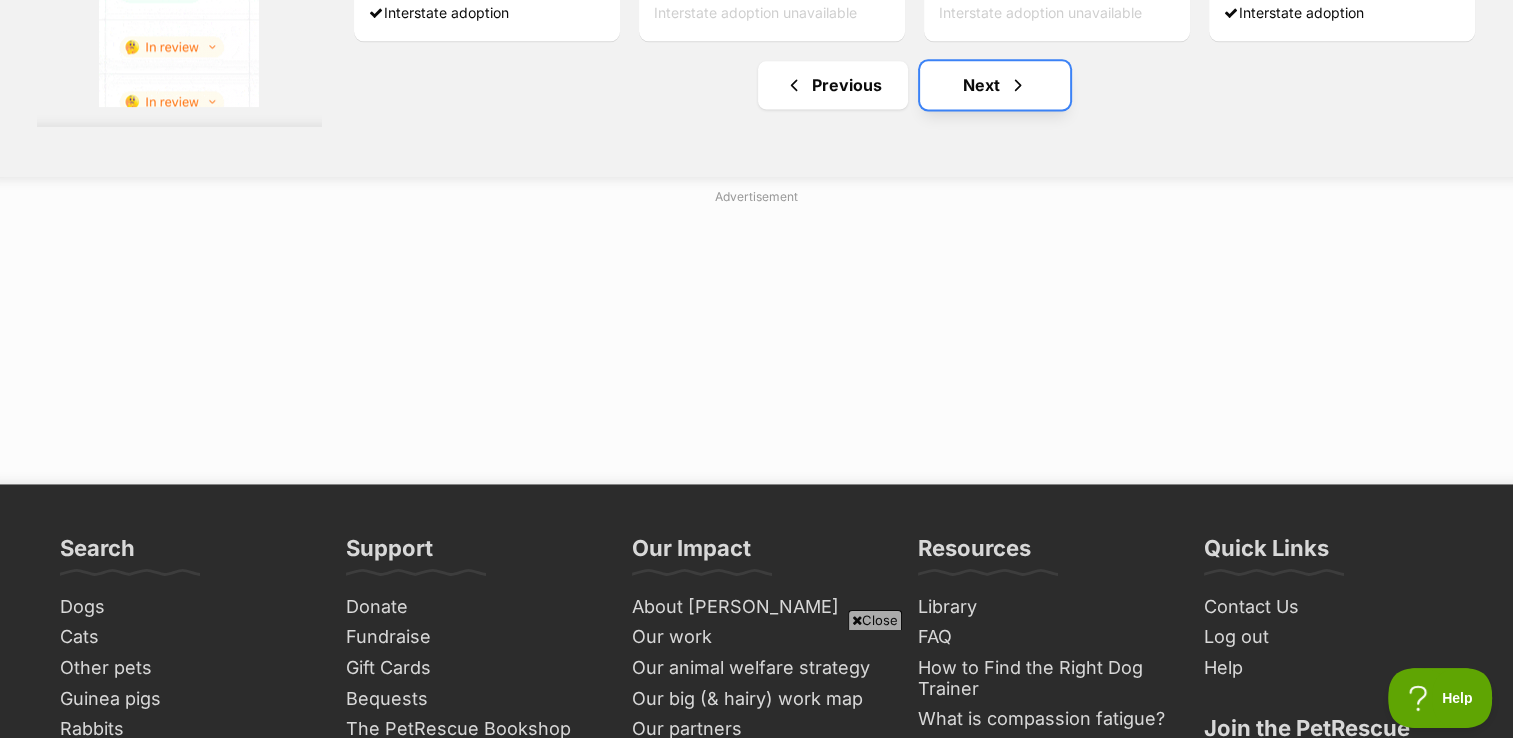 click on "Next" at bounding box center [995, 85] 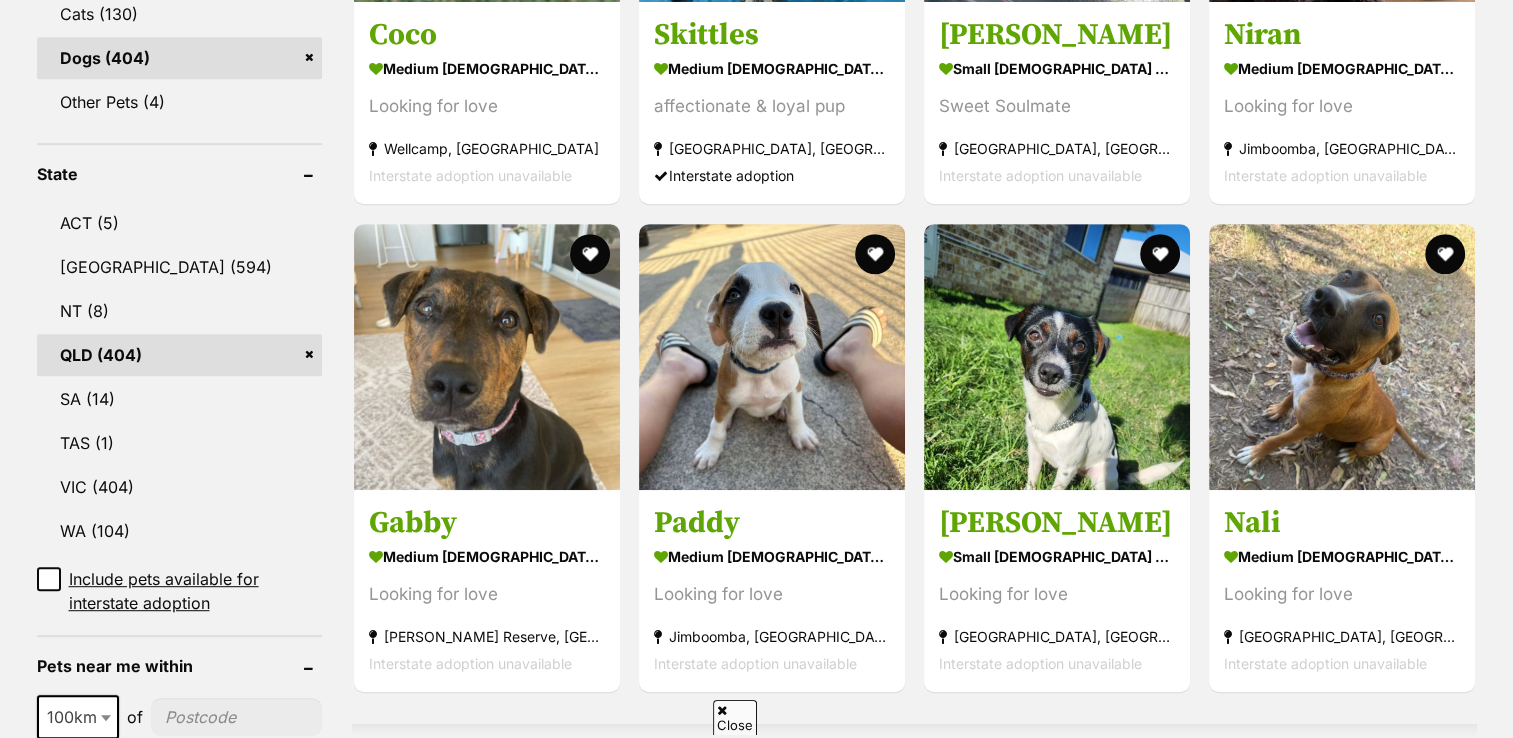 scroll, scrollTop: 918, scrollLeft: 0, axis: vertical 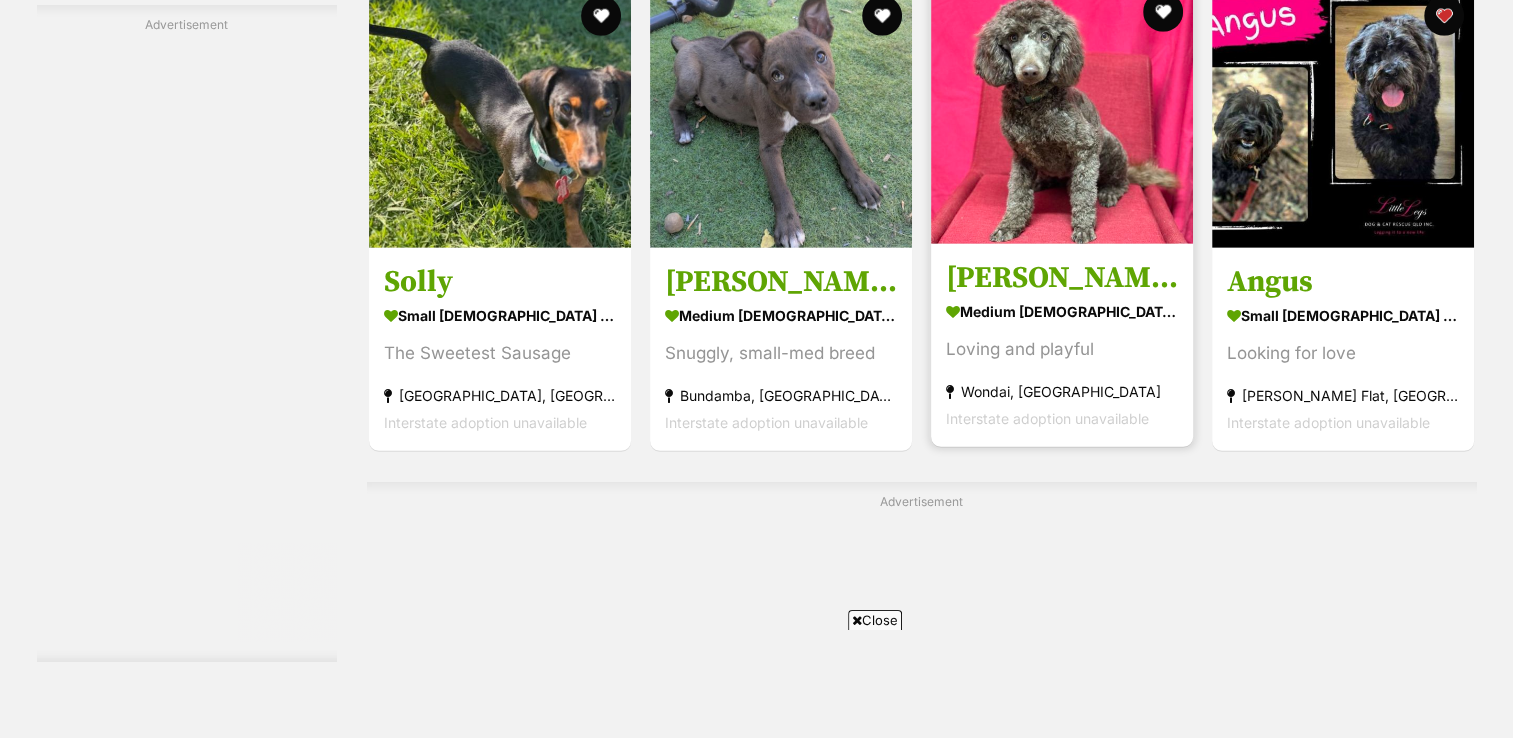click on "[PERSON_NAME]" at bounding box center [1062, 277] 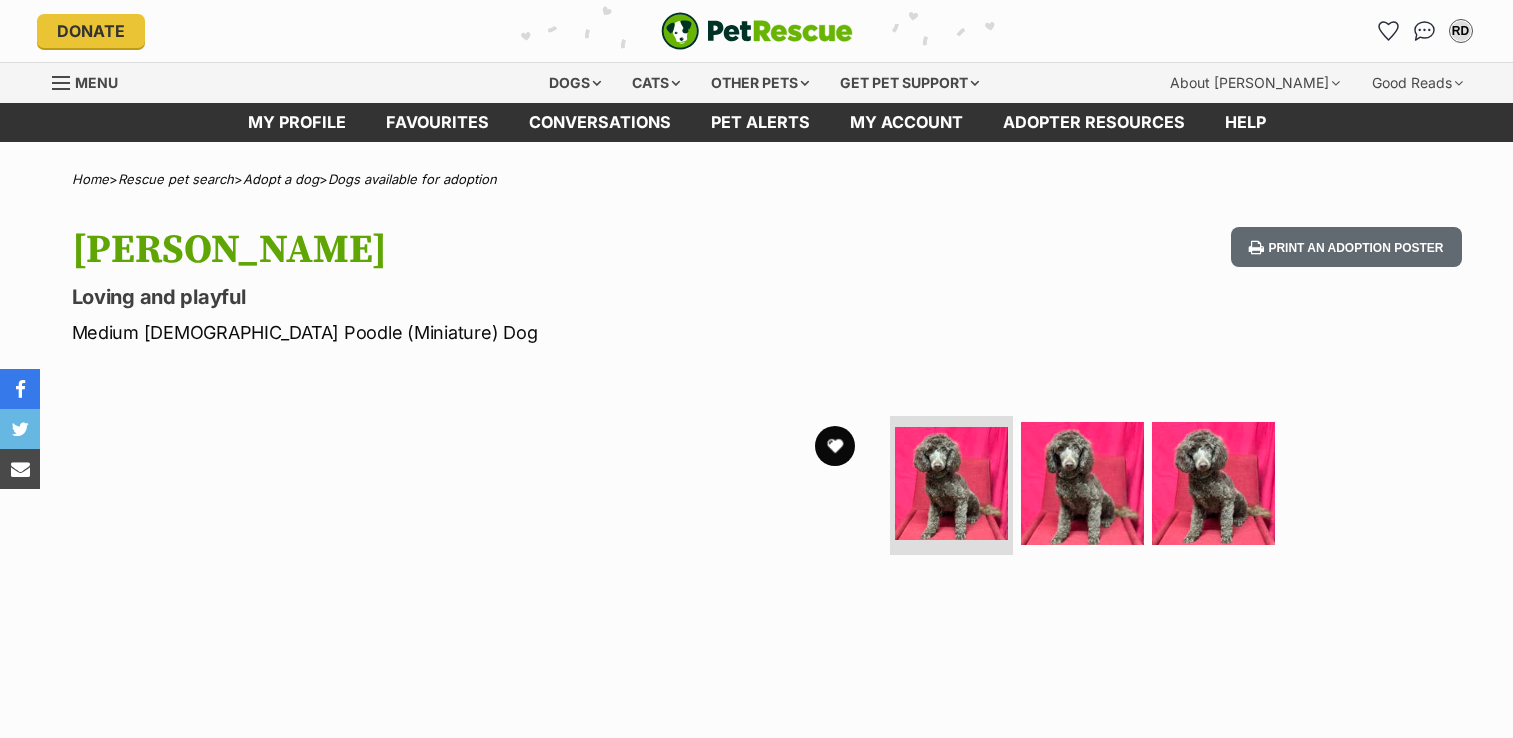 scroll, scrollTop: 0, scrollLeft: 0, axis: both 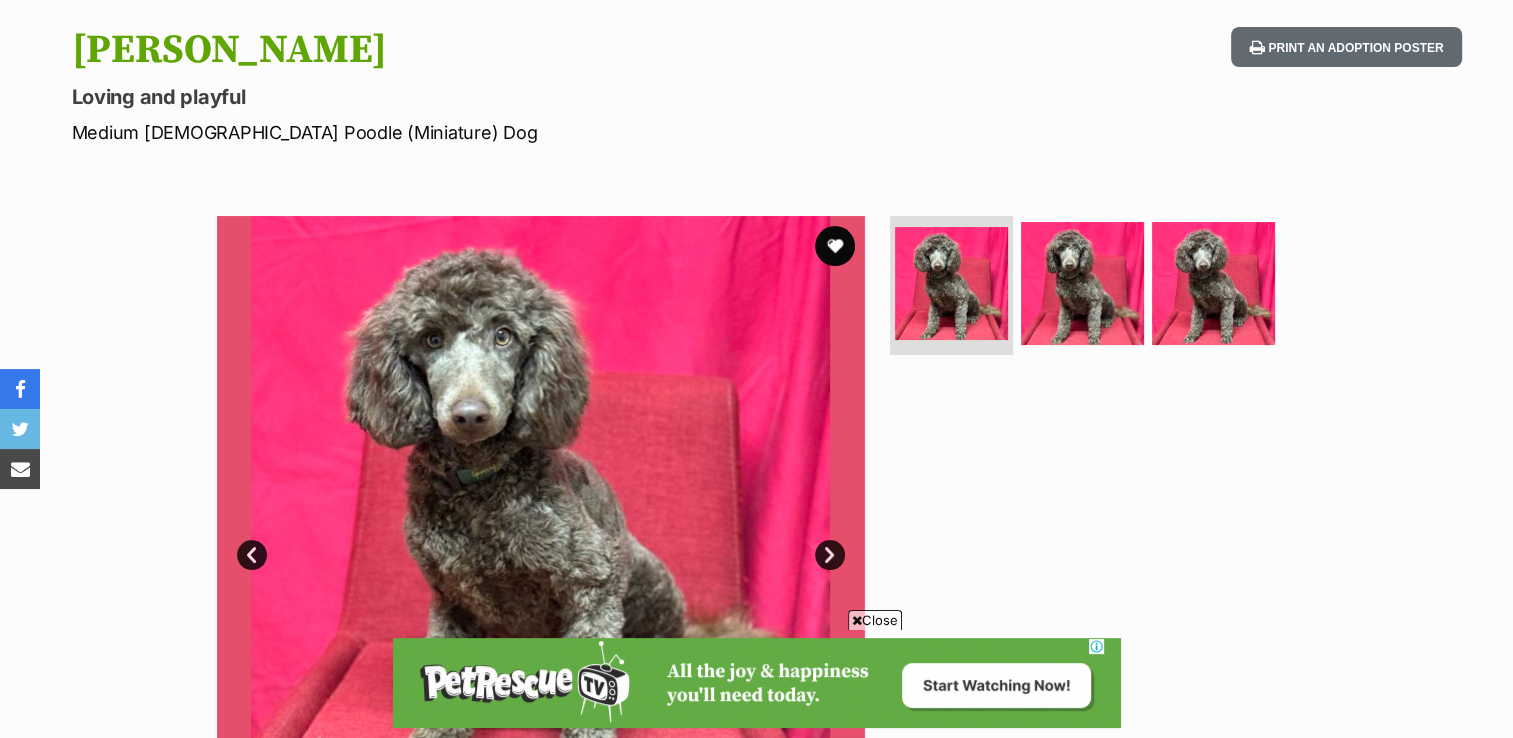 click on "Next" at bounding box center (830, 555) 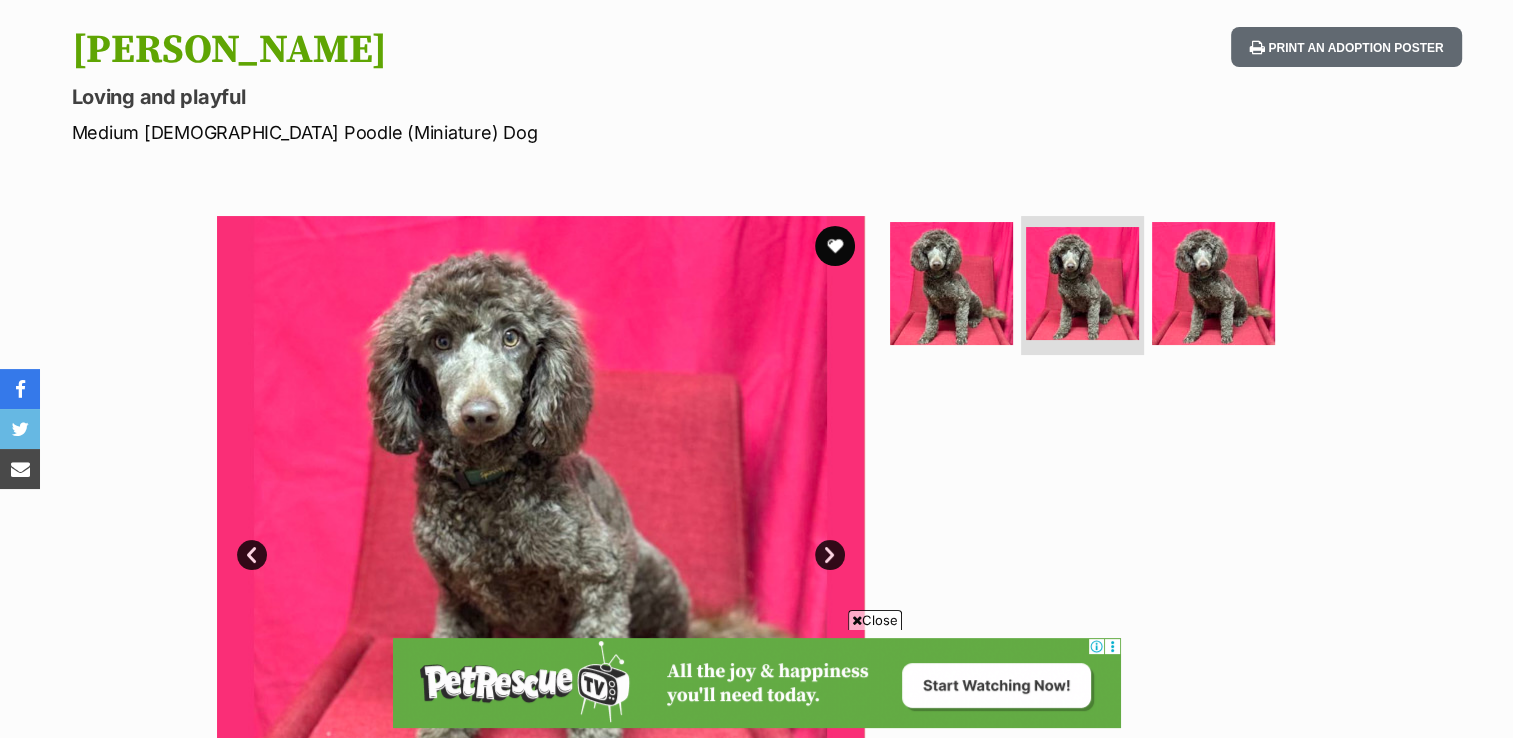 scroll, scrollTop: 0, scrollLeft: 0, axis: both 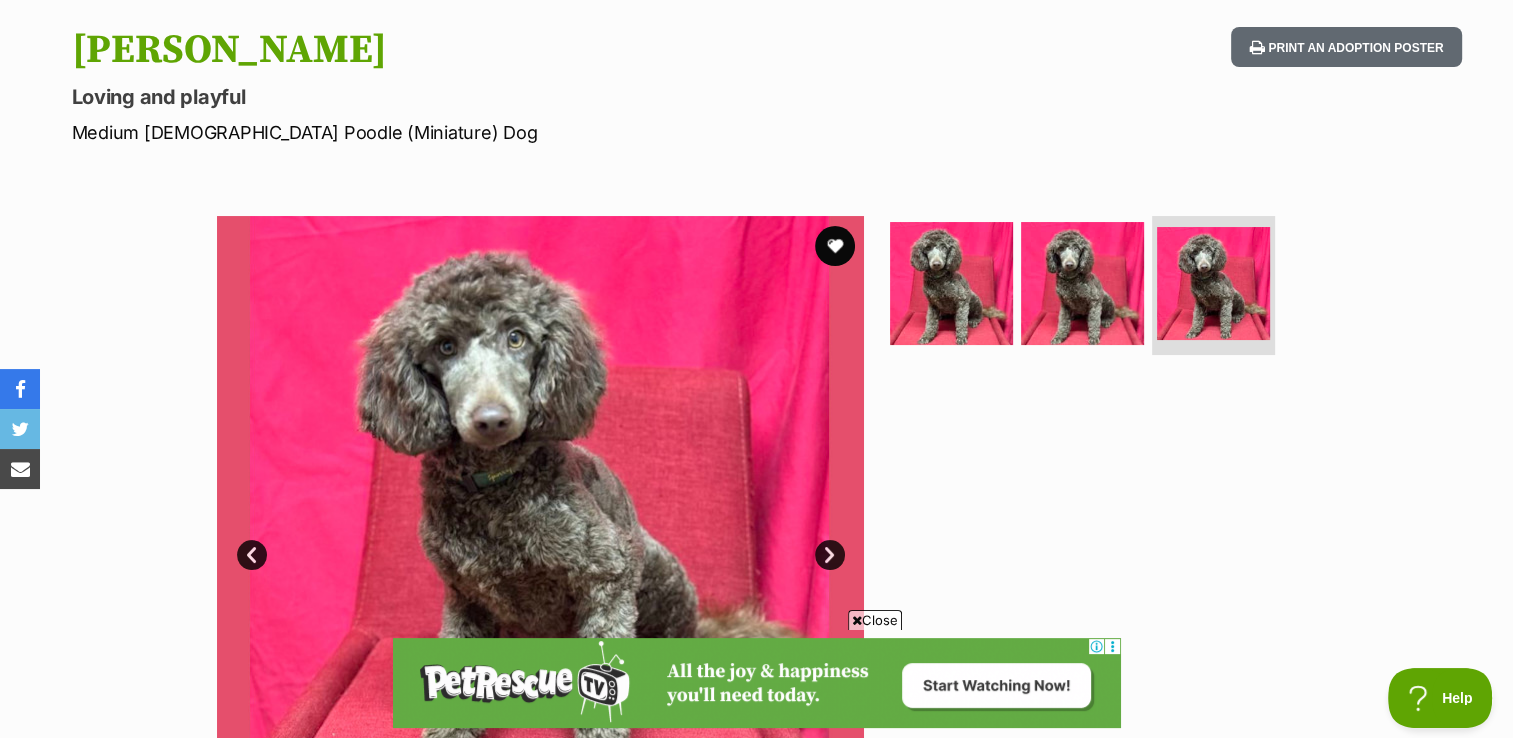 click on "Next" at bounding box center (830, 555) 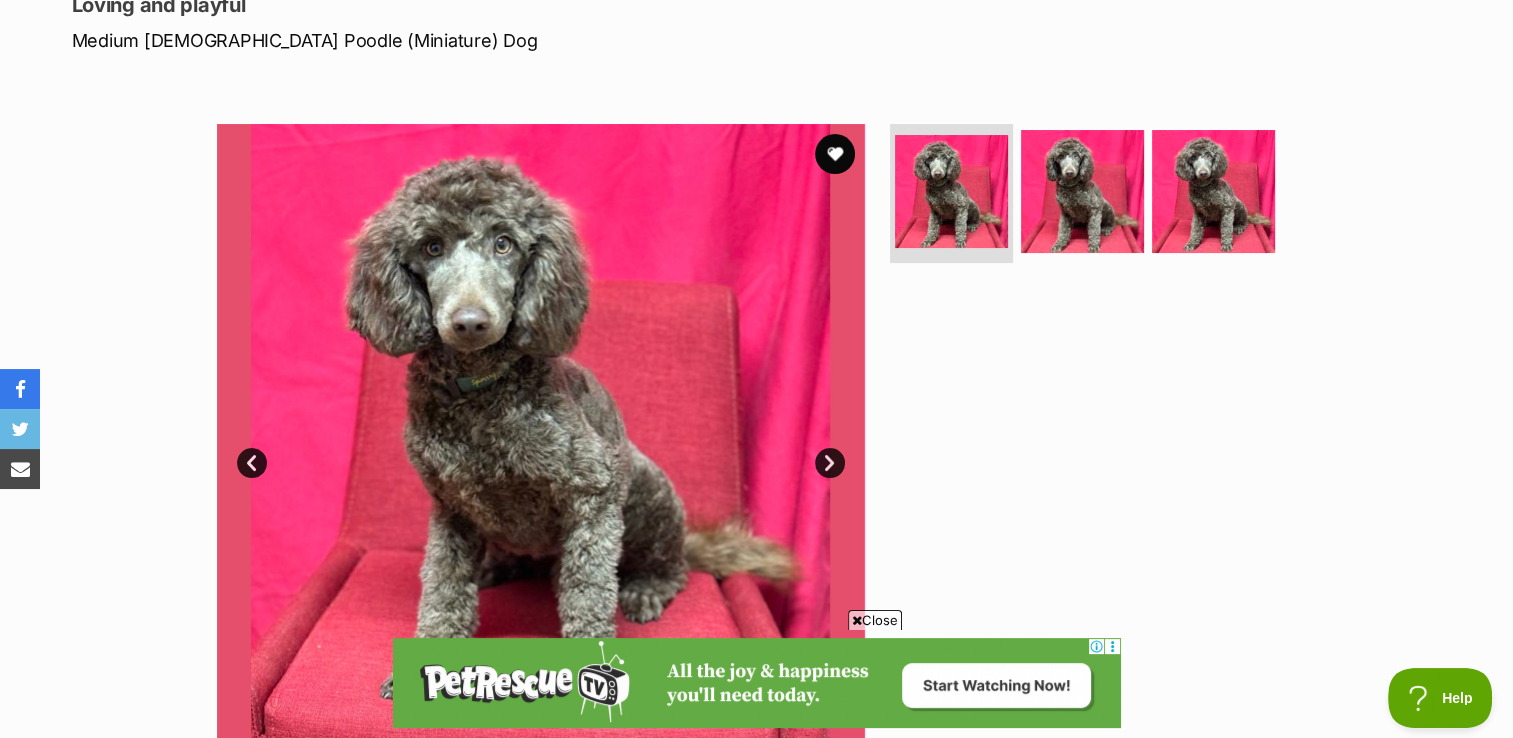 scroll, scrollTop: 300, scrollLeft: 0, axis: vertical 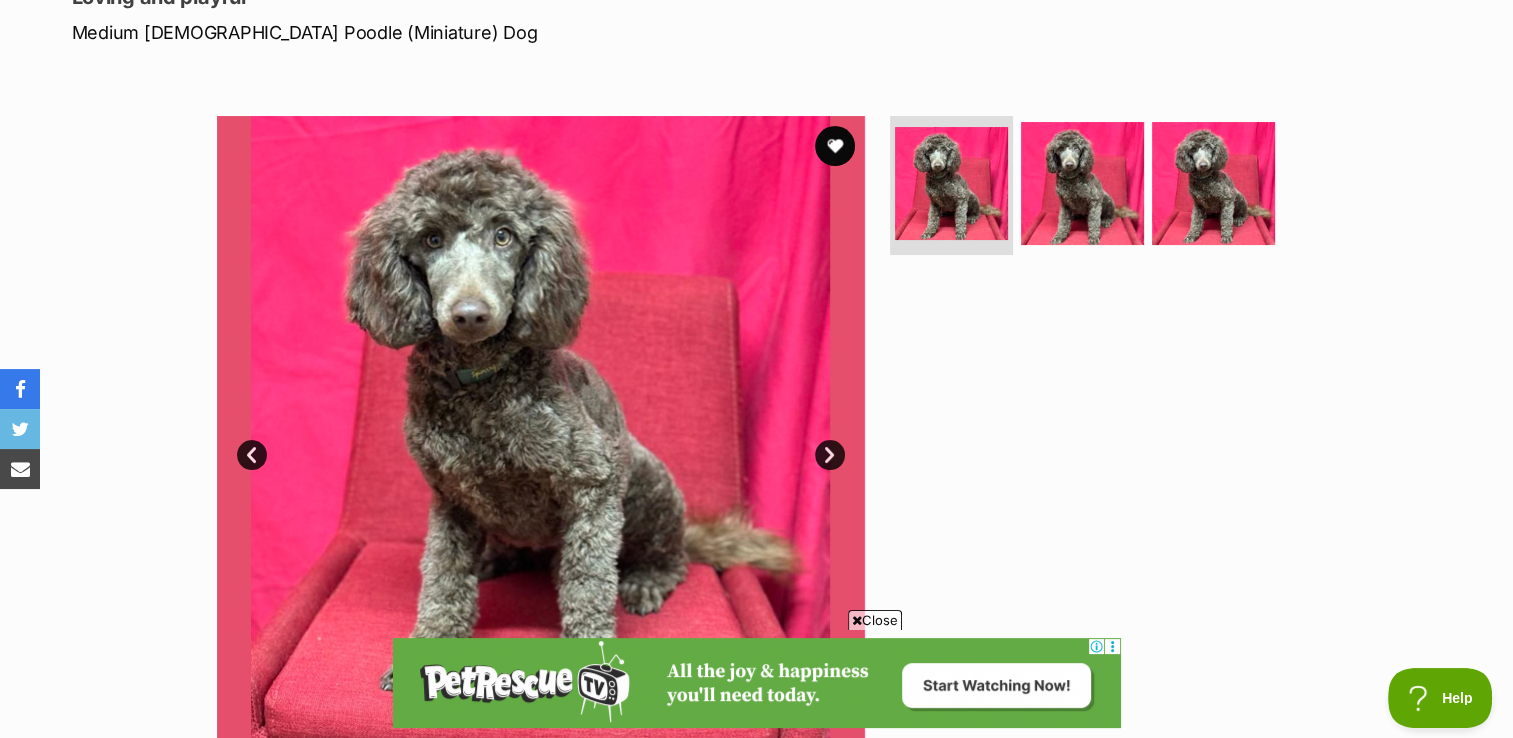 click on "Next" at bounding box center (830, 455) 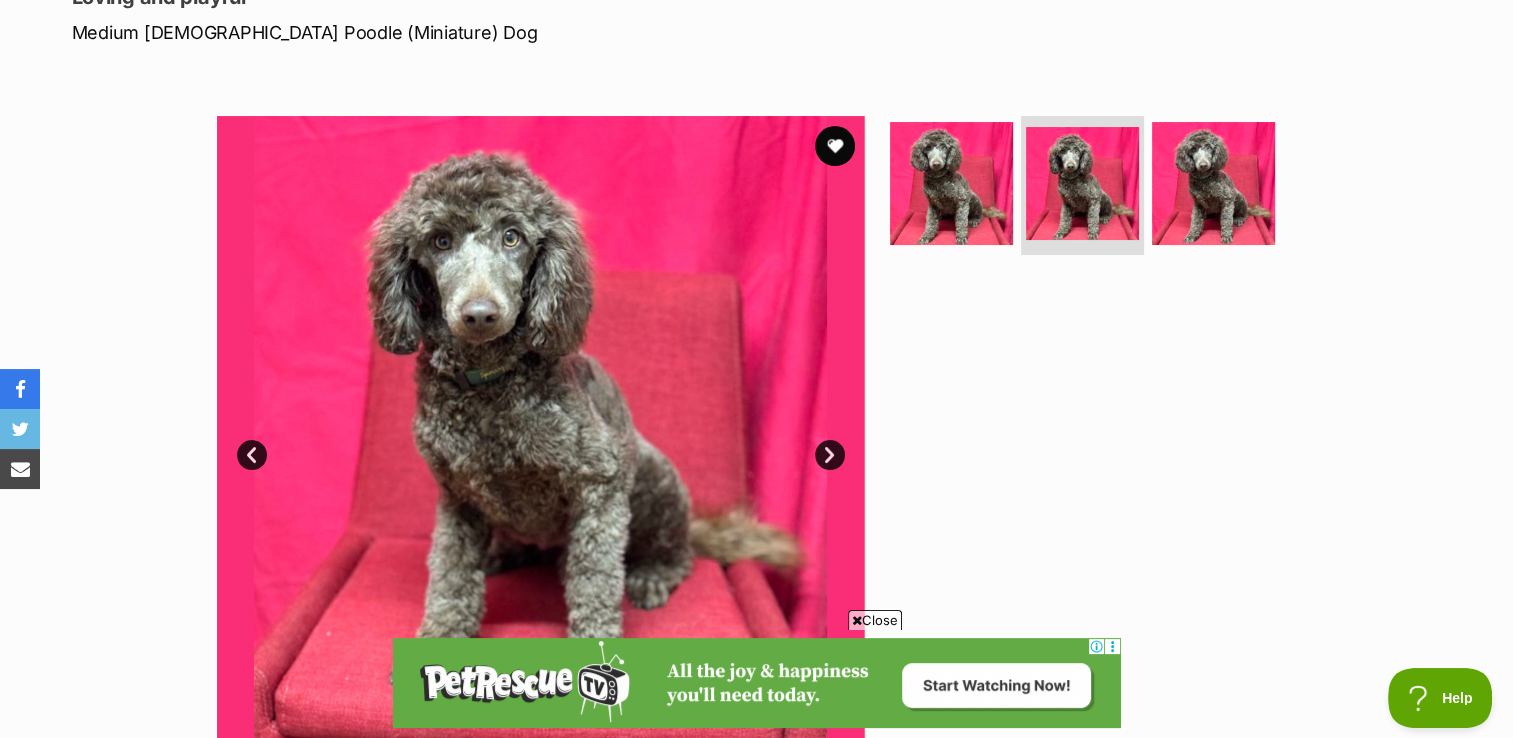 click on "Next" at bounding box center [830, 455] 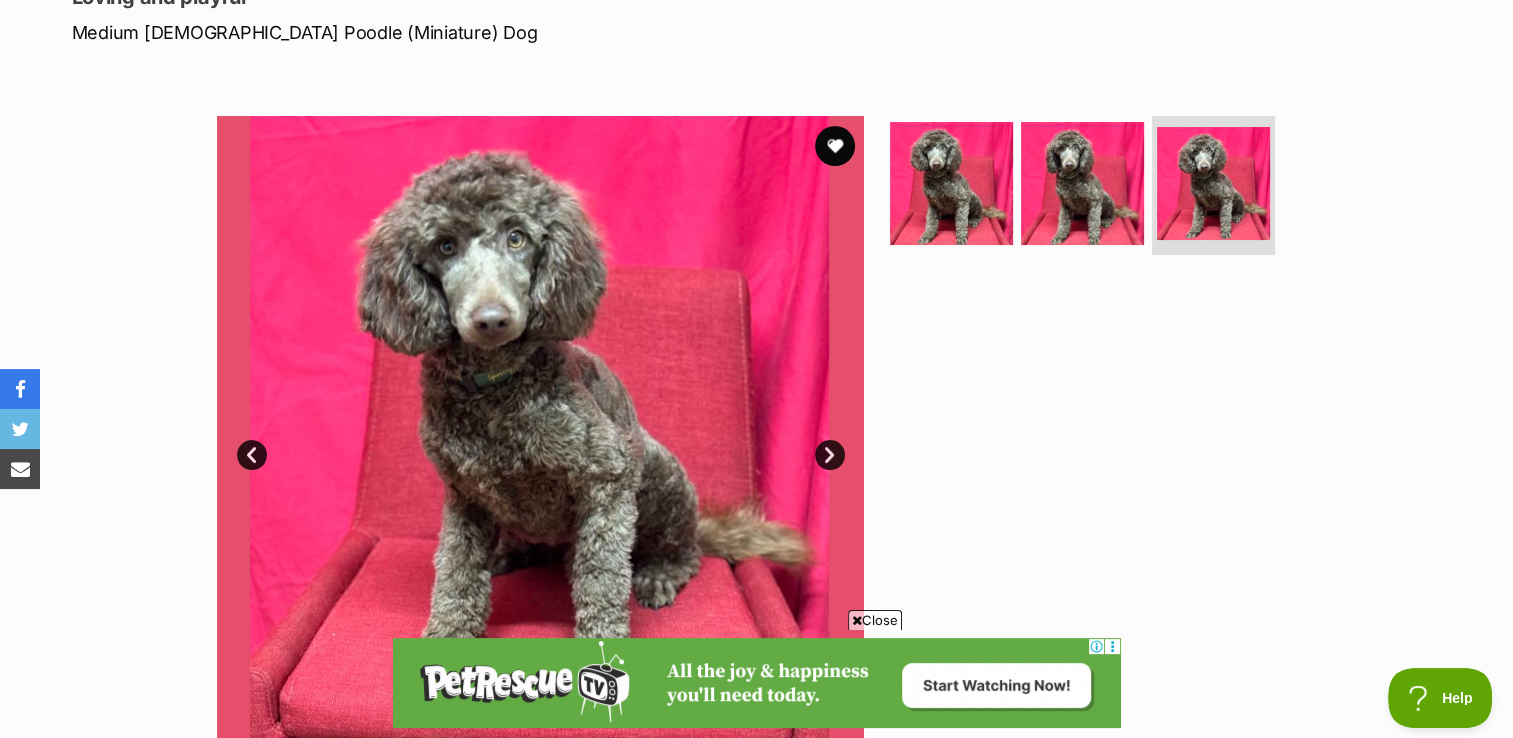 click on "Next" at bounding box center (830, 455) 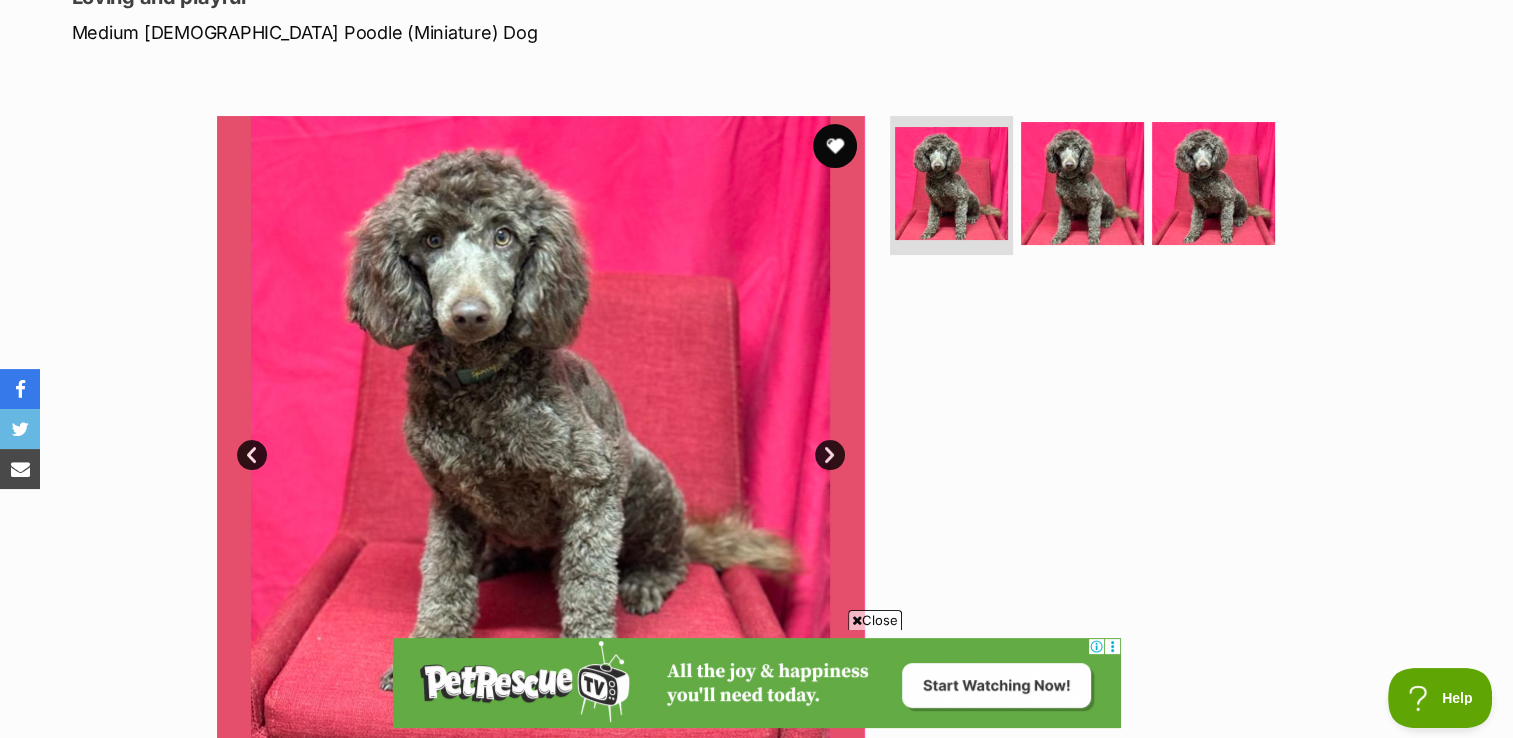 click at bounding box center (835, 146) 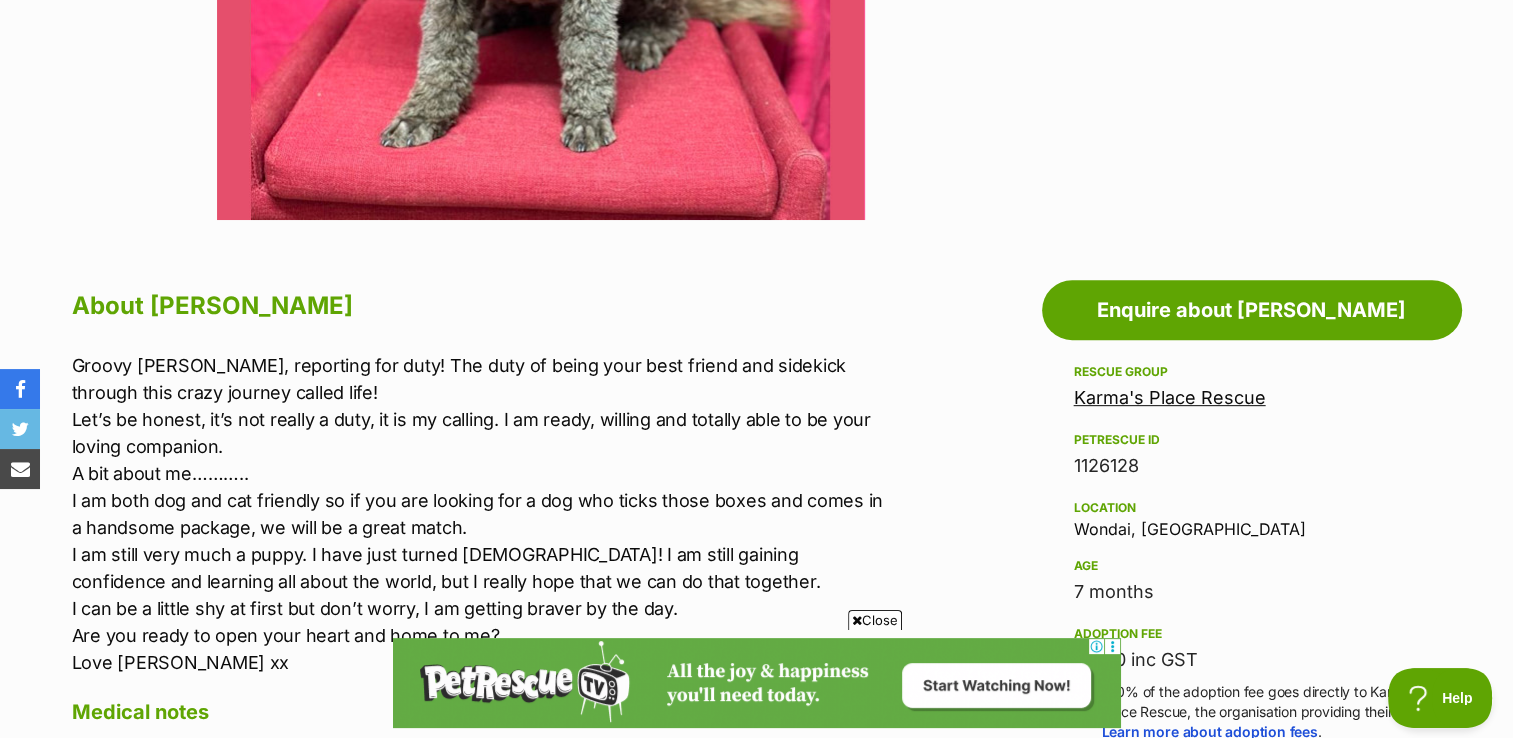 scroll, scrollTop: 900, scrollLeft: 0, axis: vertical 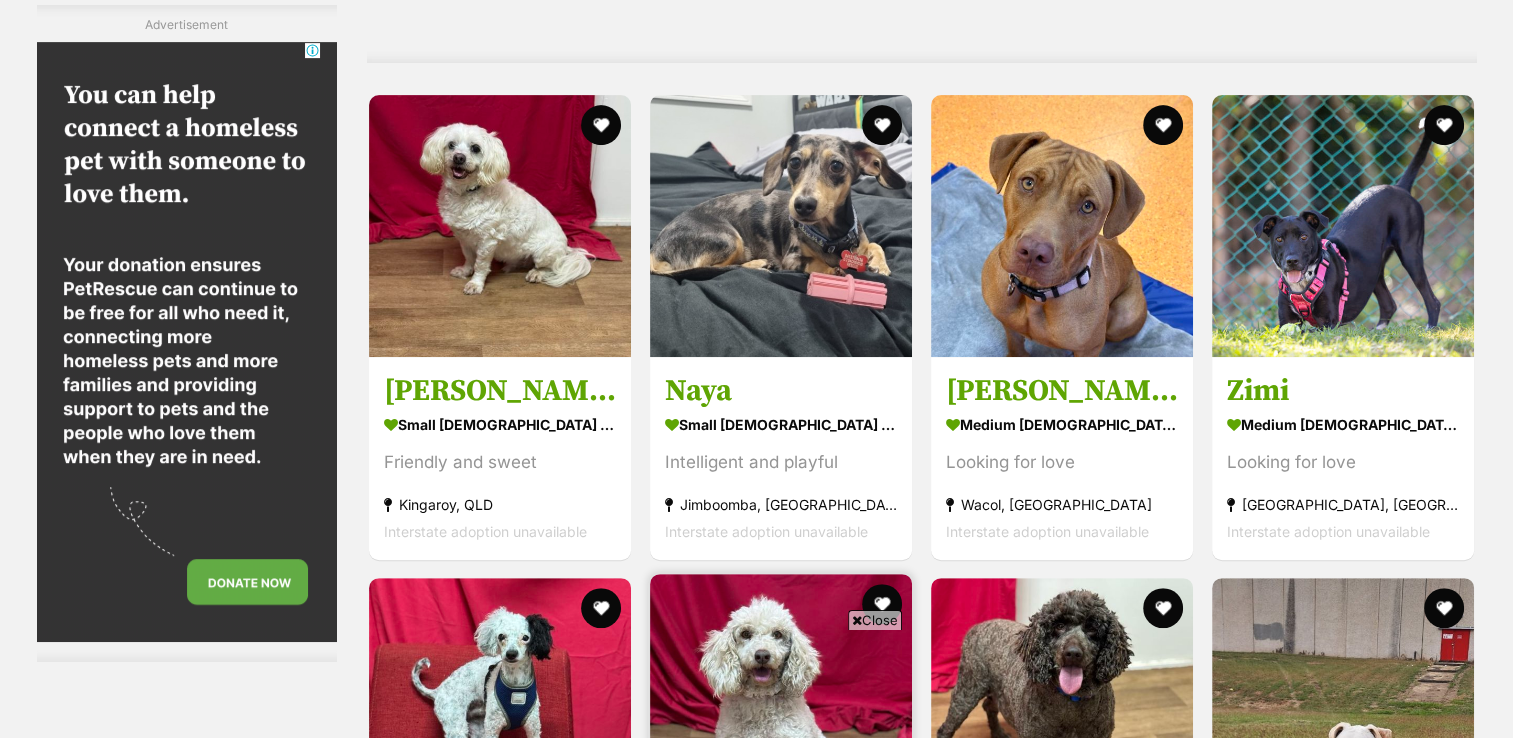 click on "[PERSON_NAME]" at bounding box center (781, 870) 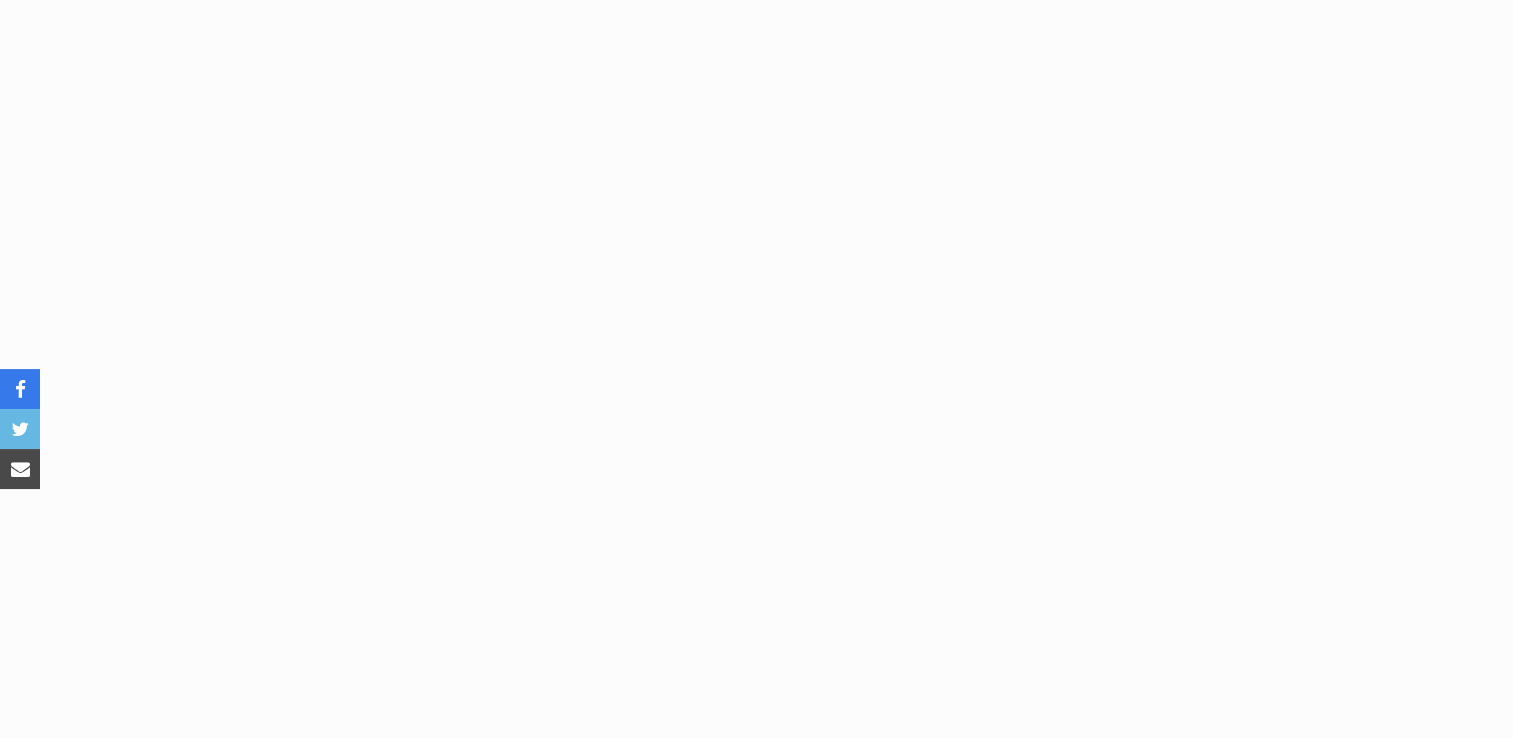 scroll, scrollTop: 1200, scrollLeft: 0, axis: vertical 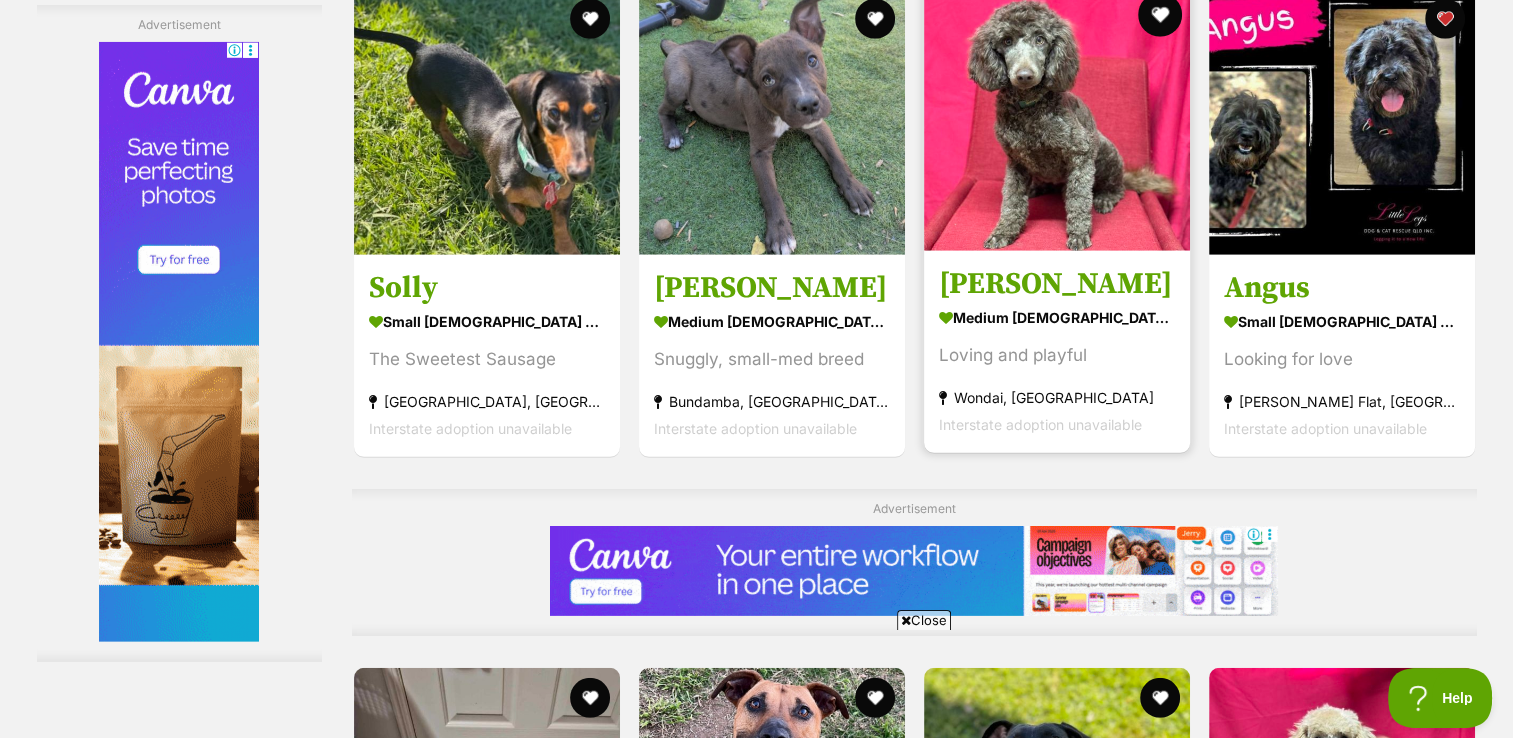 click at bounding box center [1160, 15] 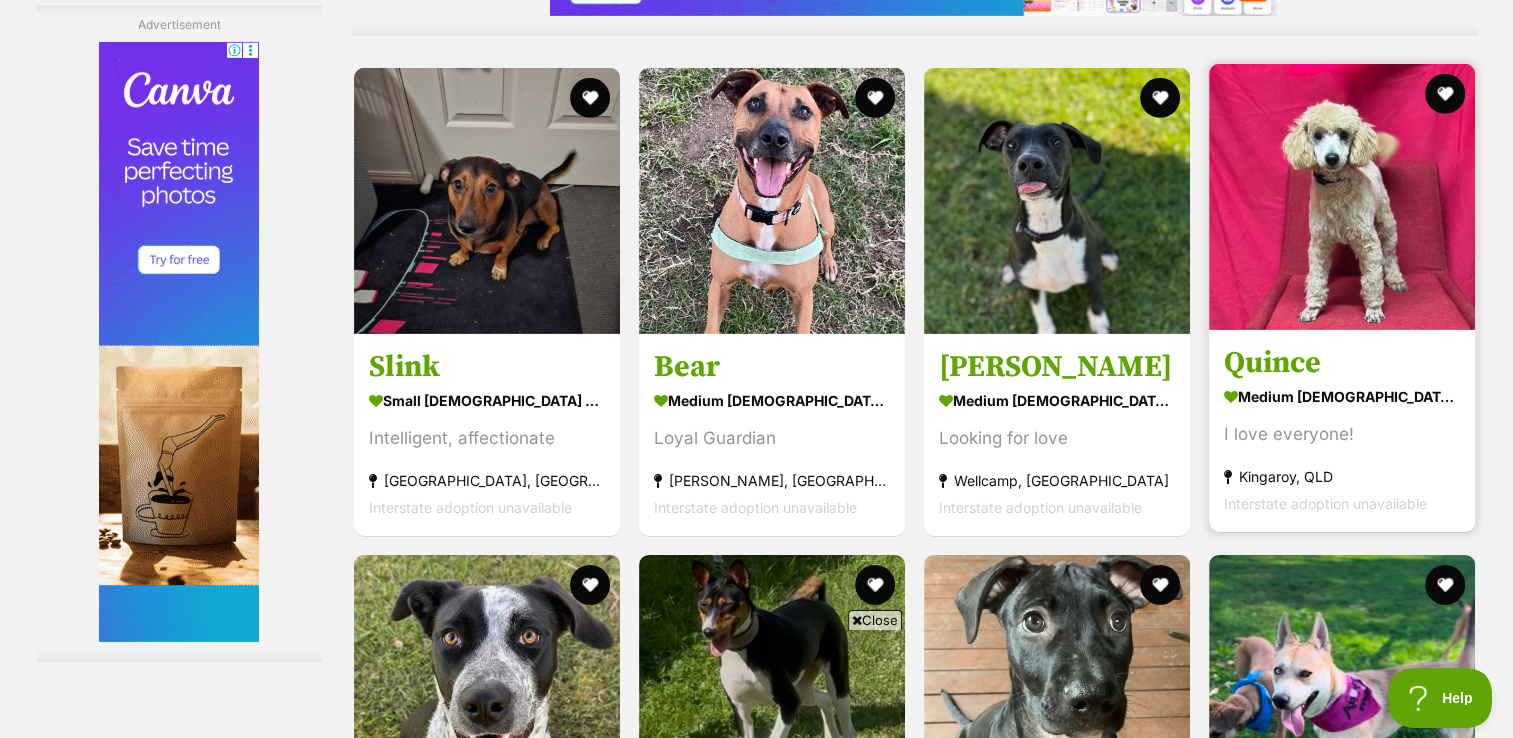 scroll, scrollTop: 0, scrollLeft: 0, axis: both 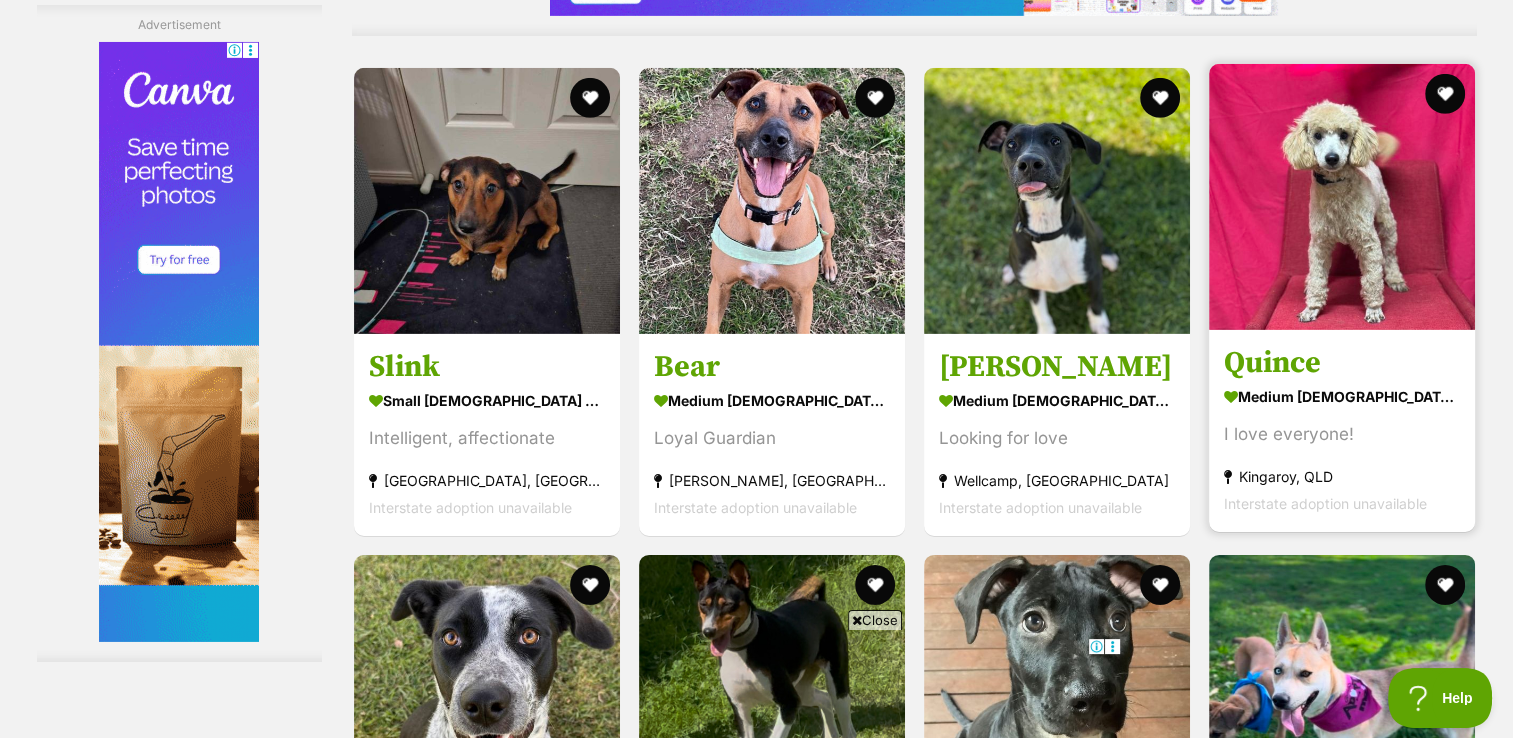 click on "medium [DEMOGRAPHIC_DATA] Dog" at bounding box center (1342, 396) 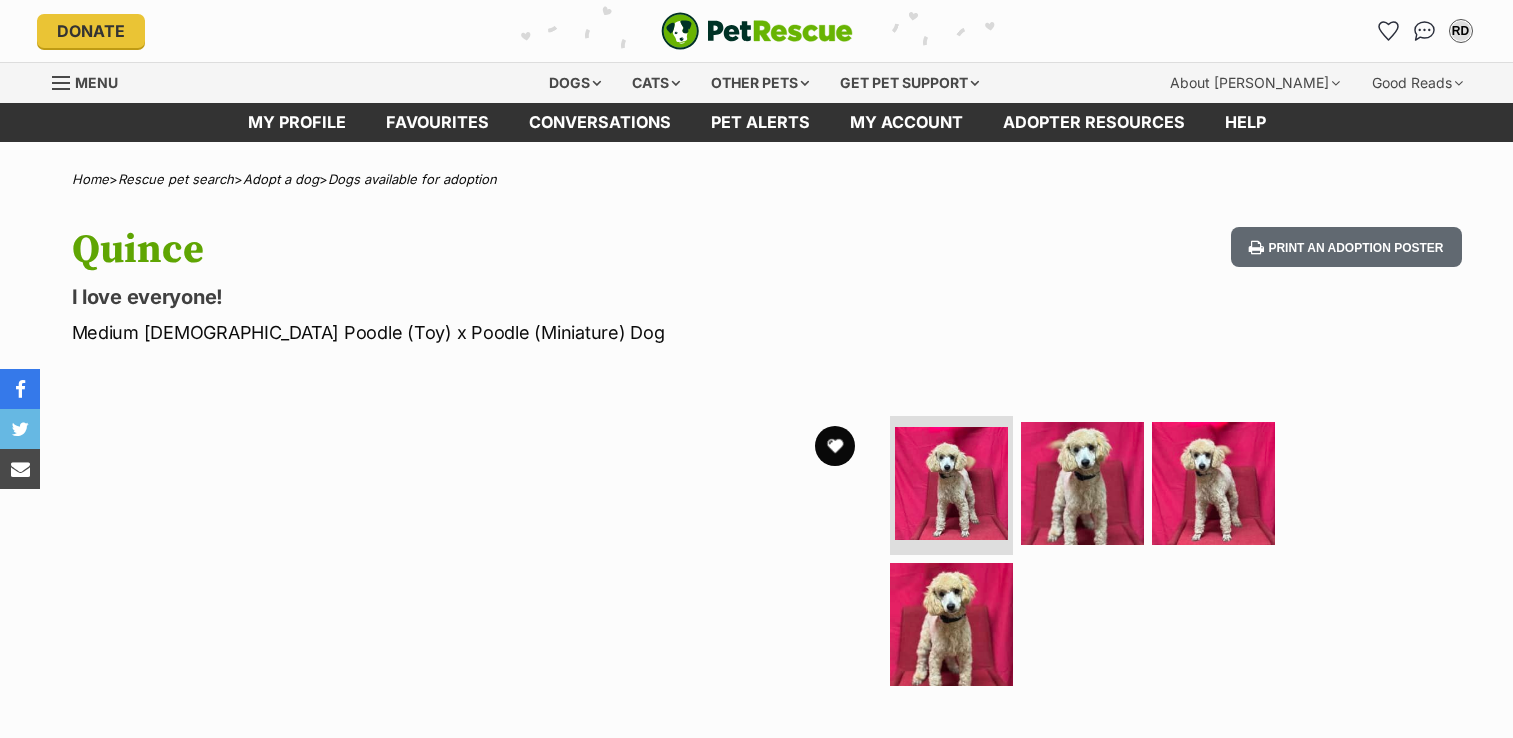 scroll, scrollTop: 100, scrollLeft: 0, axis: vertical 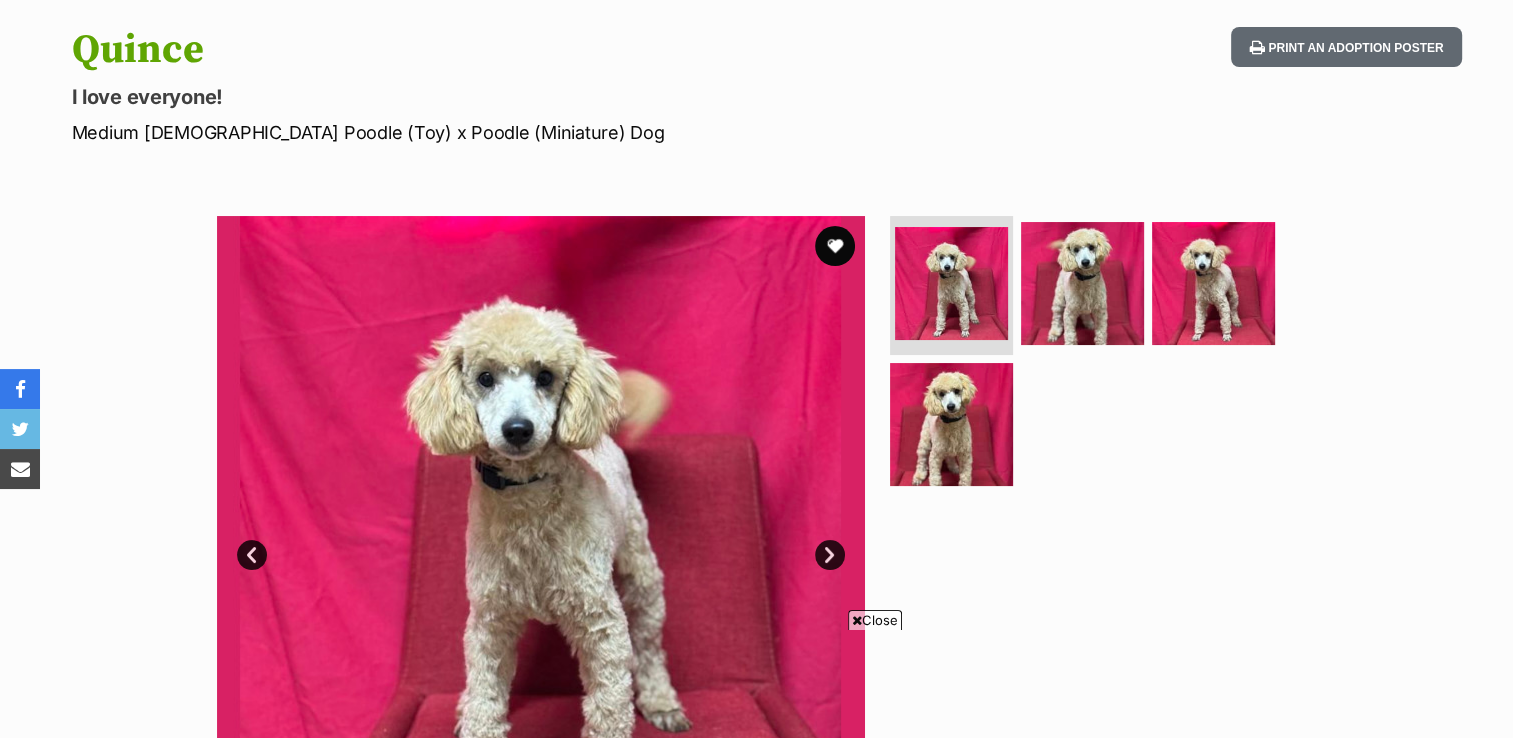 click on "Next" at bounding box center [830, 555] 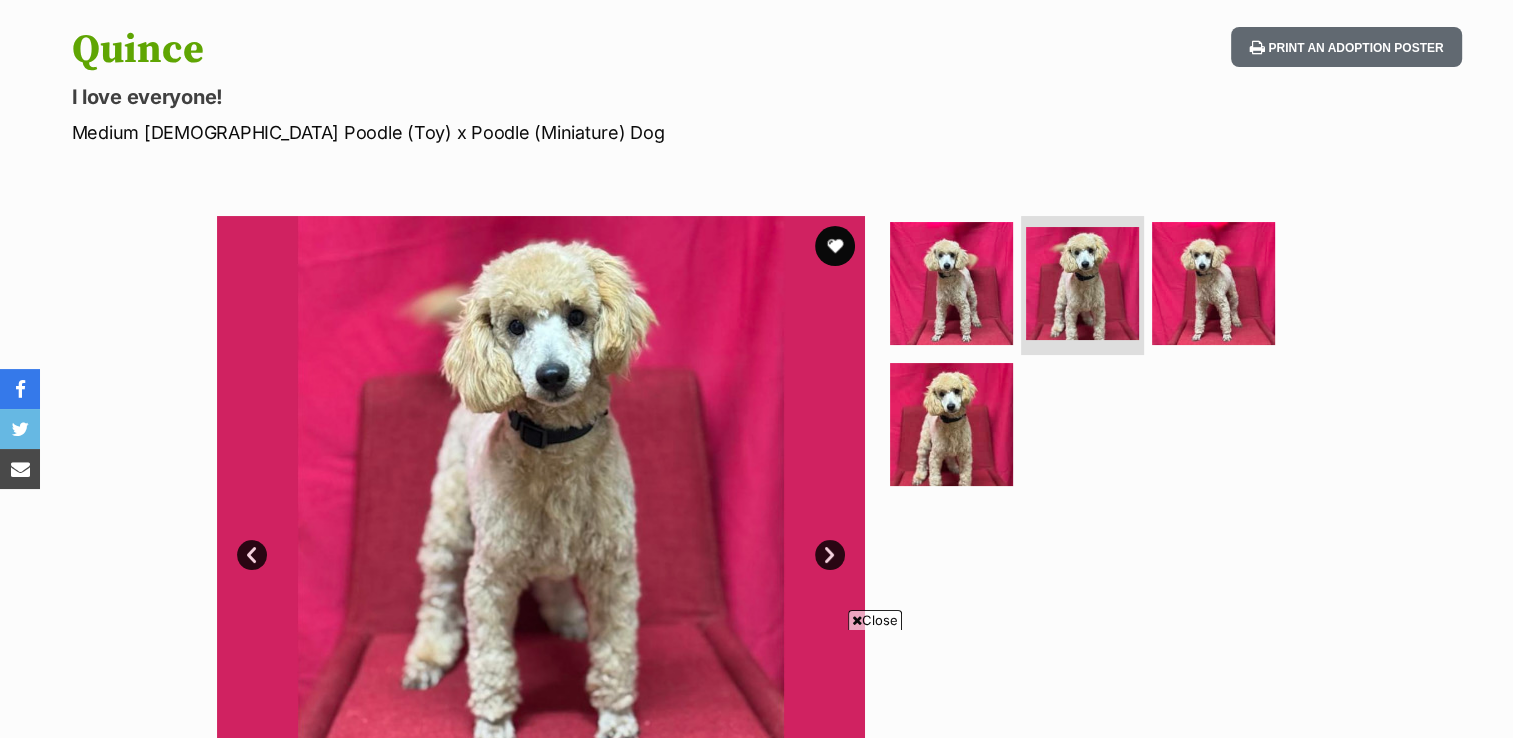 click on "Next" at bounding box center (830, 555) 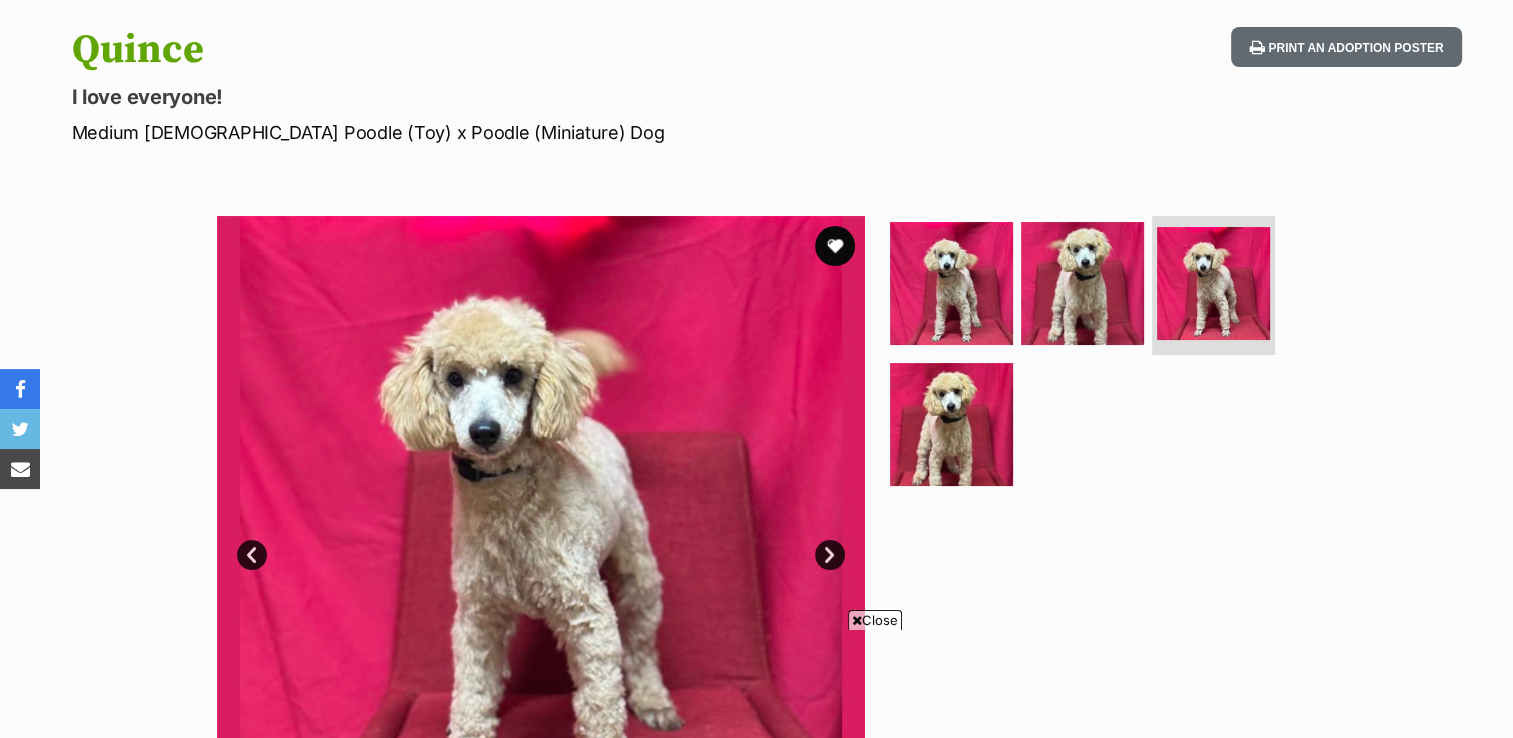 scroll, scrollTop: 0, scrollLeft: 0, axis: both 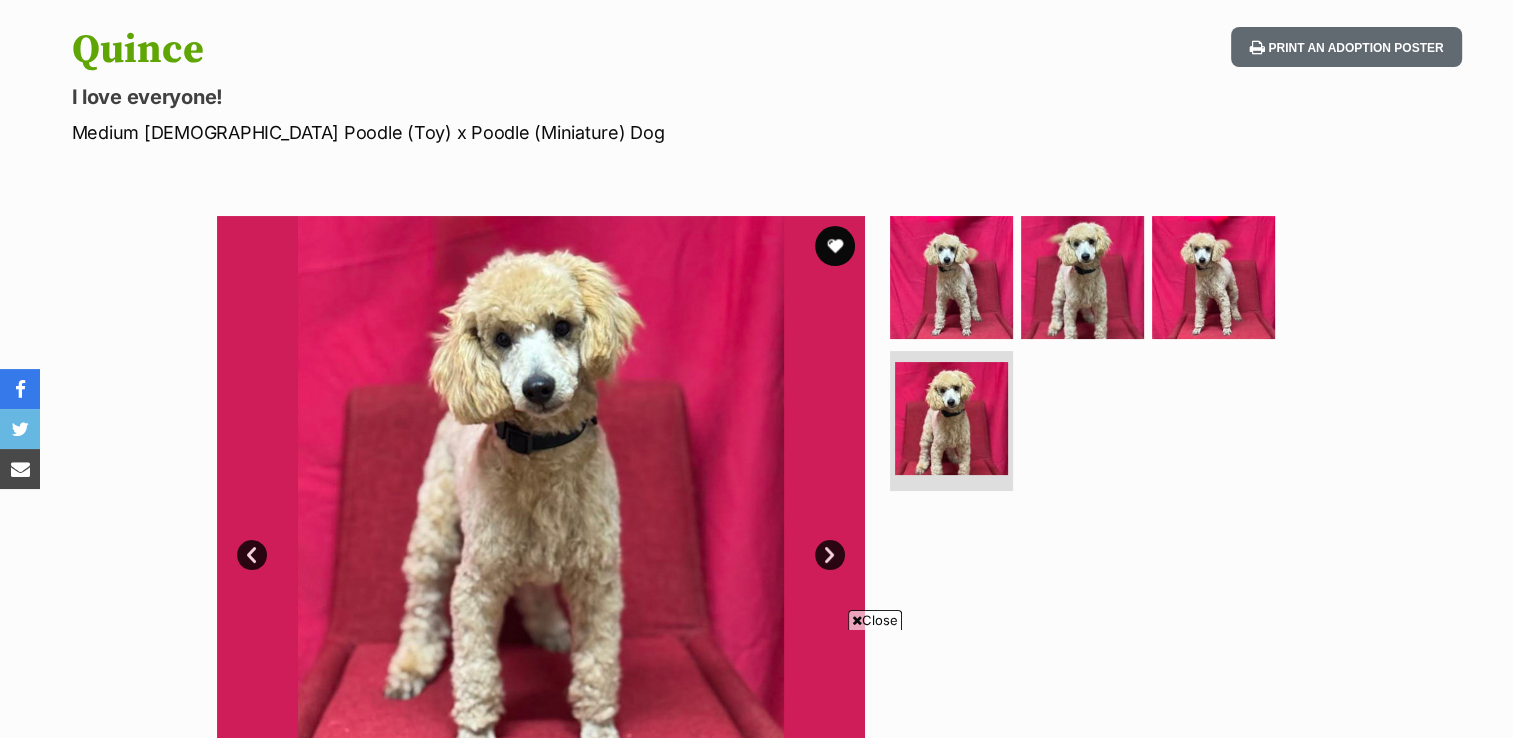 click on "Next" at bounding box center [830, 555] 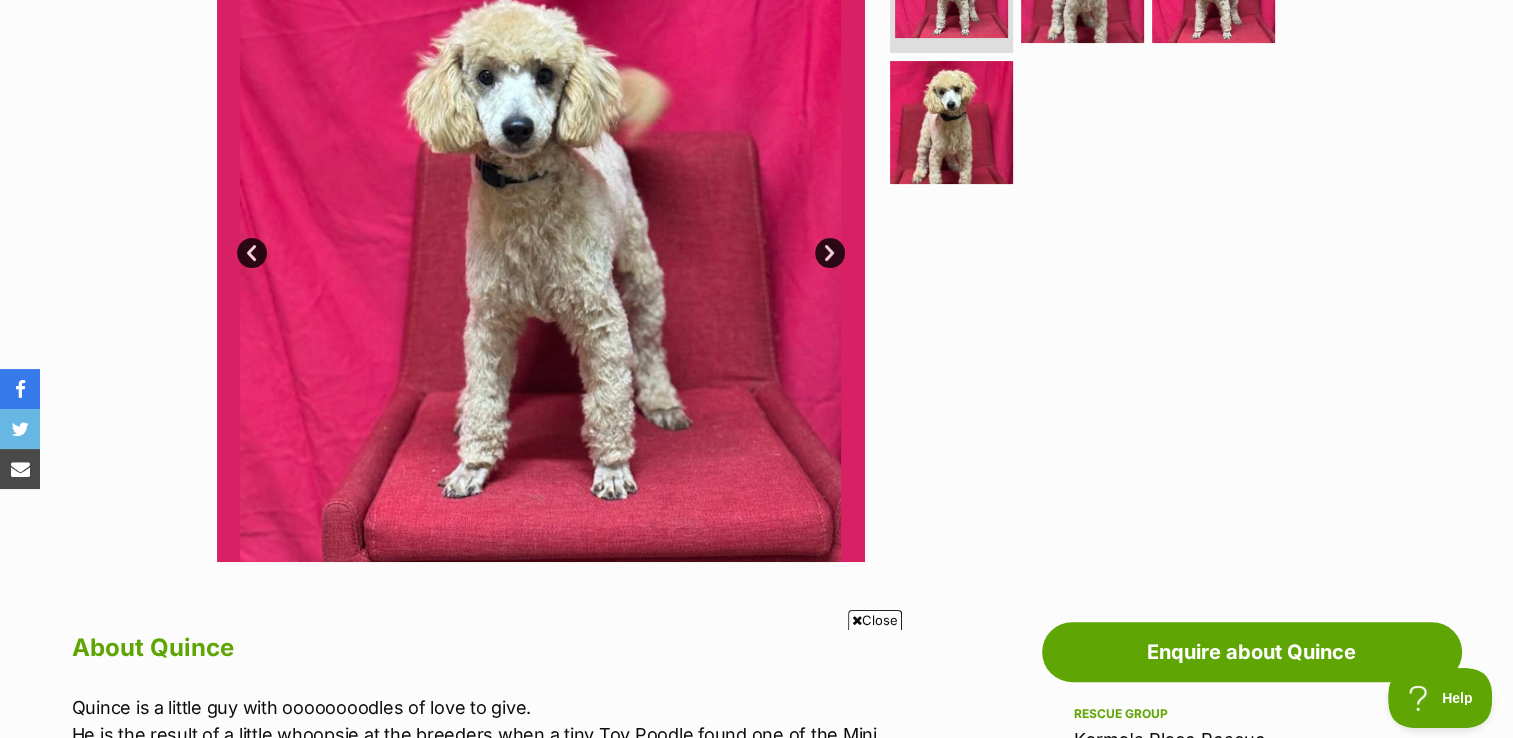 scroll, scrollTop: 500, scrollLeft: 0, axis: vertical 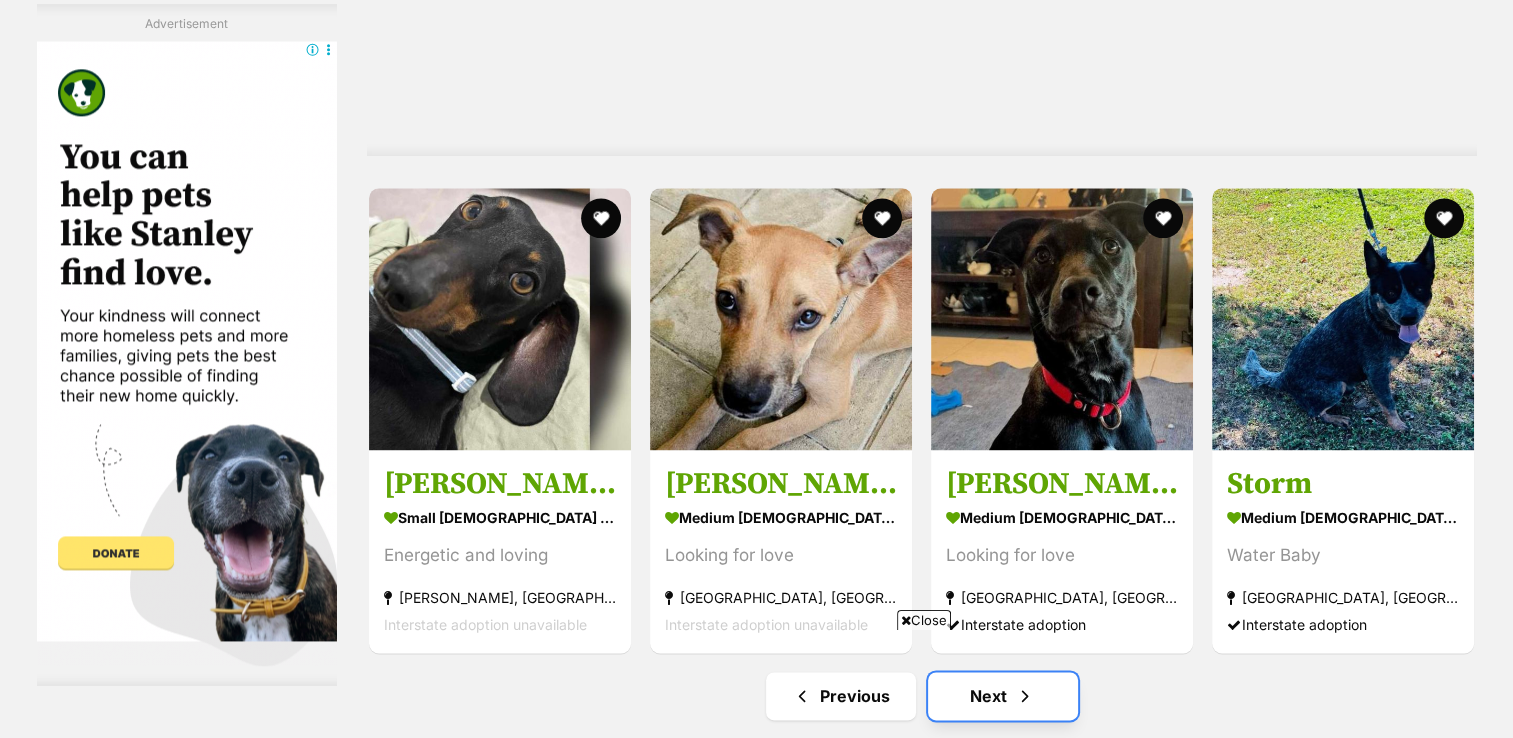 drag, startPoint x: 1006, startPoint y: 207, endPoint x: 993, endPoint y: 214, distance: 14.764823 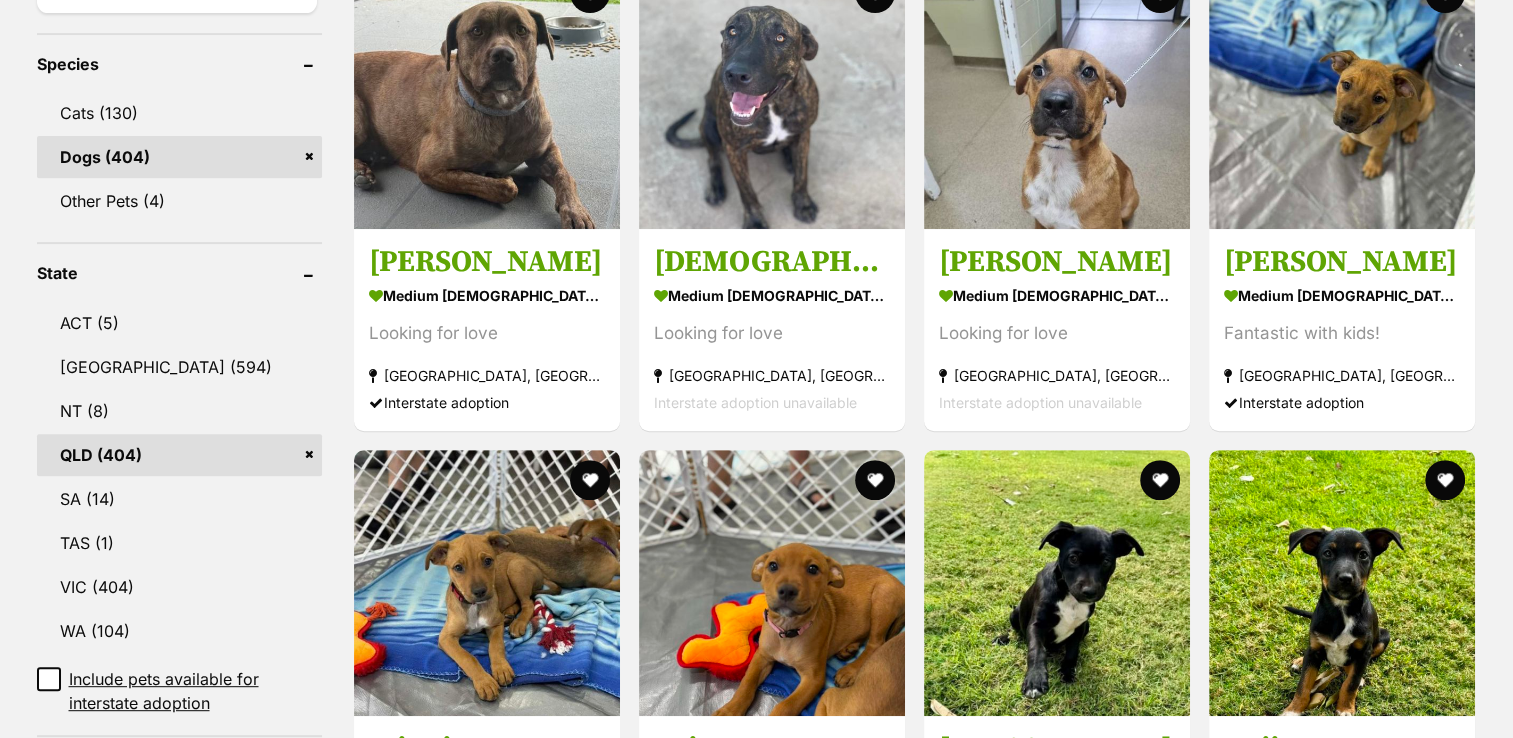 scroll, scrollTop: 0, scrollLeft: 0, axis: both 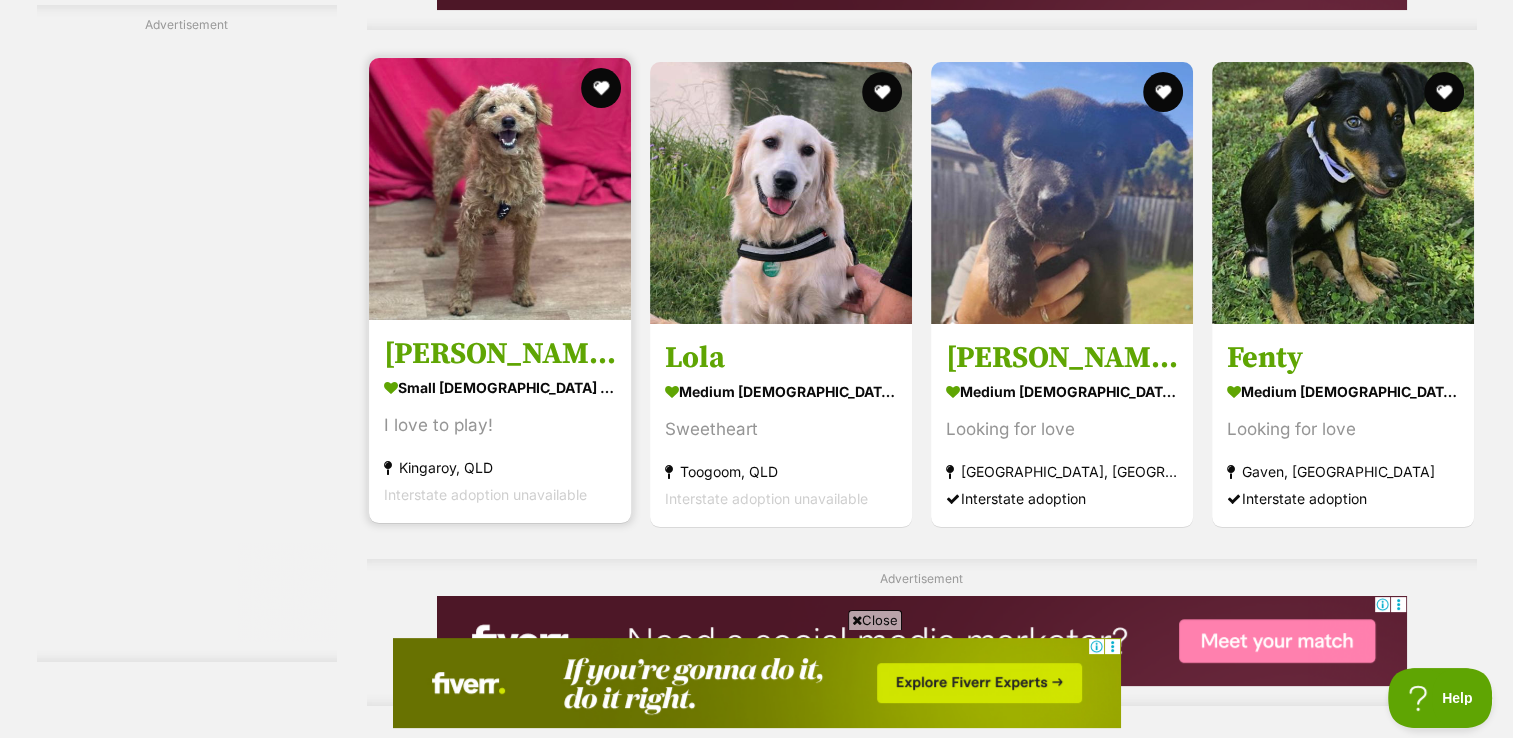 click on "small male Dog" at bounding box center (500, 387) 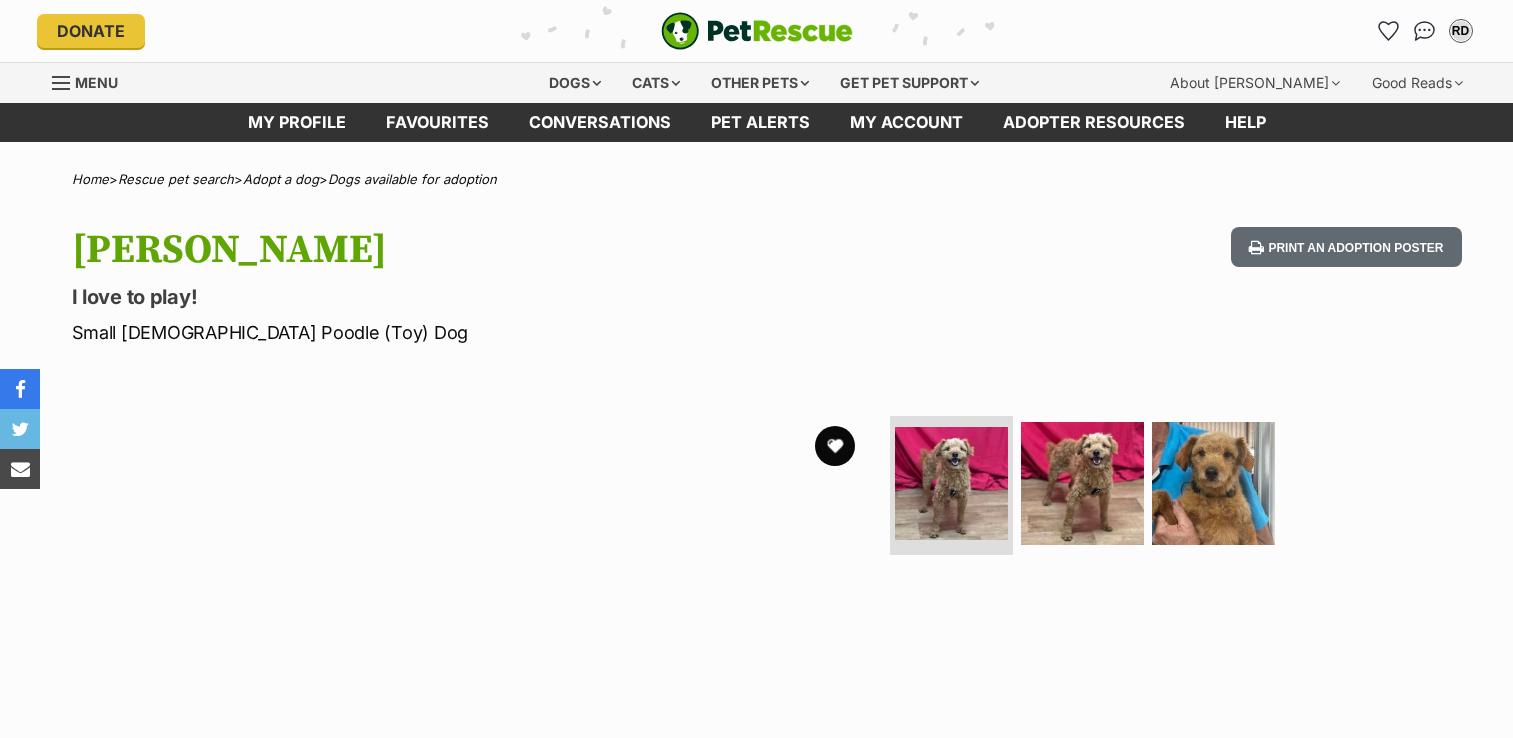 scroll, scrollTop: 0, scrollLeft: 0, axis: both 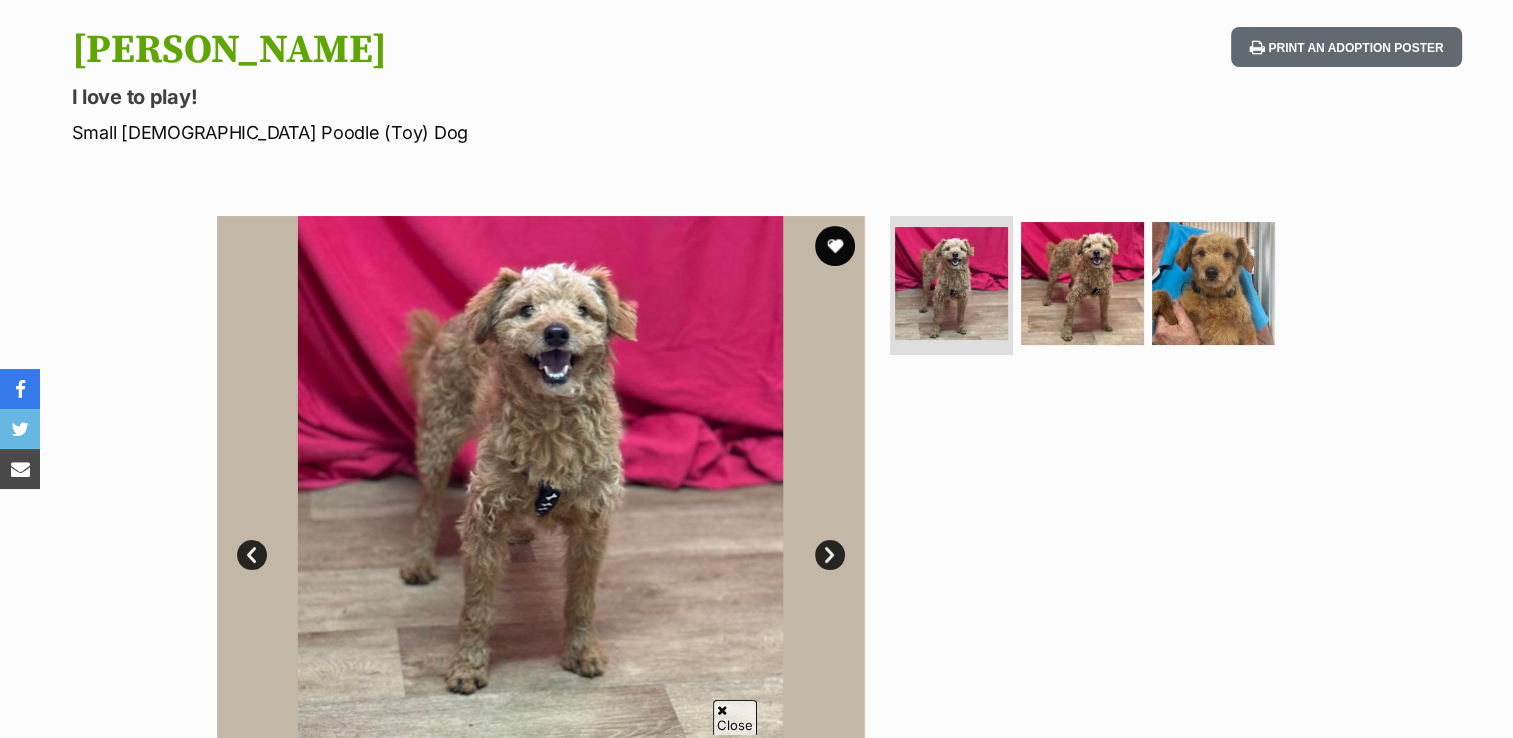 click on "Next" at bounding box center [830, 555] 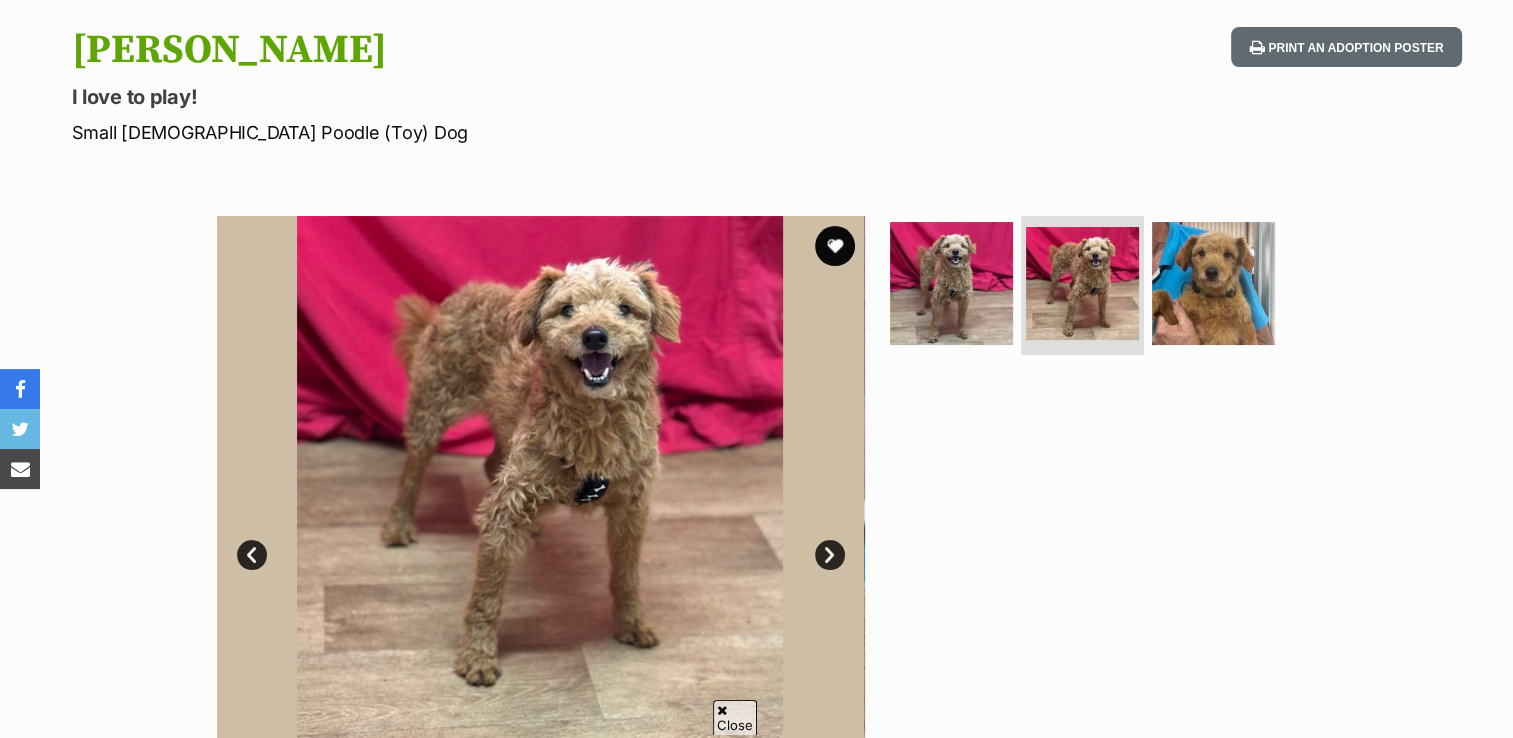 click on "Next" at bounding box center (830, 555) 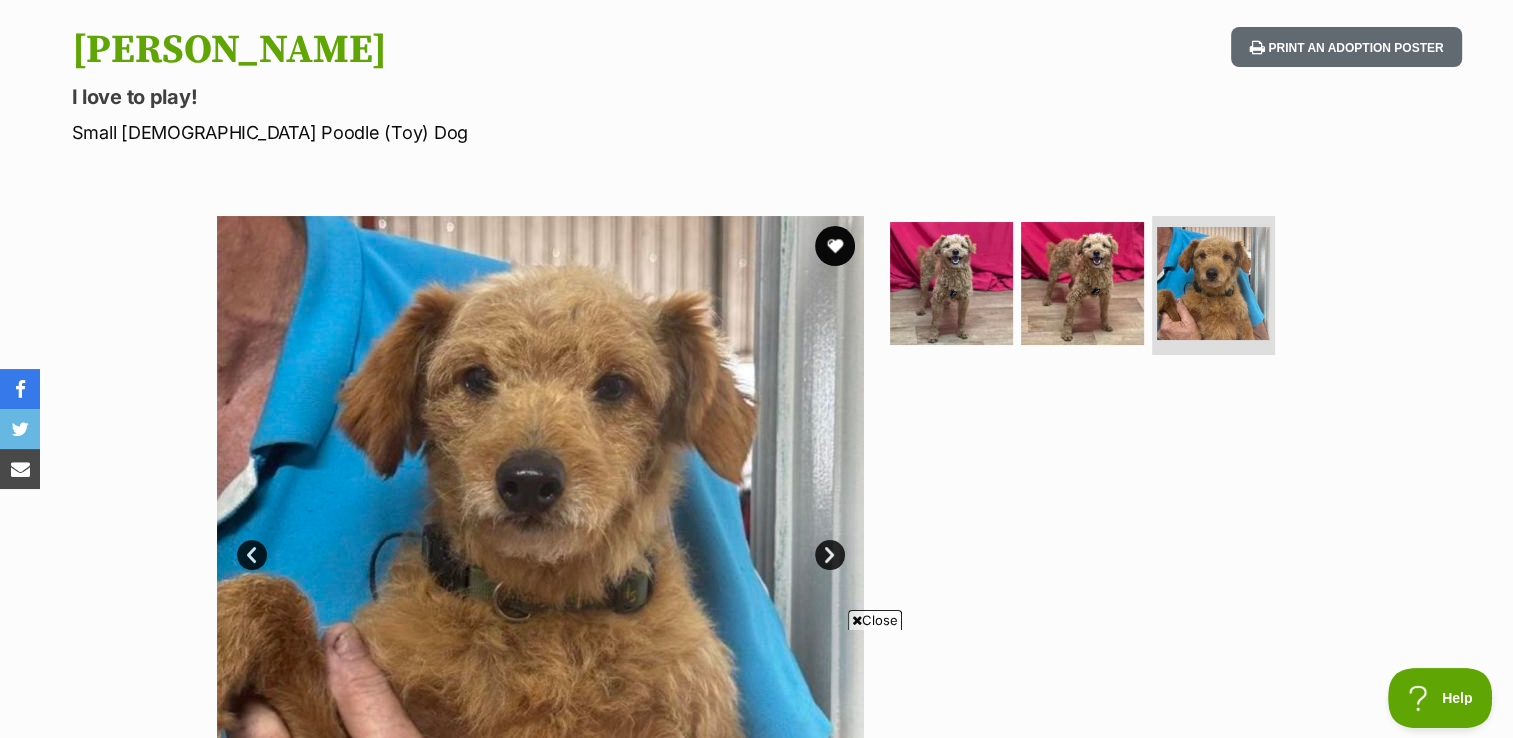 scroll, scrollTop: 0, scrollLeft: 0, axis: both 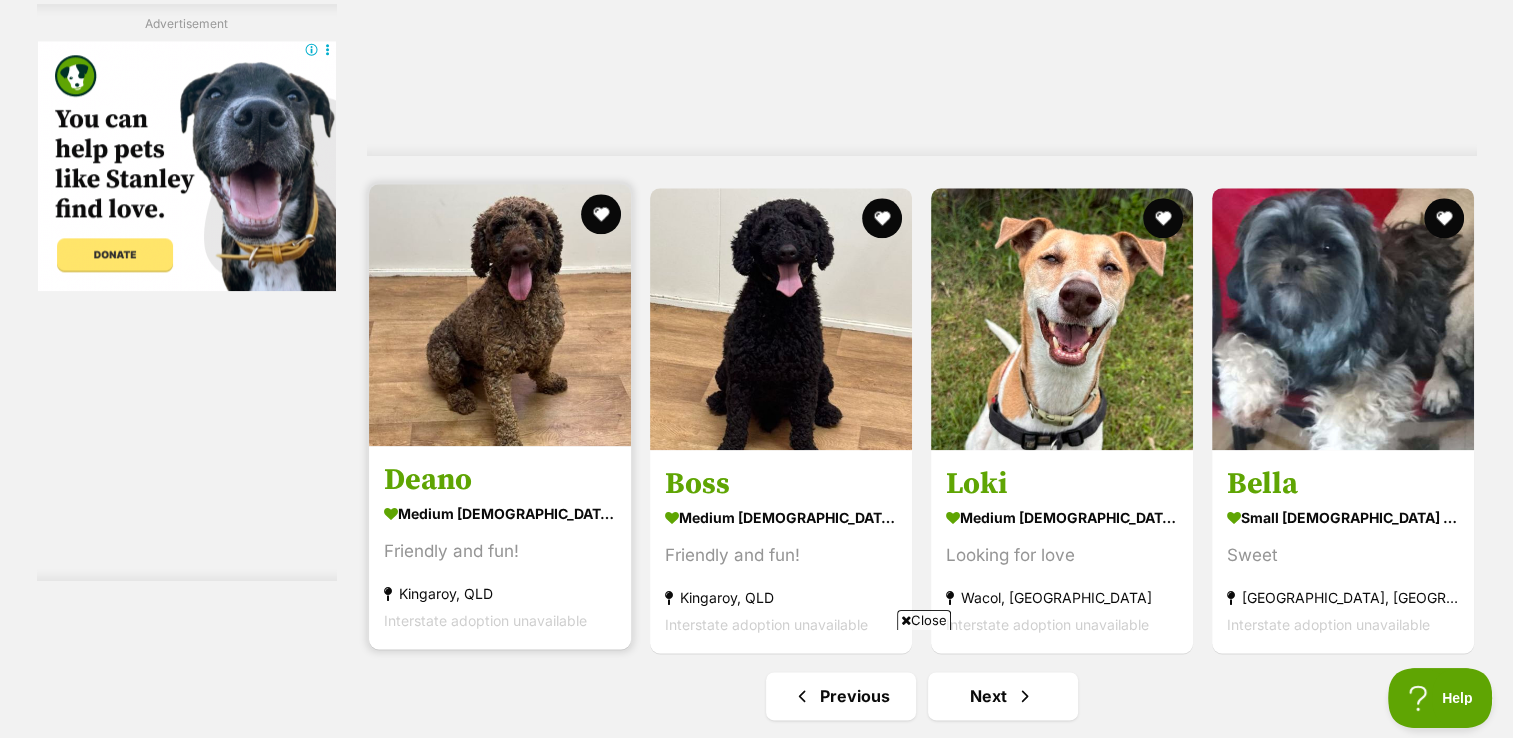 click on "Deano" at bounding box center (500, 479) 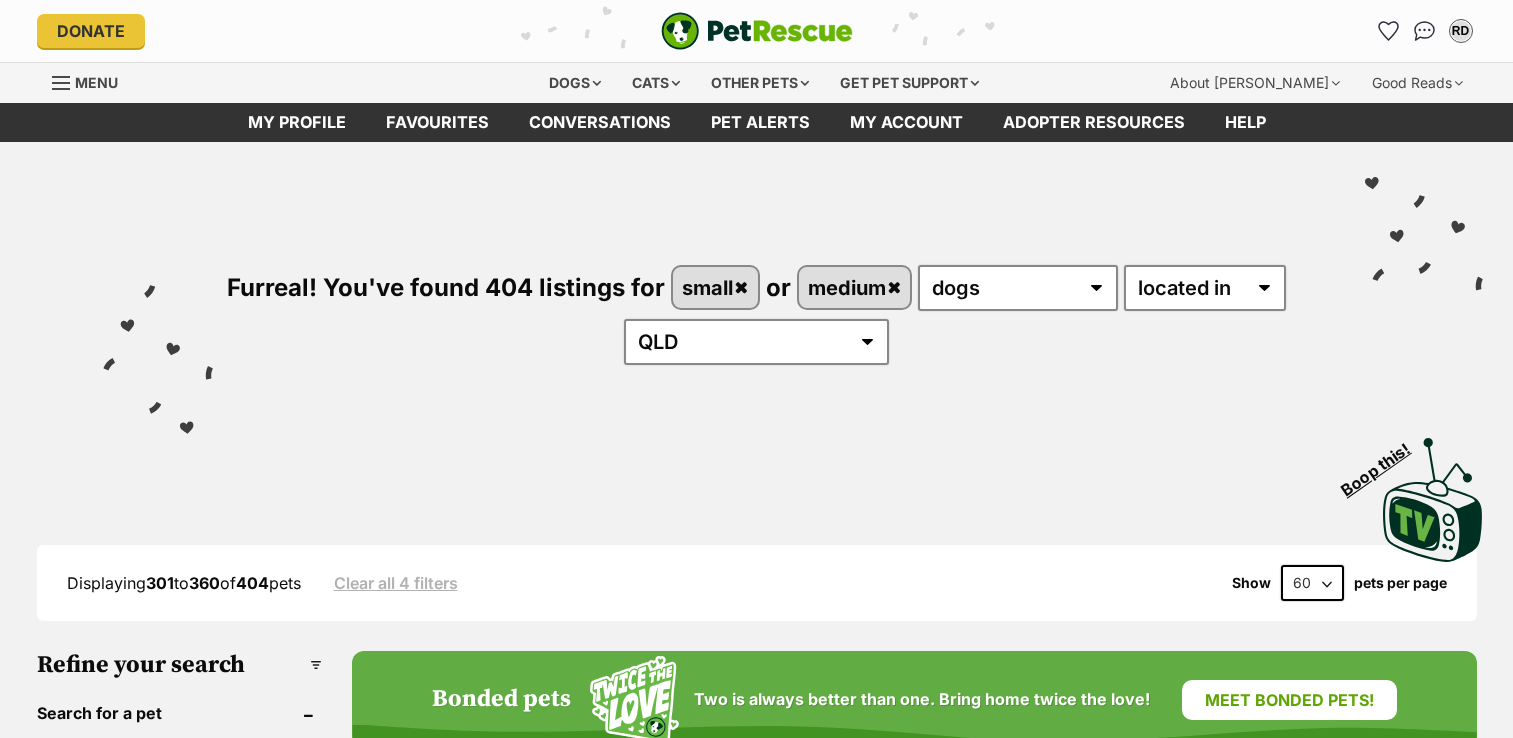 scroll, scrollTop: 0, scrollLeft: 0, axis: both 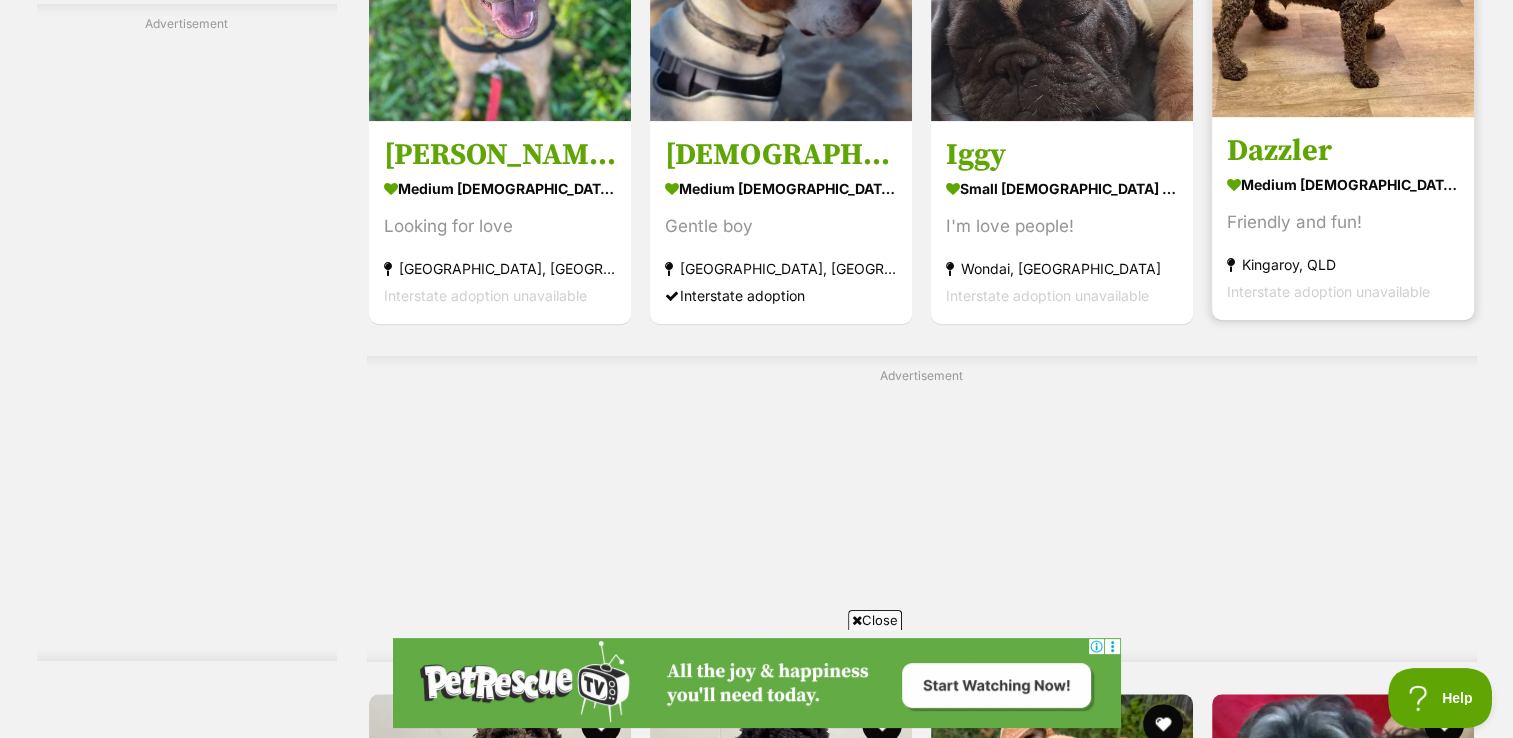 click on "Dazzler" at bounding box center [1343, 151] 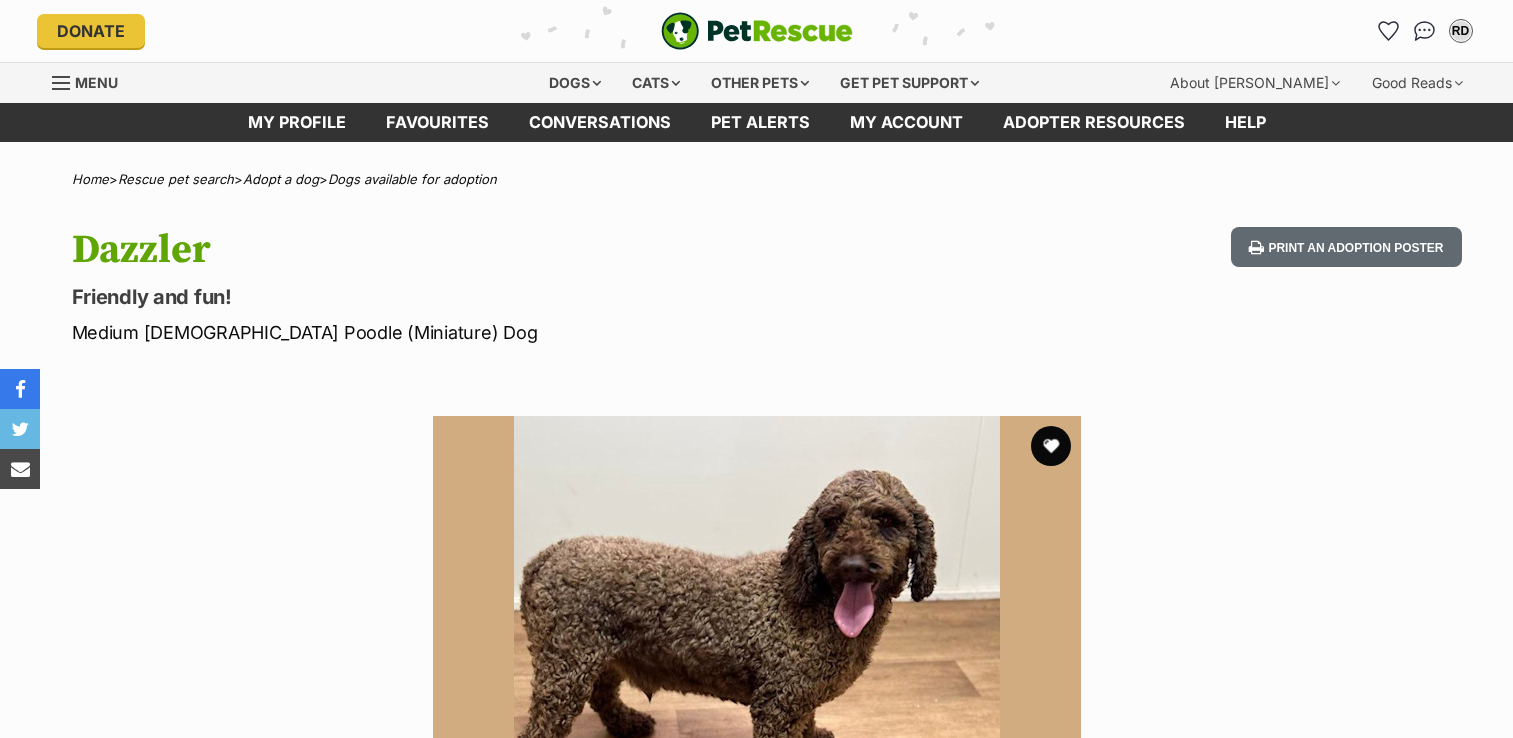 scroll, scrollTop: 0, scrollLeft: 0, axis: both 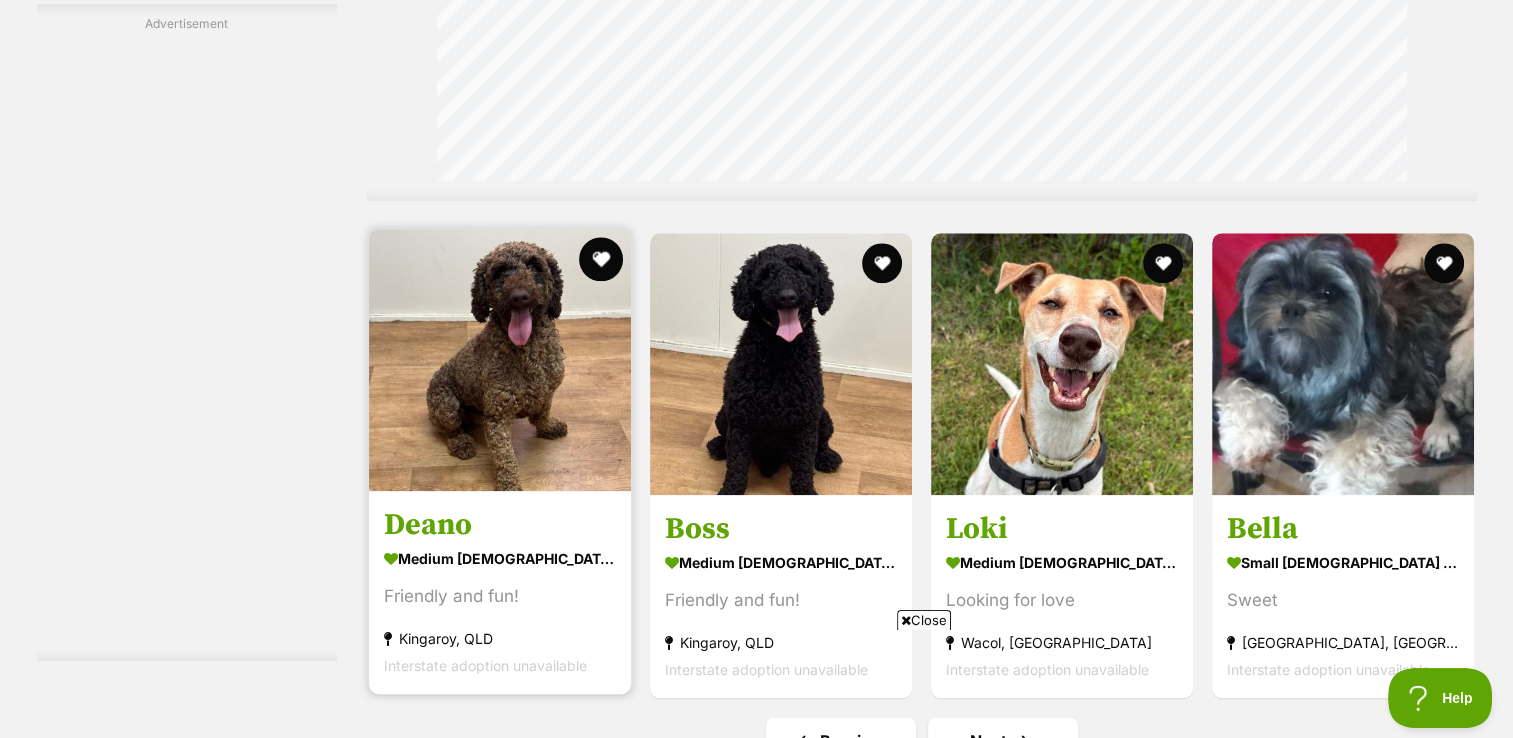 click at bounding box center [601, 259] 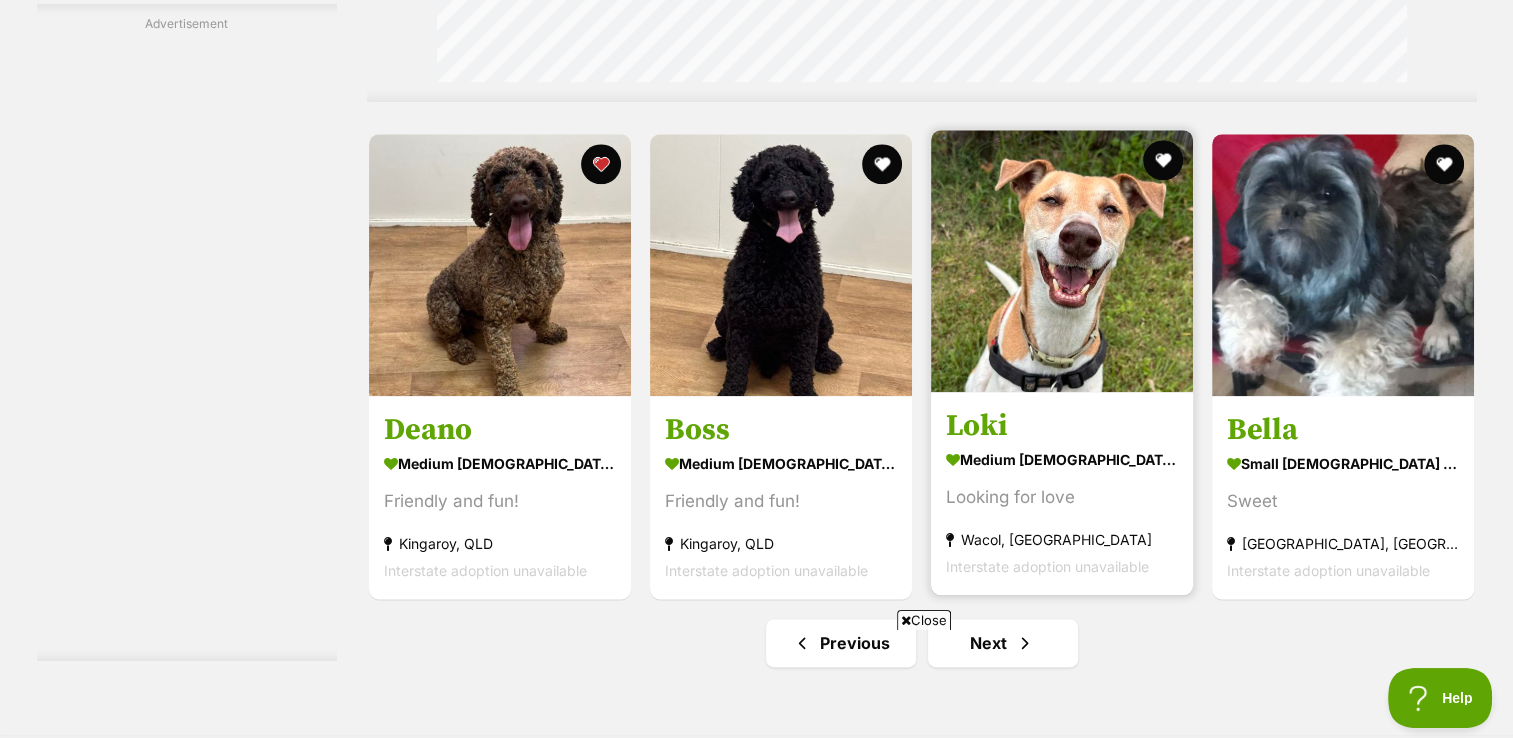 scroll, scrollTop: 9900, scrollLeft: 0, axis: vertical 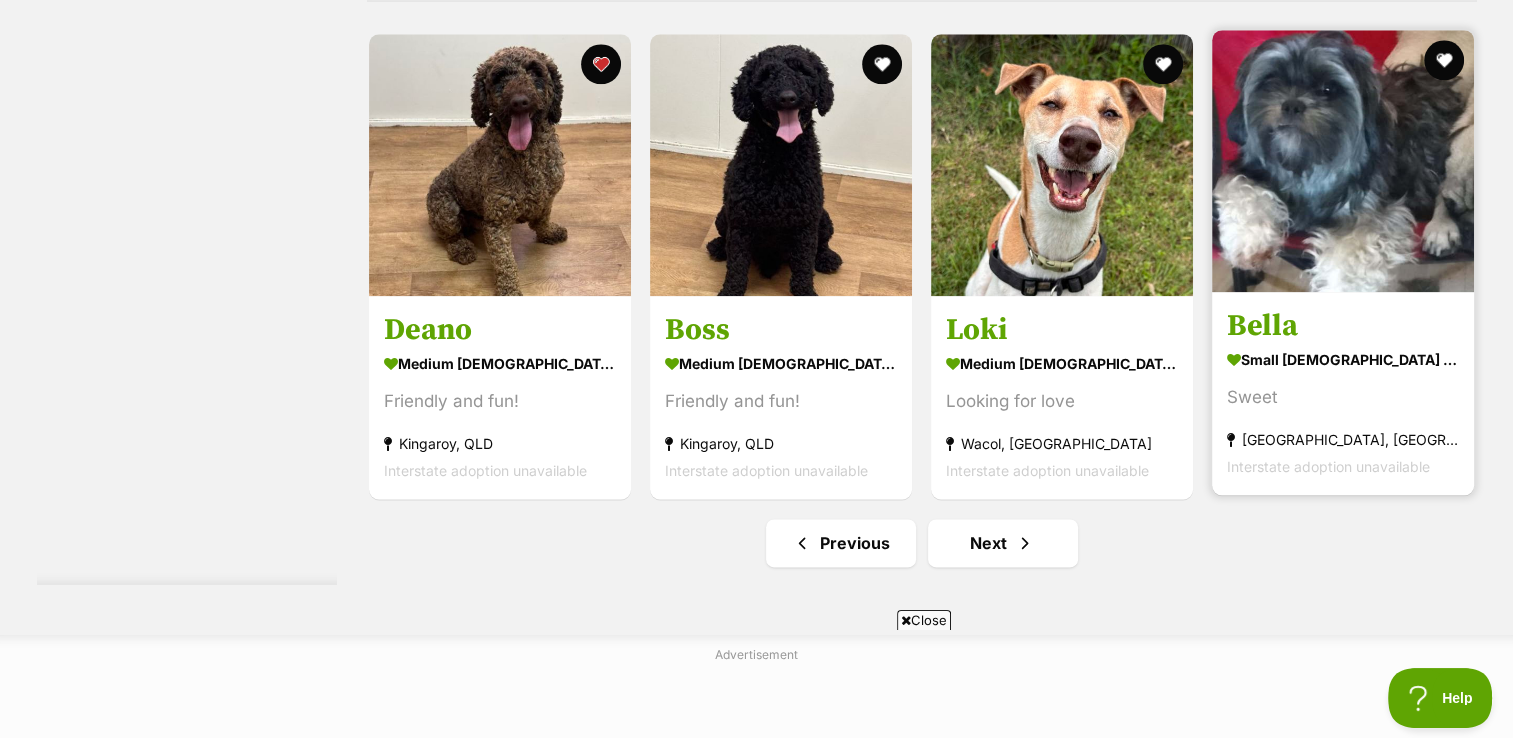 click on "small [DEMOGRAPHIC_DATA] Dog" at bounding box center [1343, 359] 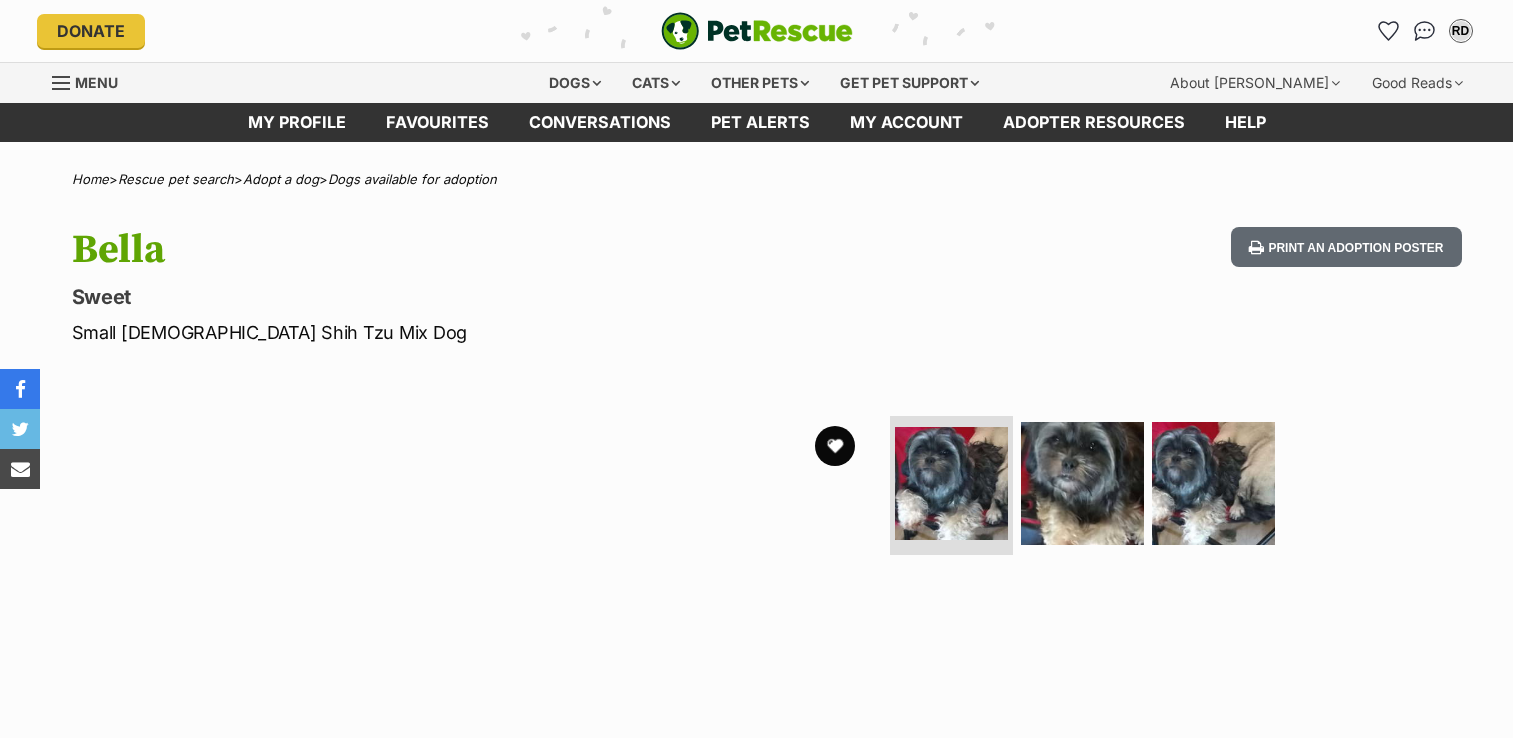 scroll, scrollTop: 0, scrollLeft: 0, axis: both 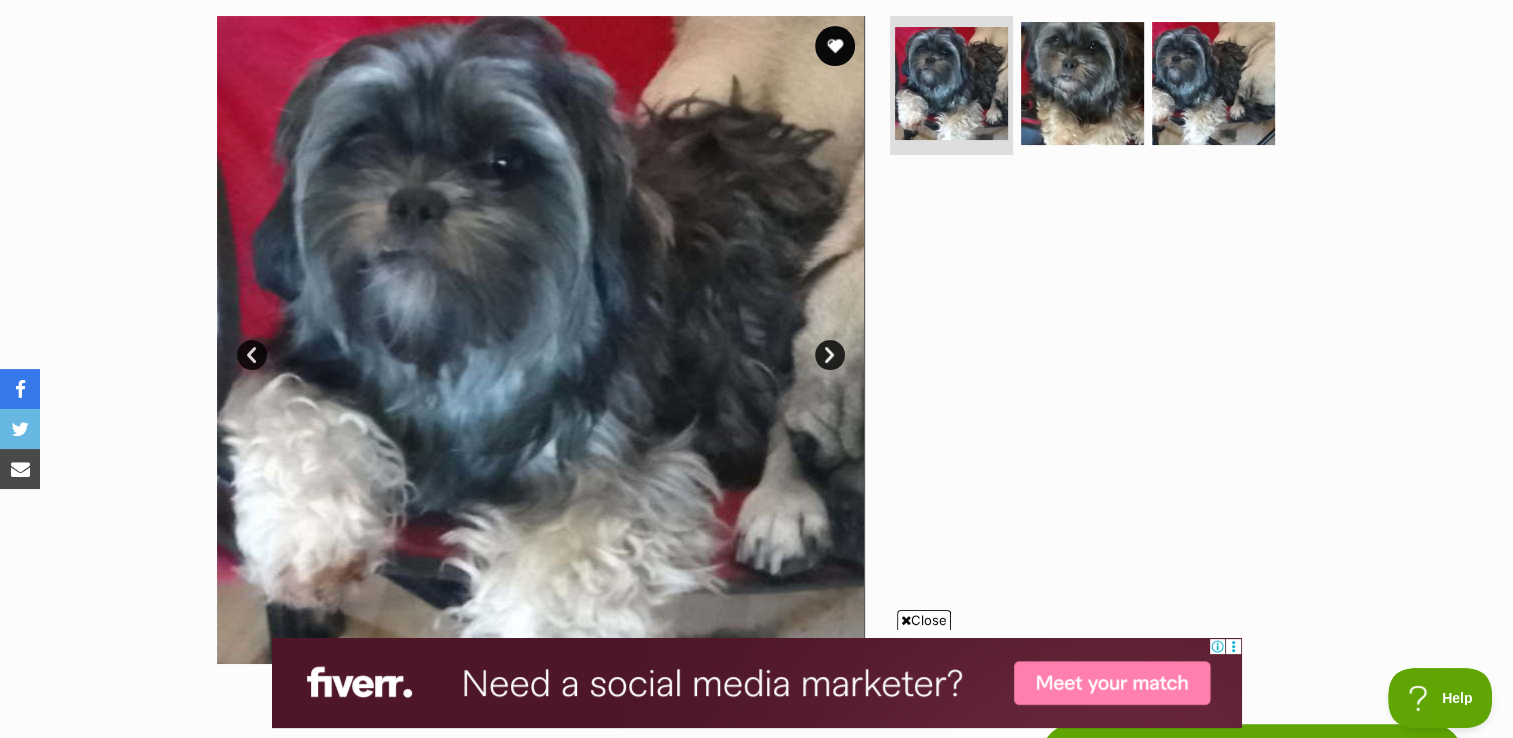 click on "Next" at bounding box center [830, 355] 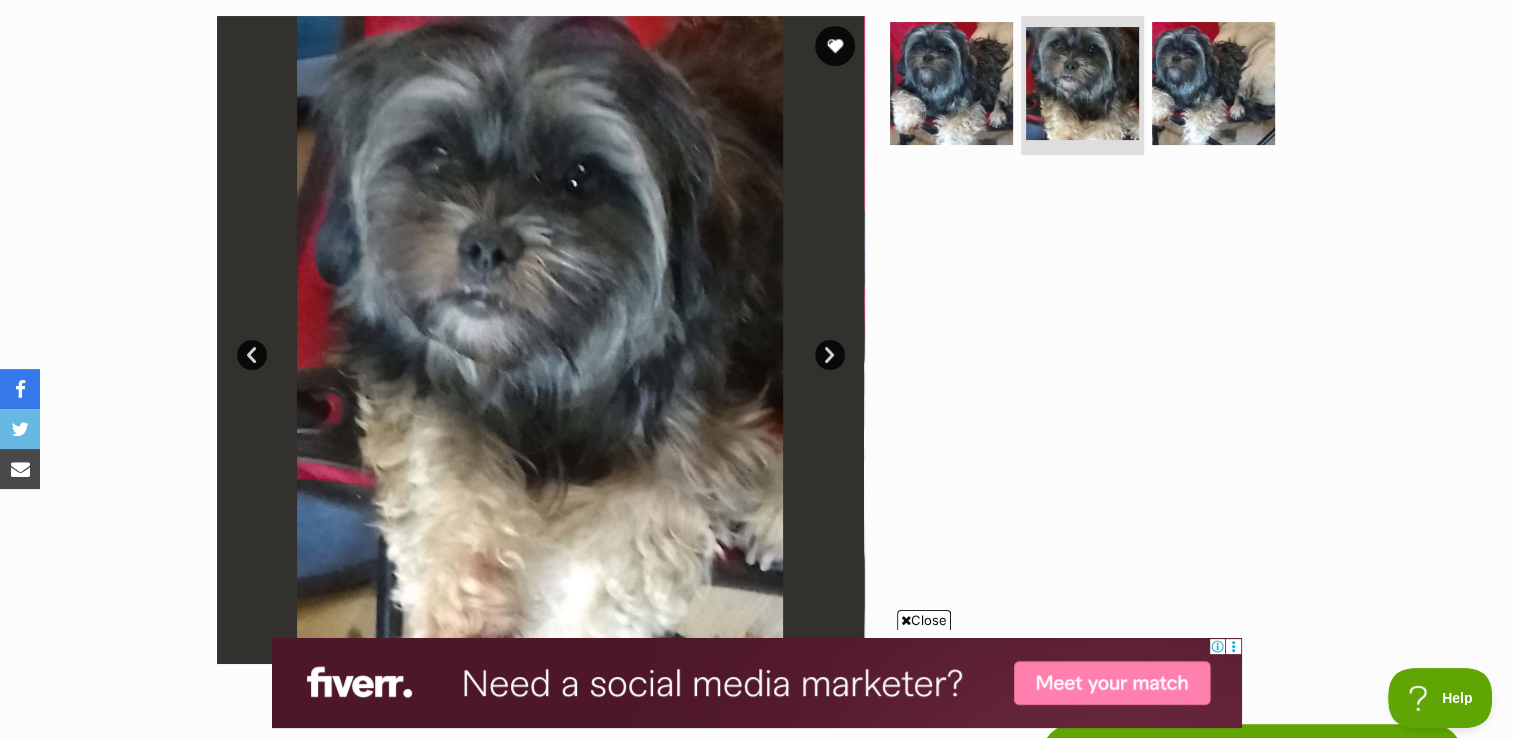 click on "Next" at bounding box center [830, 355] 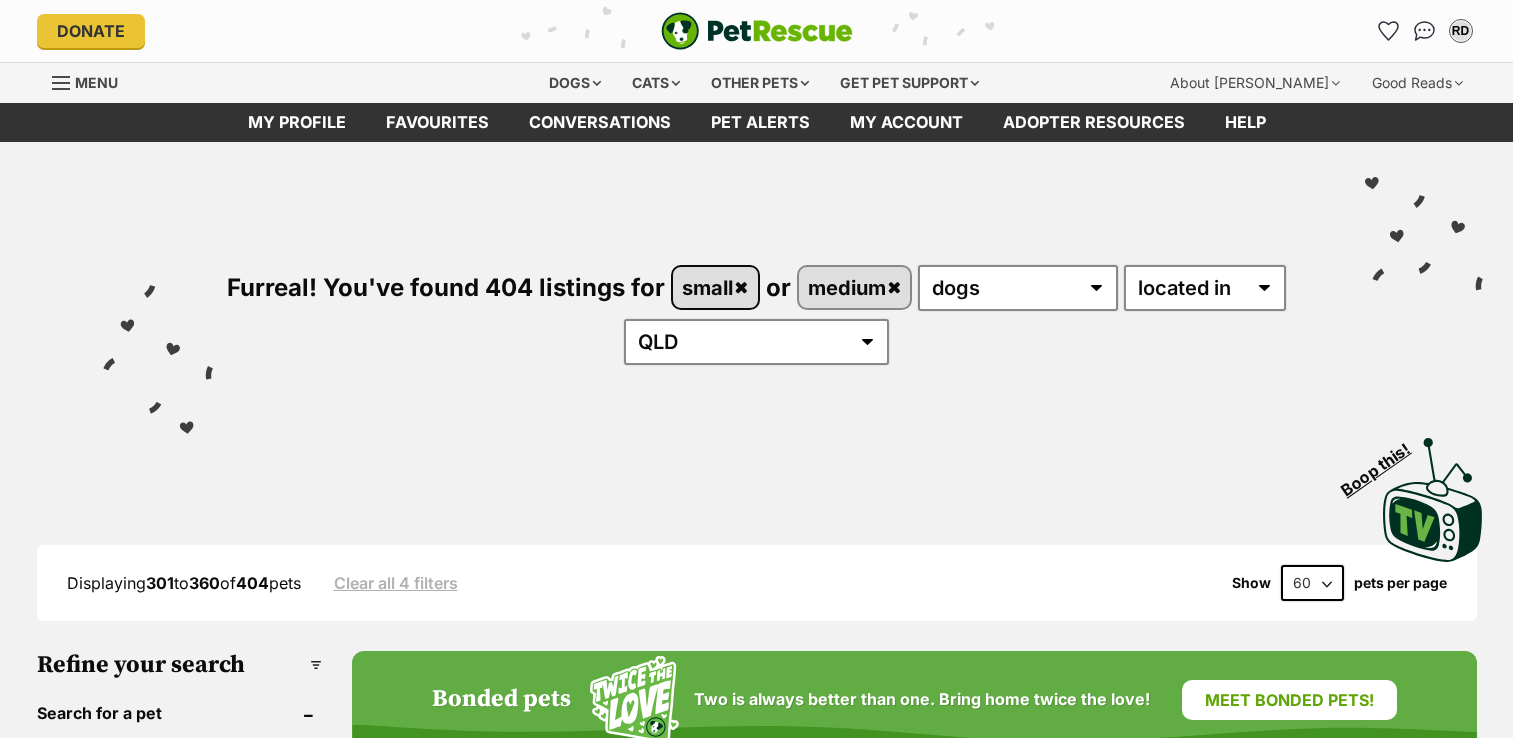scroll, scrollTop: 0, scrollLeft: 0, axis: both 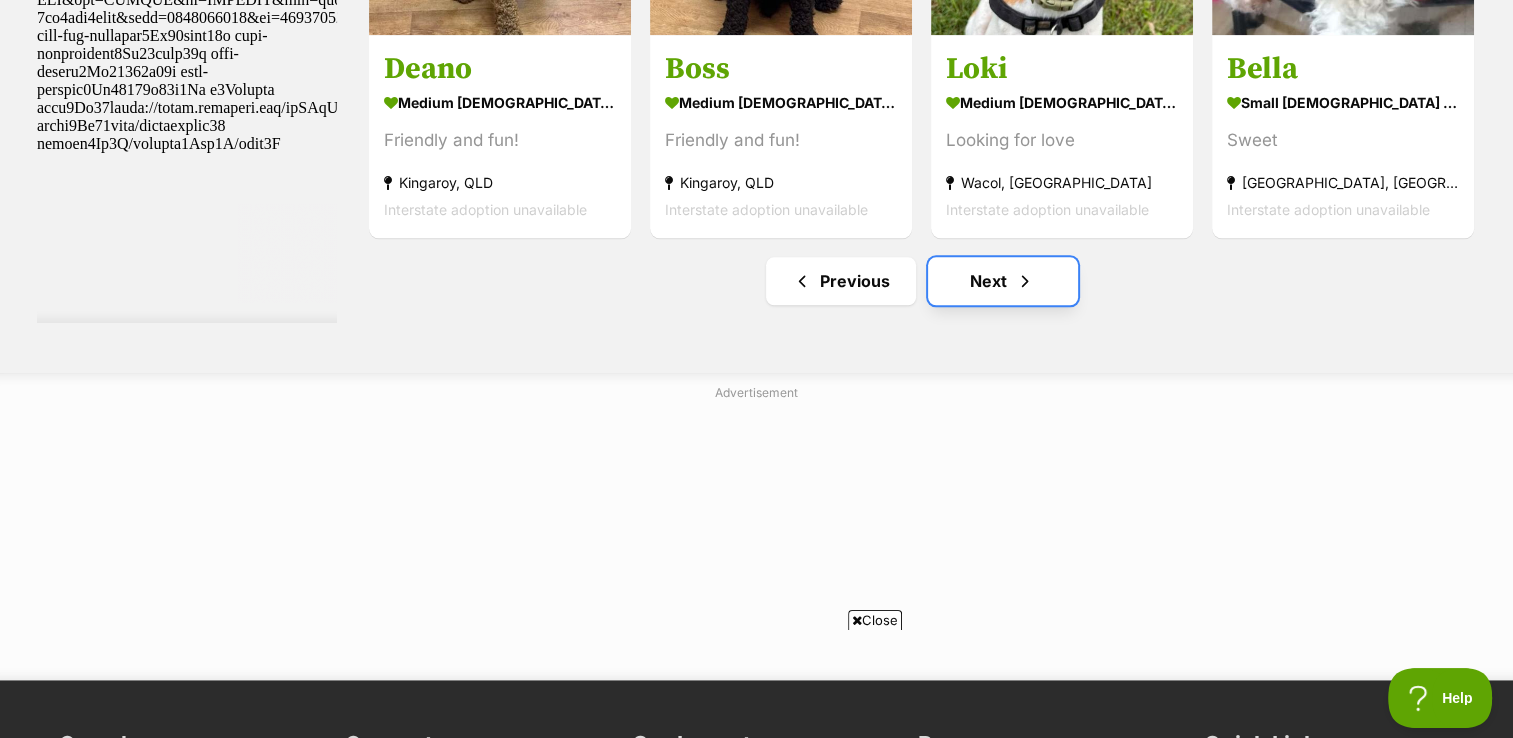 click on "Next" at bounding box center (1003, 281) 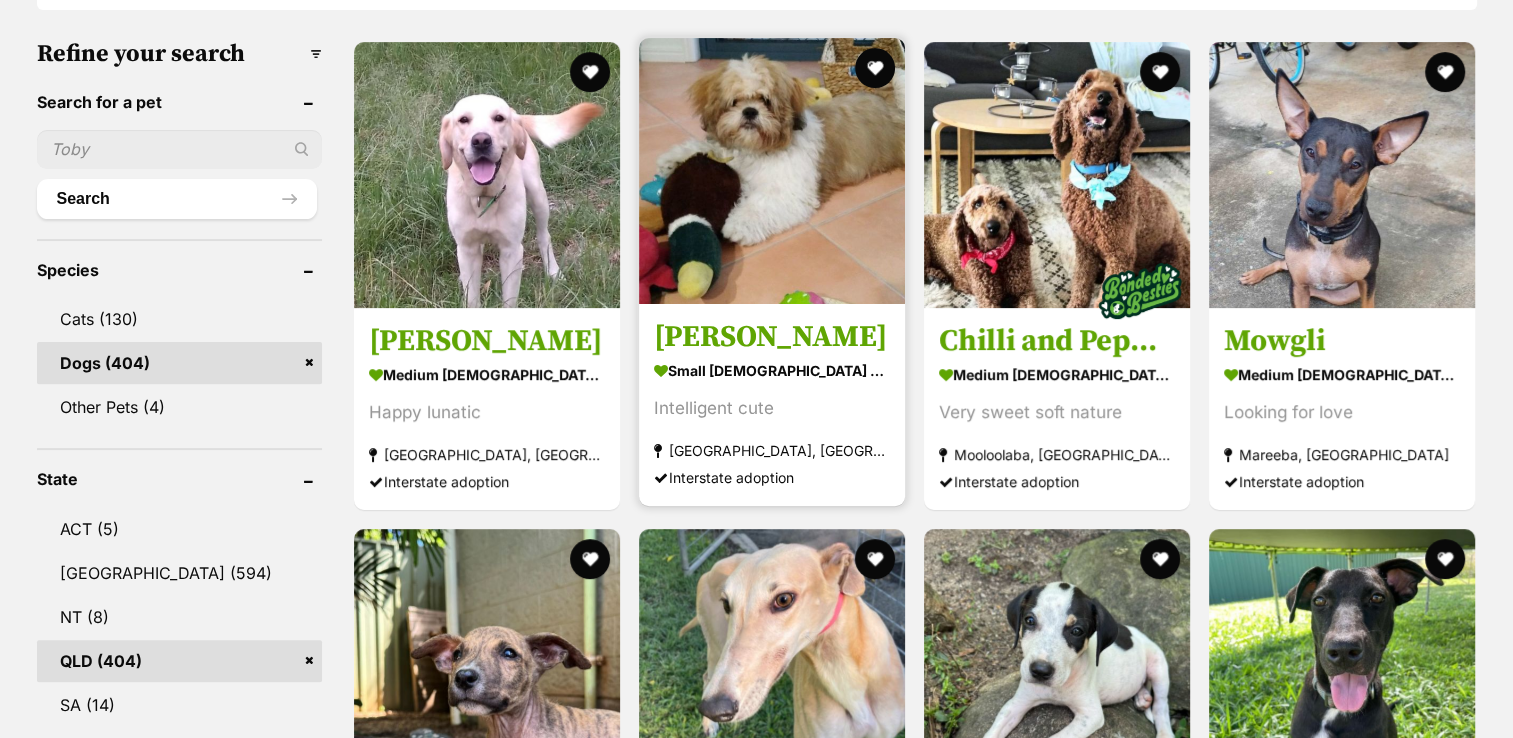scroll, scrollTop: 600, scrollLeft: 0, axis: vertical 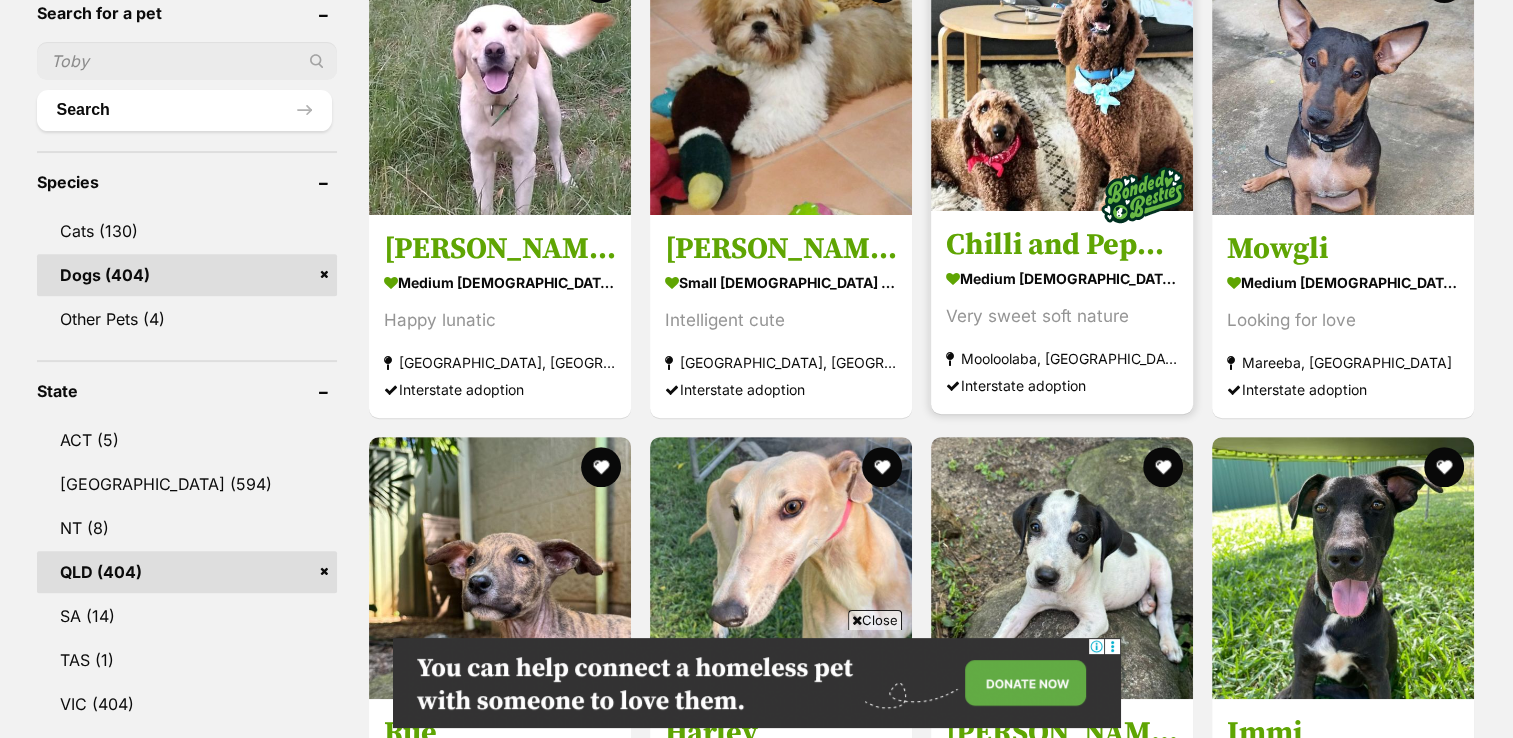 click on "Chilli and Pepper" at bounding box center [1062, 245] 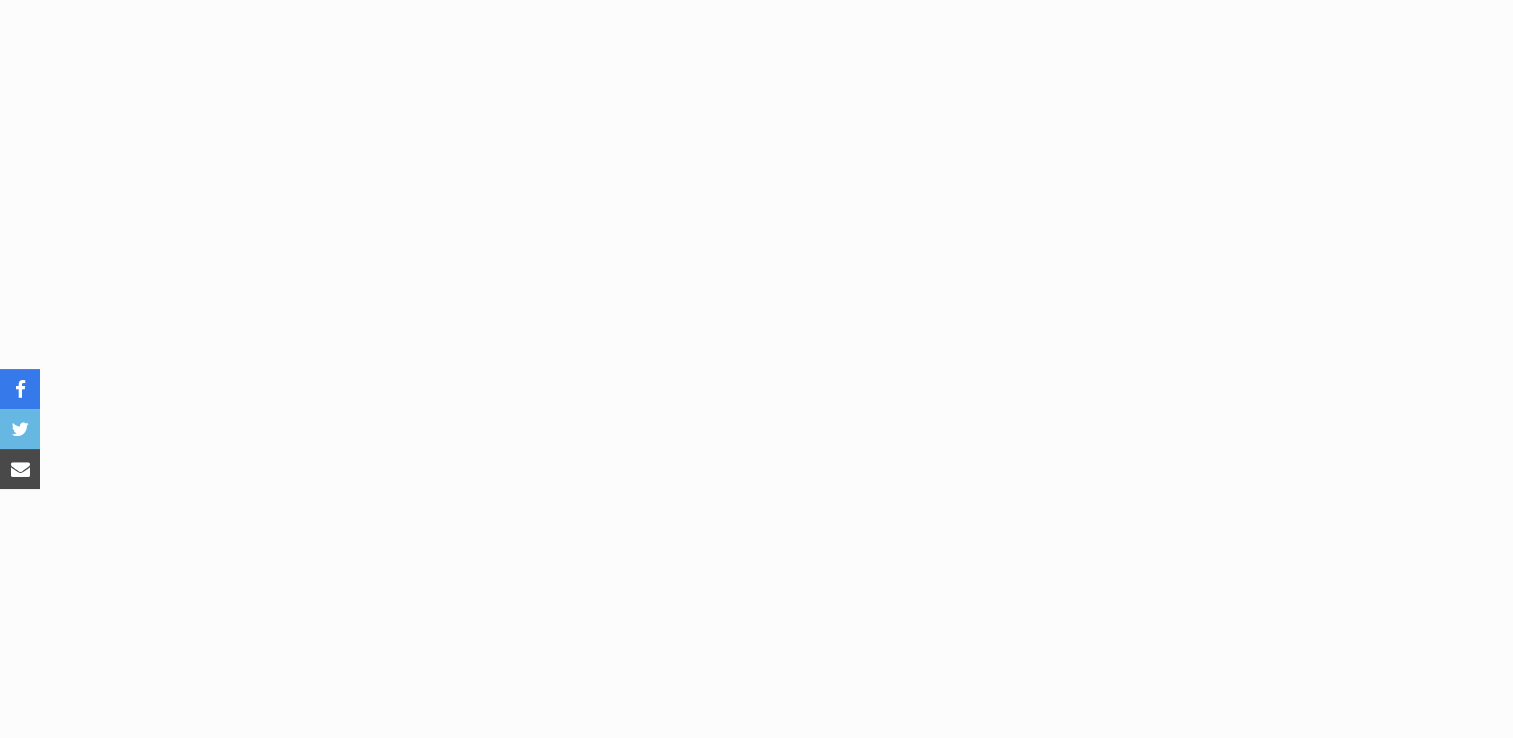 scroll, scrollTop: 1100, scrollLeft: 0, axis: vertical 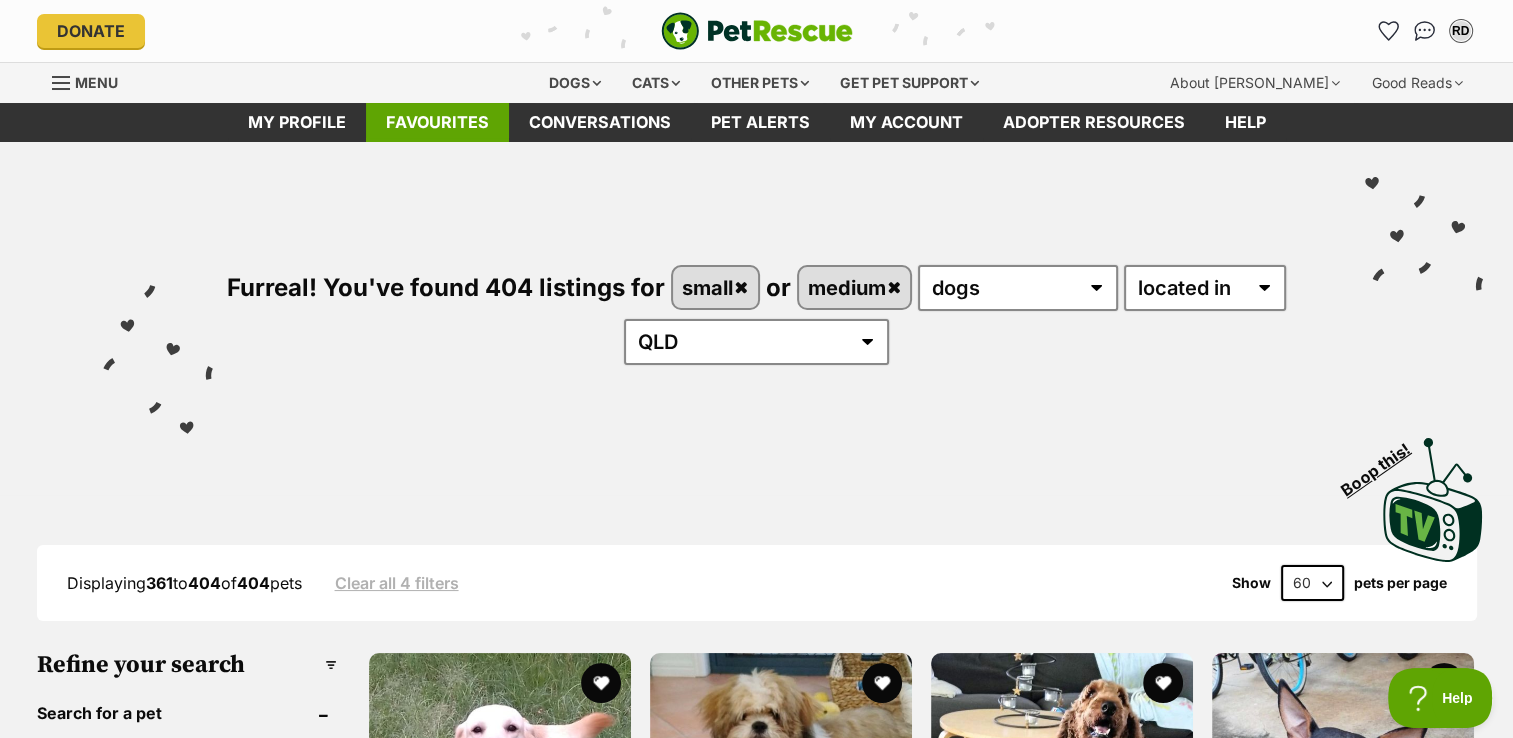 click on "Favourites" at bounding box center [437, 122] 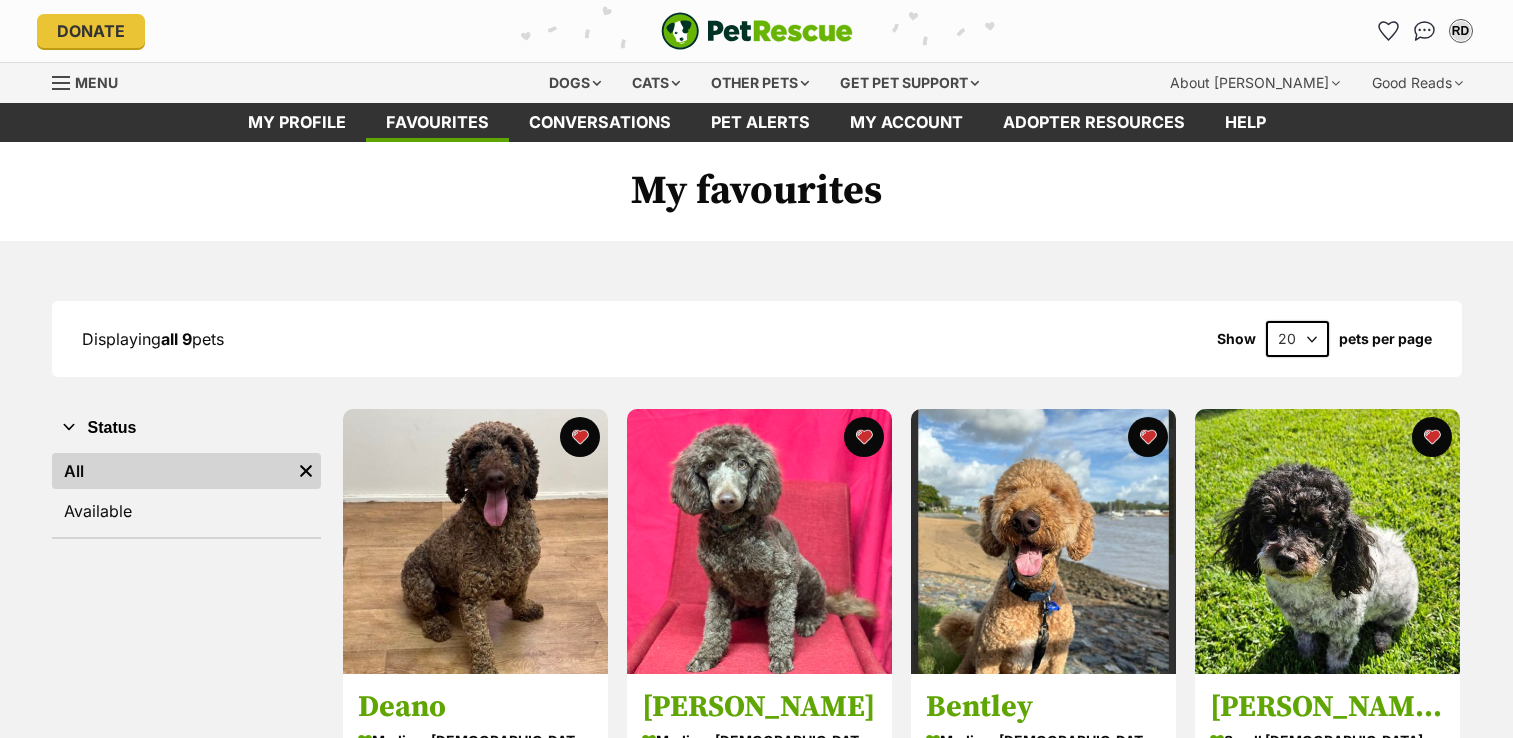 scroll, scrollTop: 0, scrollLeft: 0, axis: both 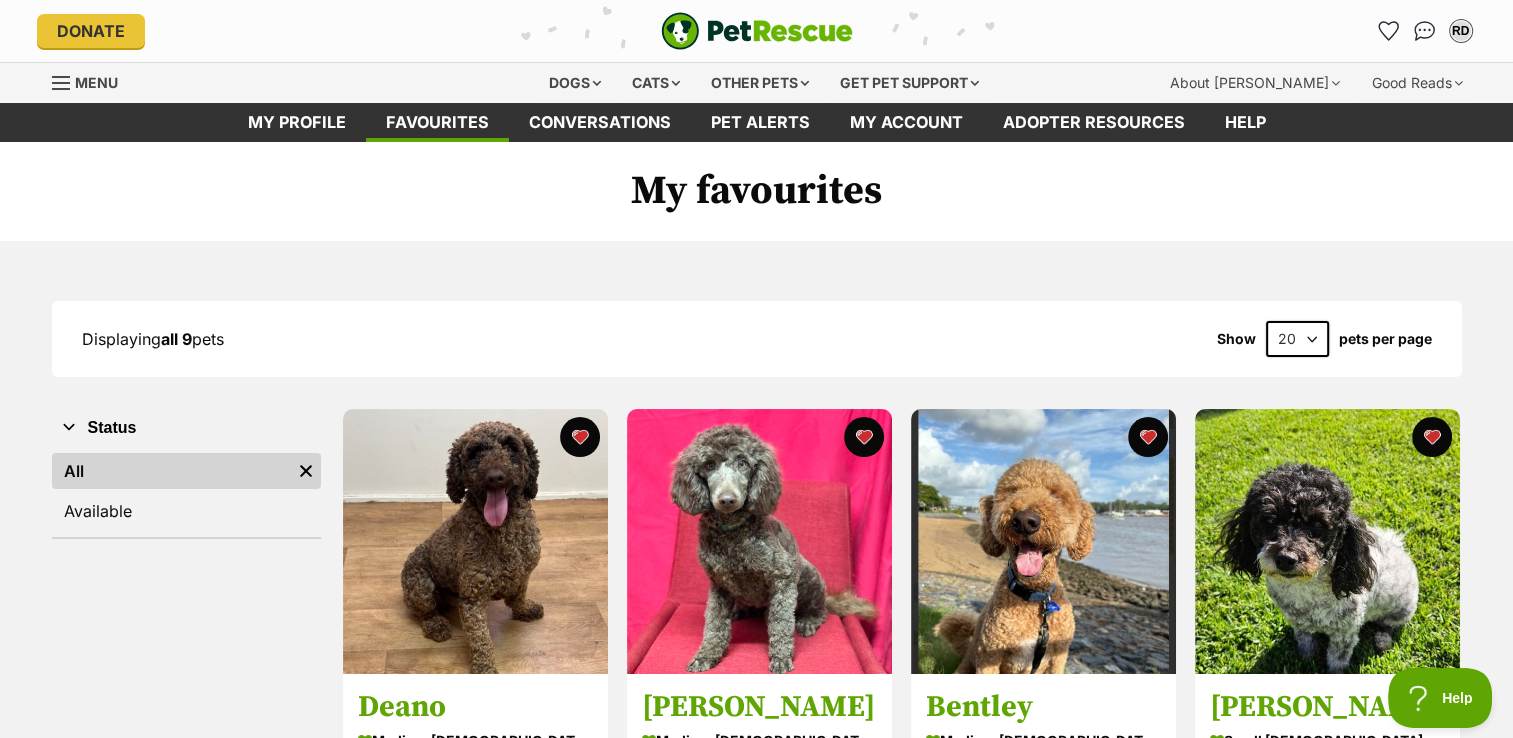 click on "Displaying  all 9  pets
Show 20 40 60 pets per page" at bounding box center [757, 339] 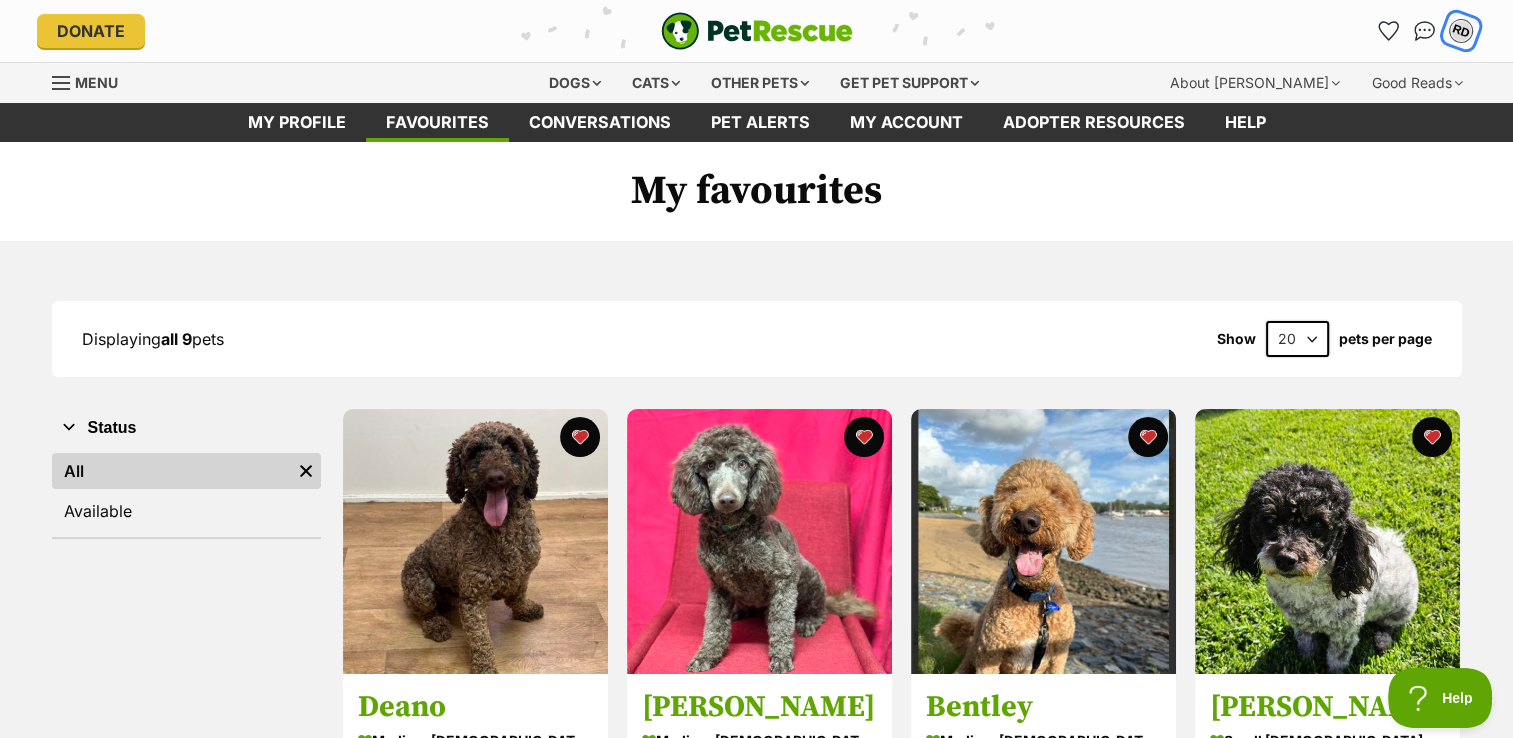 click on "RD" at bounding box center (1461, 31) 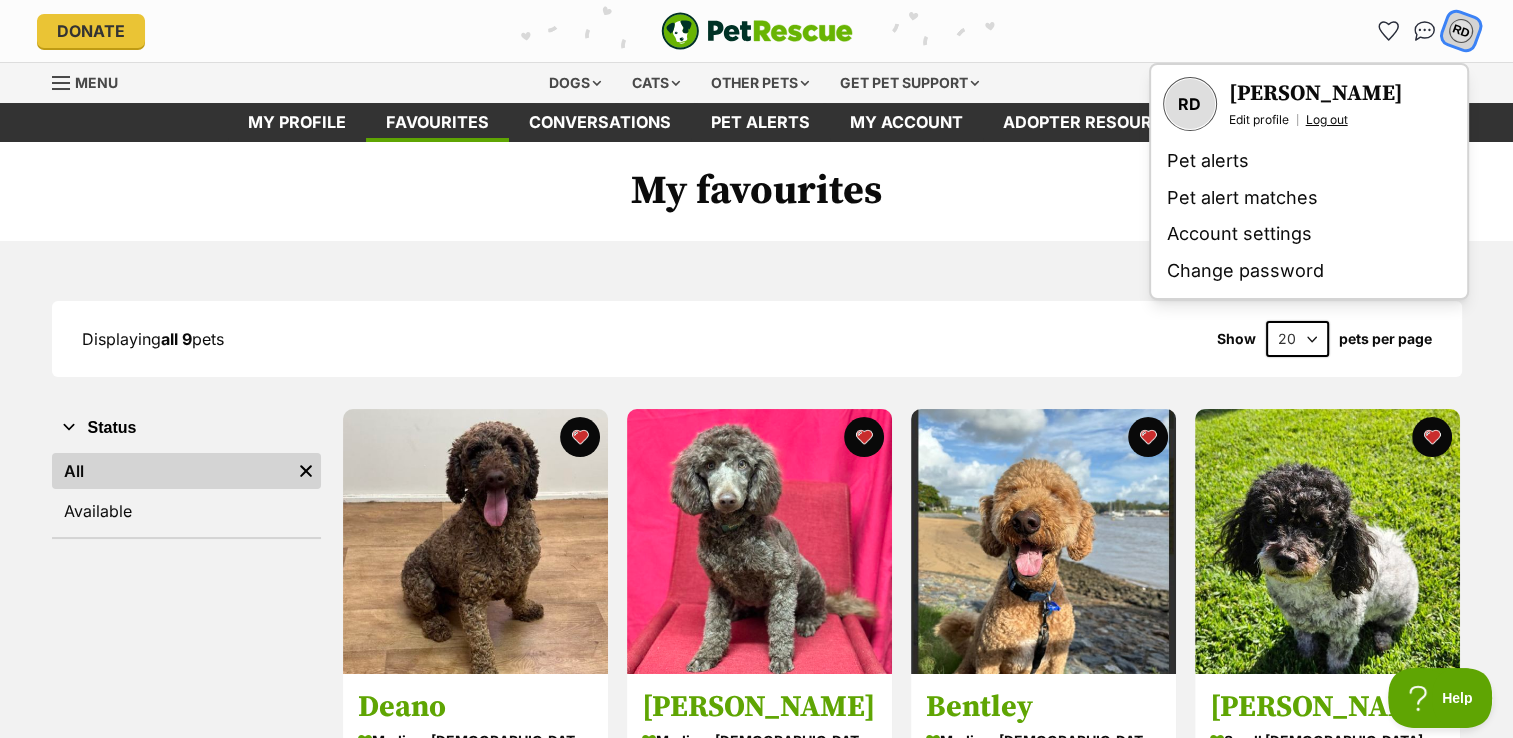 click on "Log out" at bounding box center (1327, 120) 